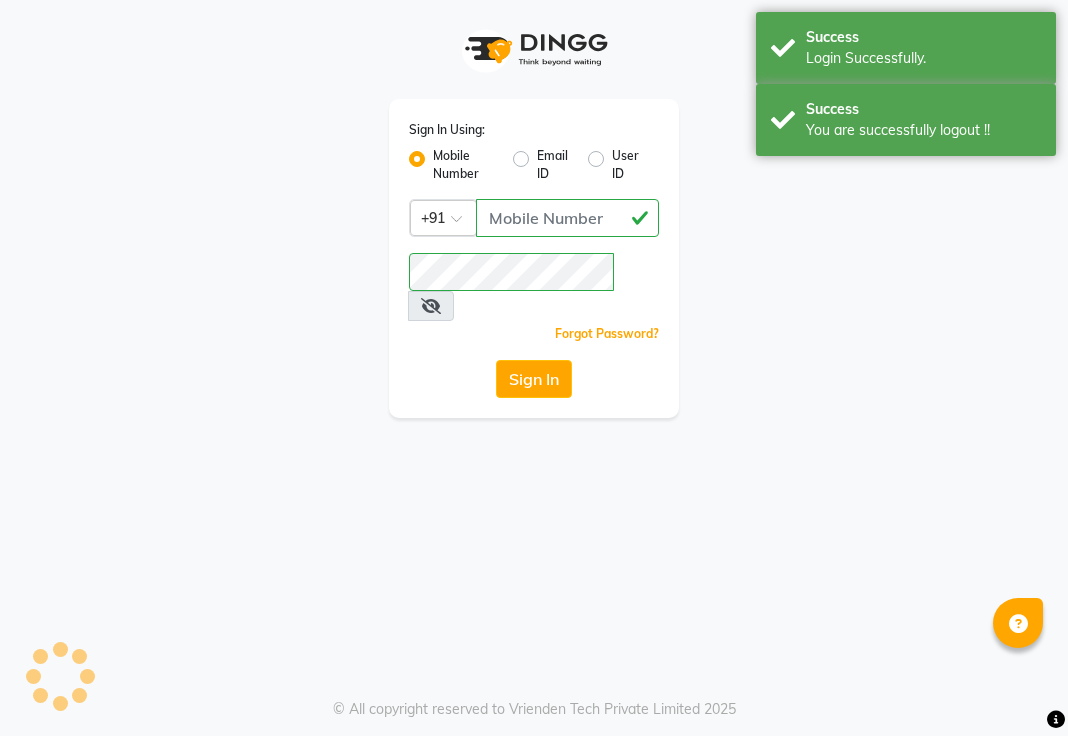 scroll, scrollTop: 0, scrollLeft: 0, axis: both 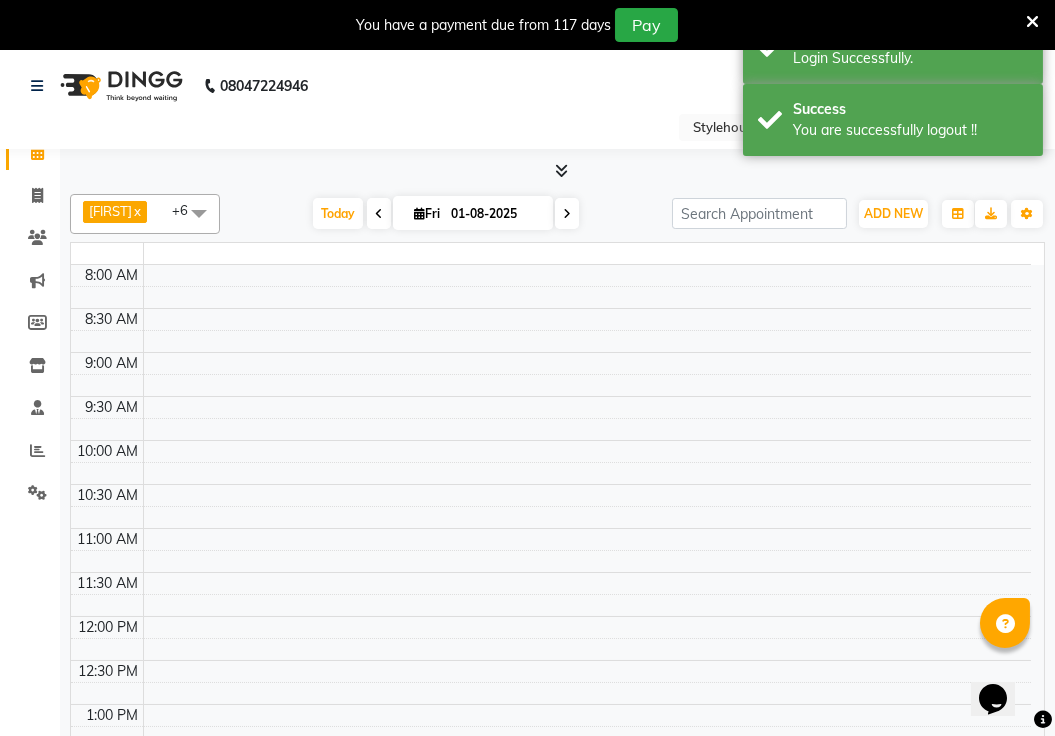 select on "en" 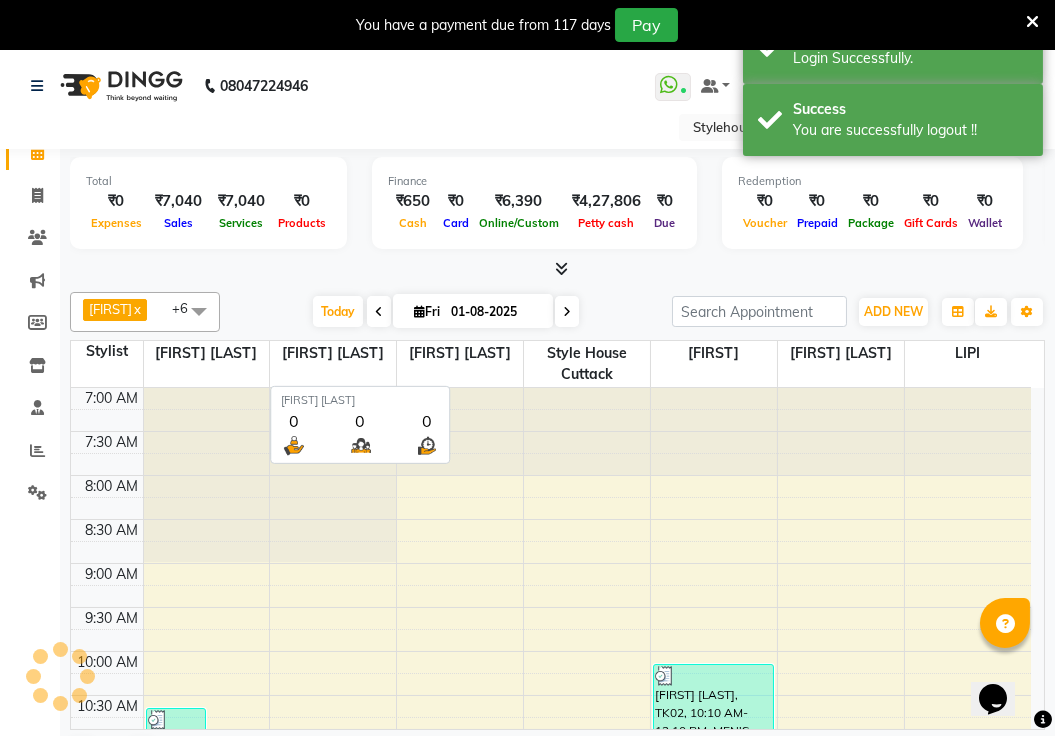 scroll, scrollTop: 0, scrollLeft: 0, axis: both 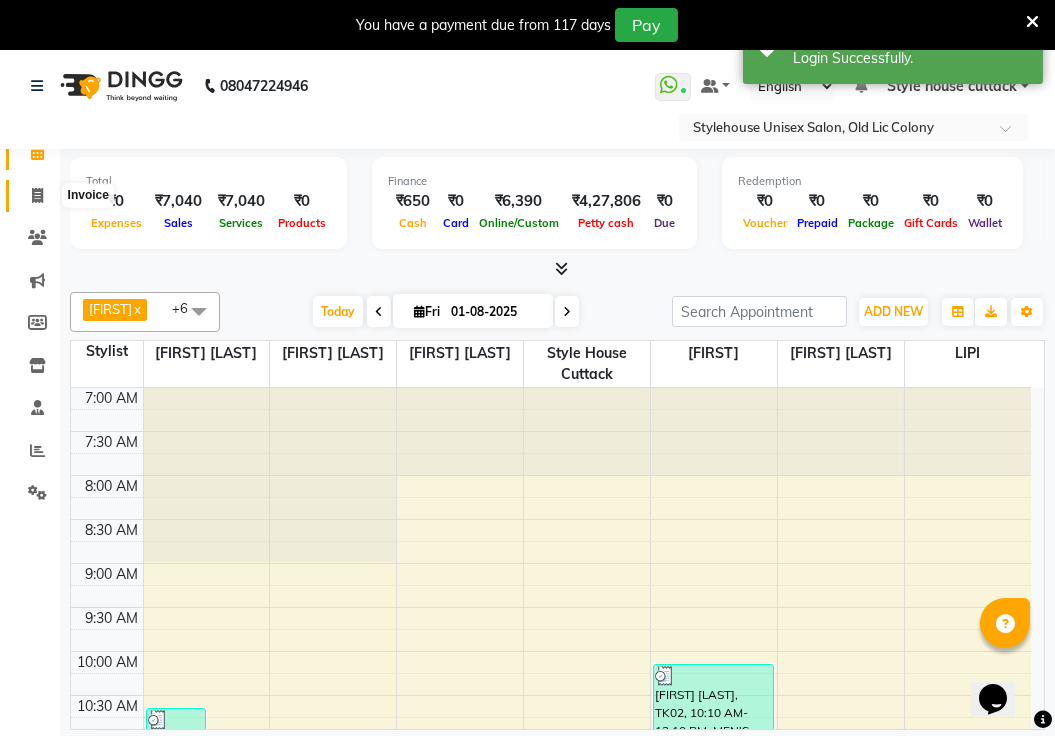 click 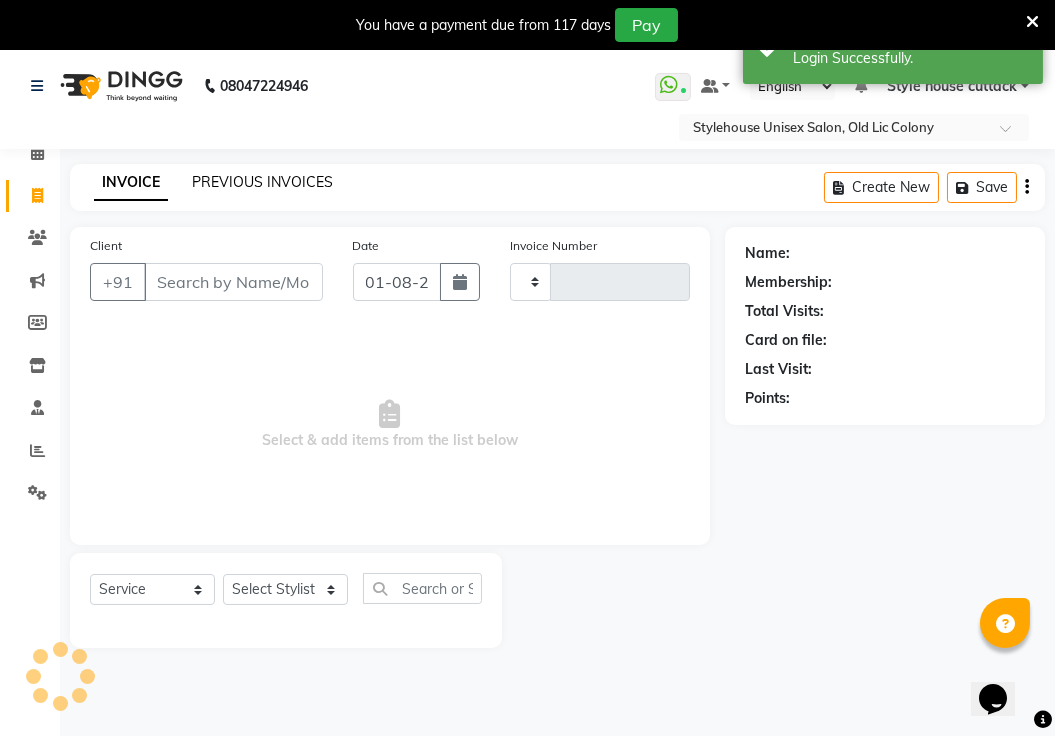 click on "PREVIOUS INVOICES" 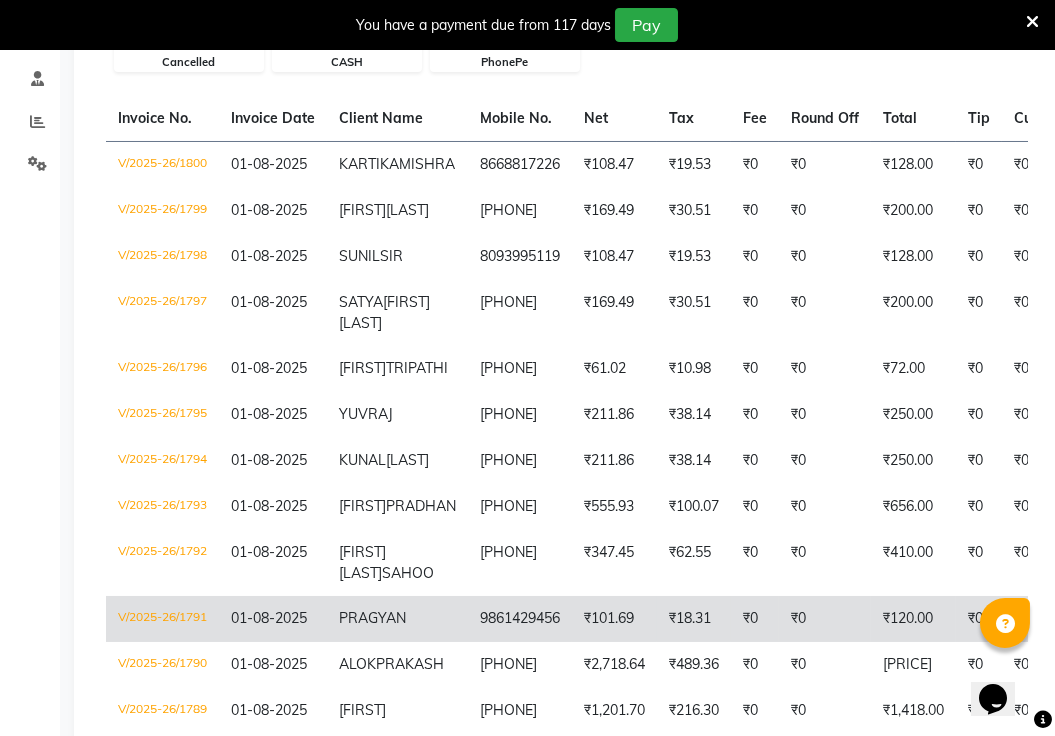 scroll, scrollTop: 454, scrollLeft: 0, axis: vertical 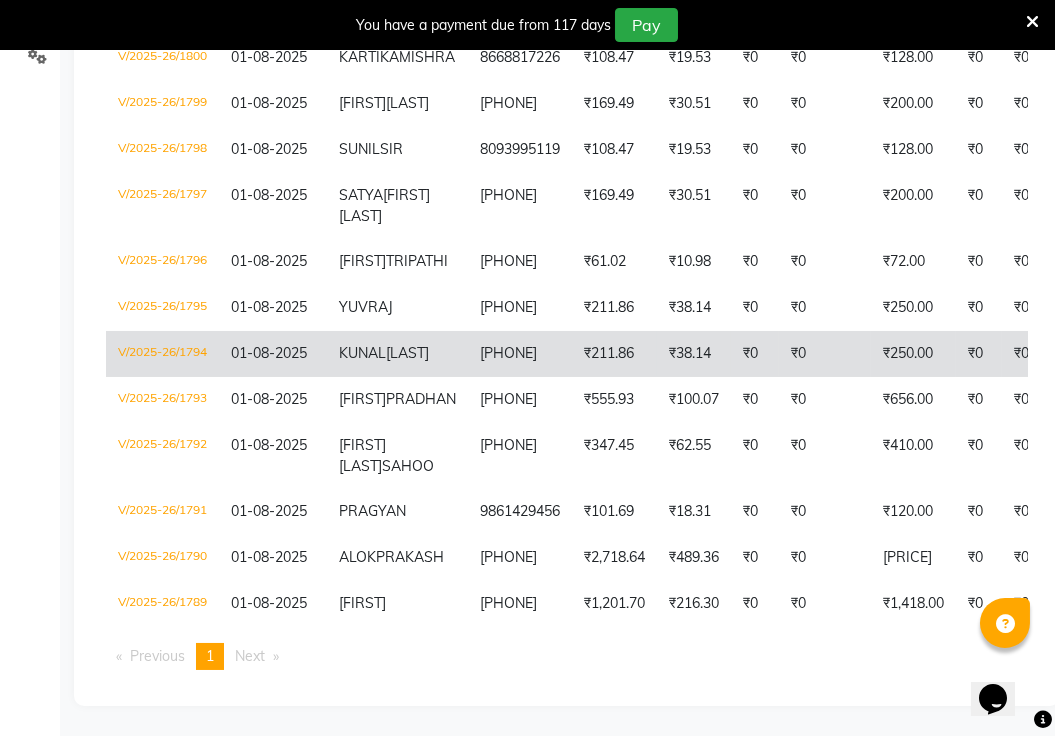 click on "TRIPATHY" 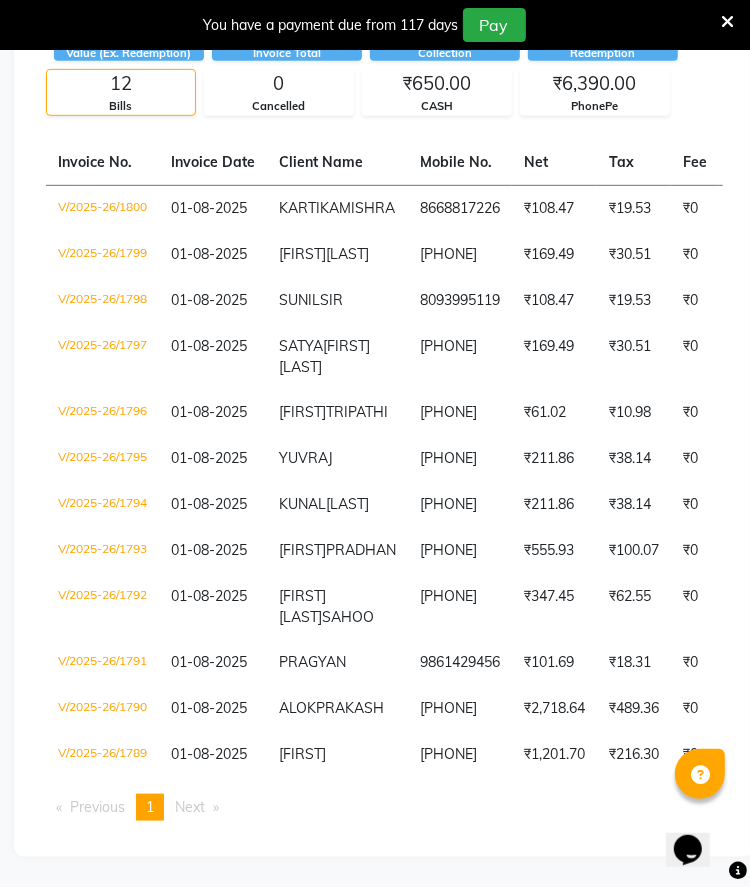 scroll, scrollTop: 511, scrollLeft: 0, axis: vertical 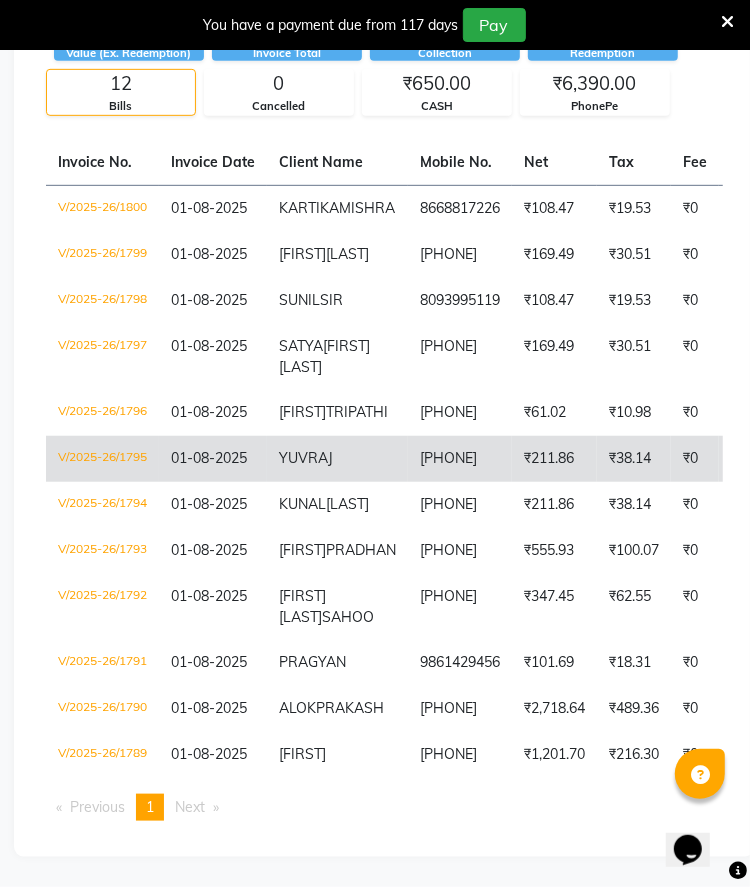 click on "YUVRAJ" 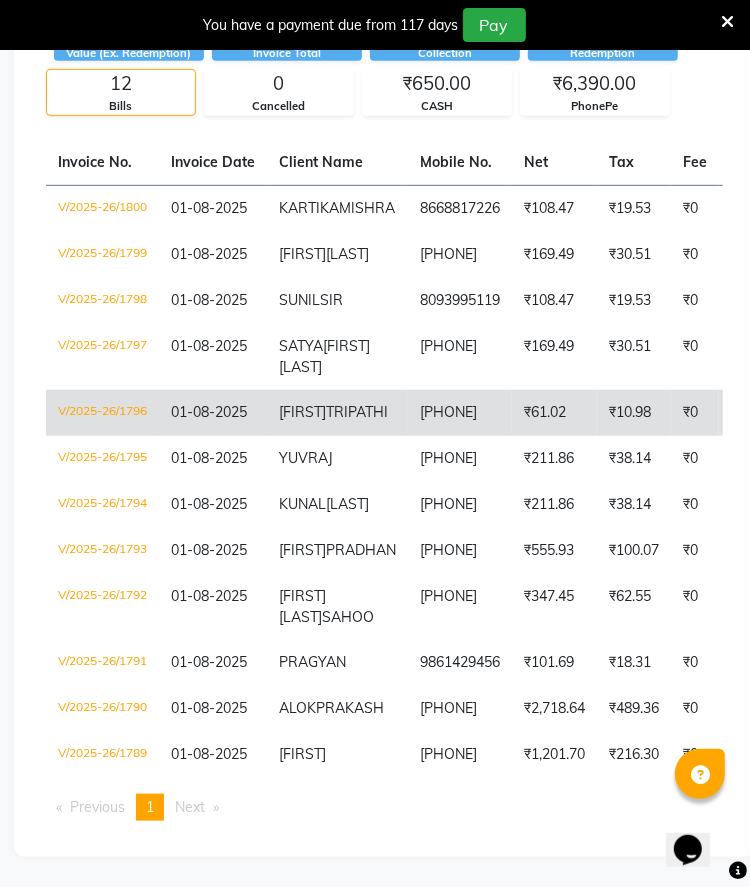 click on "MAITRI" 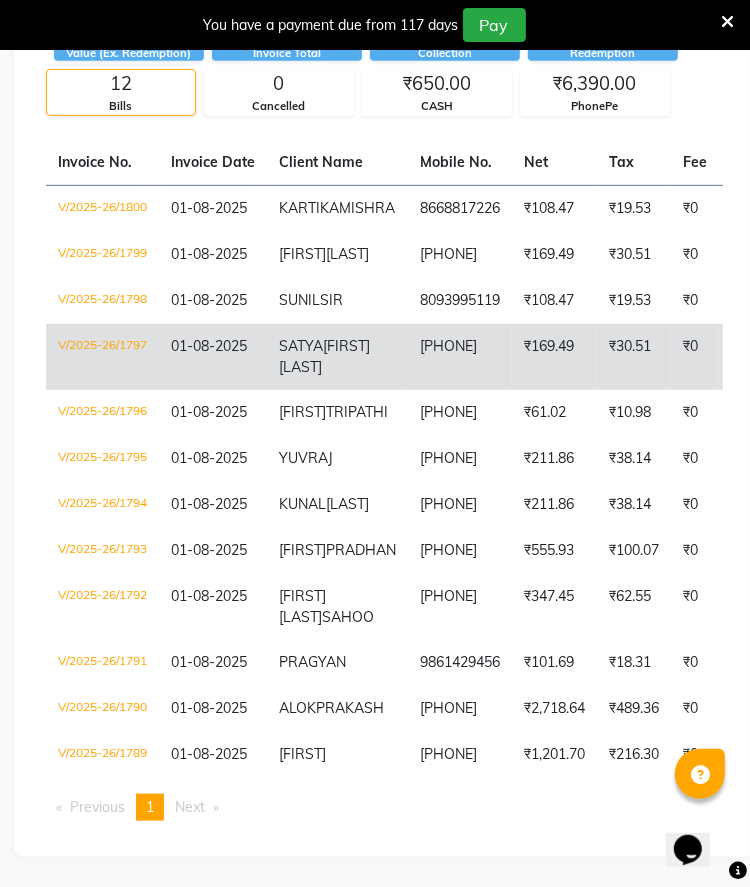 click on "RANJAN PATNAIK" 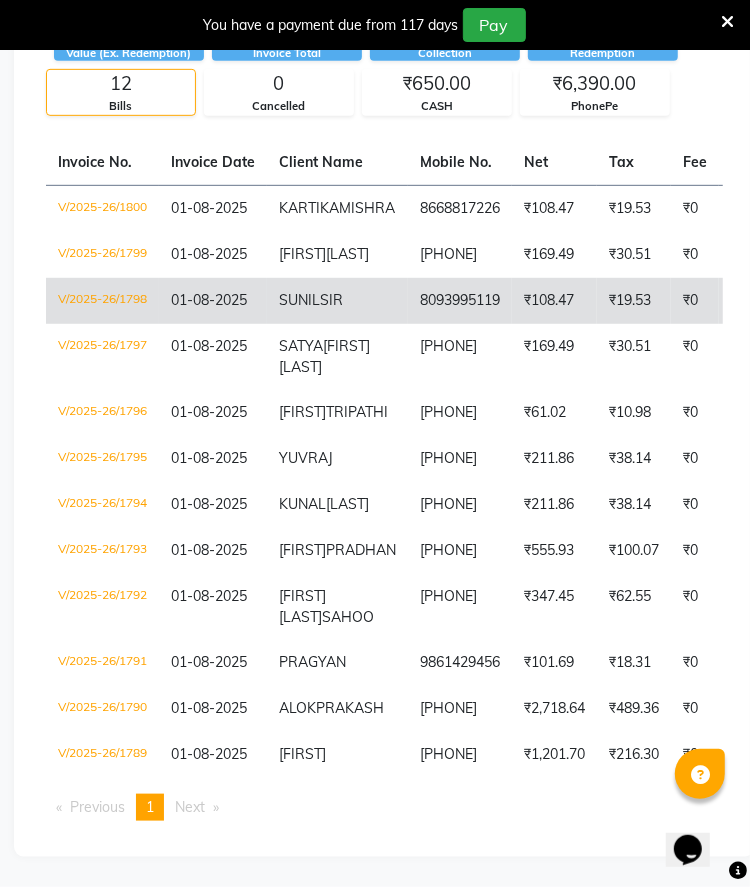 click on "SUNIL  SIR" 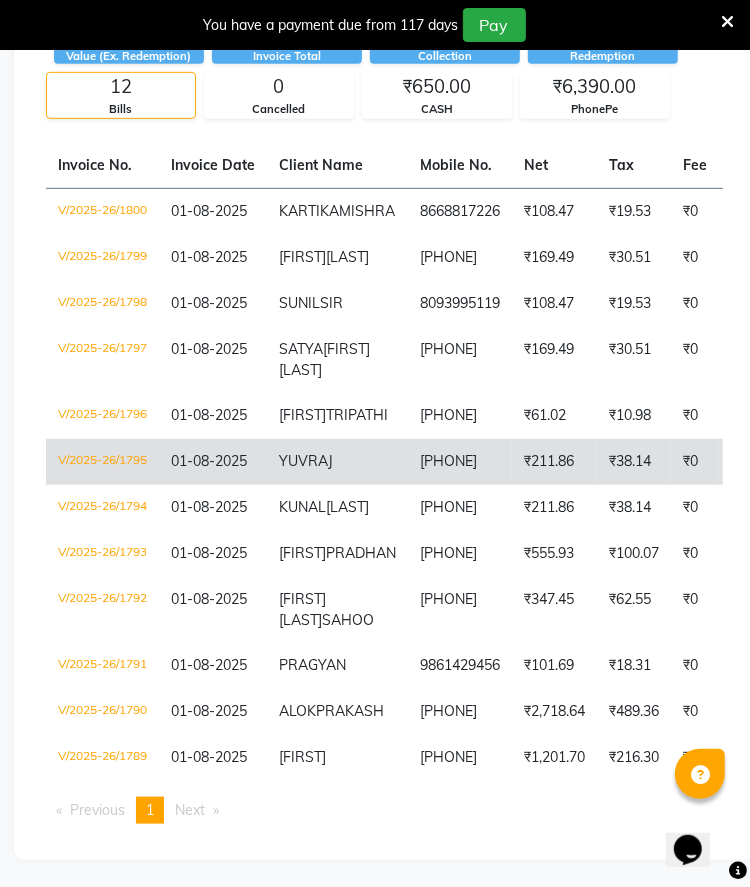 scroll, scrollTop: 178, scrollLeft: 0, axis: vertical 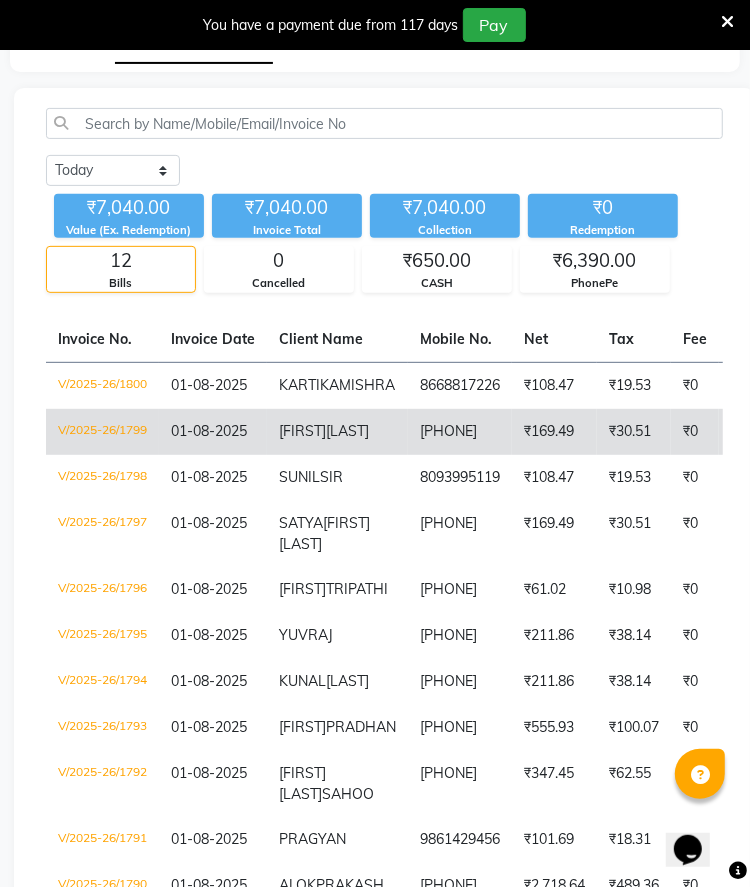 click on "SAMAL" 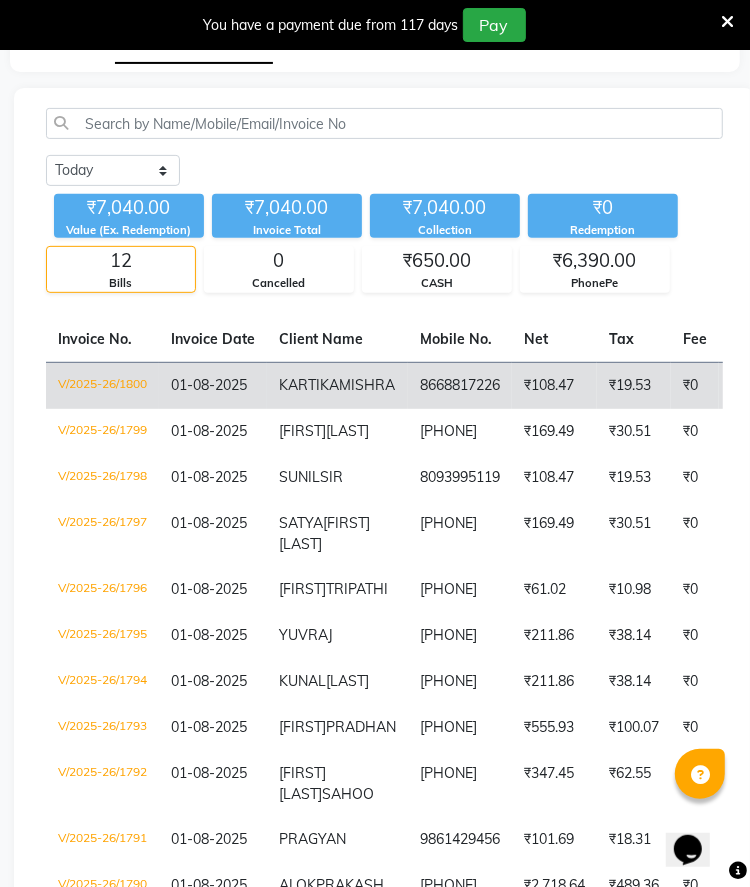 click on "KARTIKA" 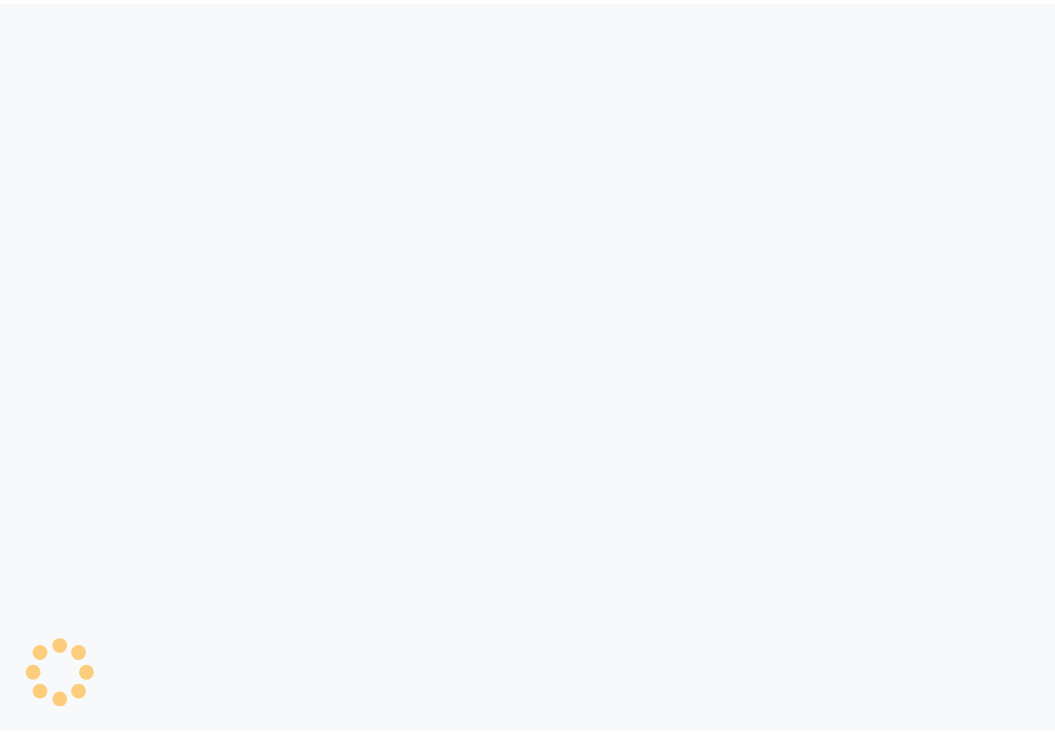 scroll, scrollTop: 0, scrollLeft: 0, axis: both 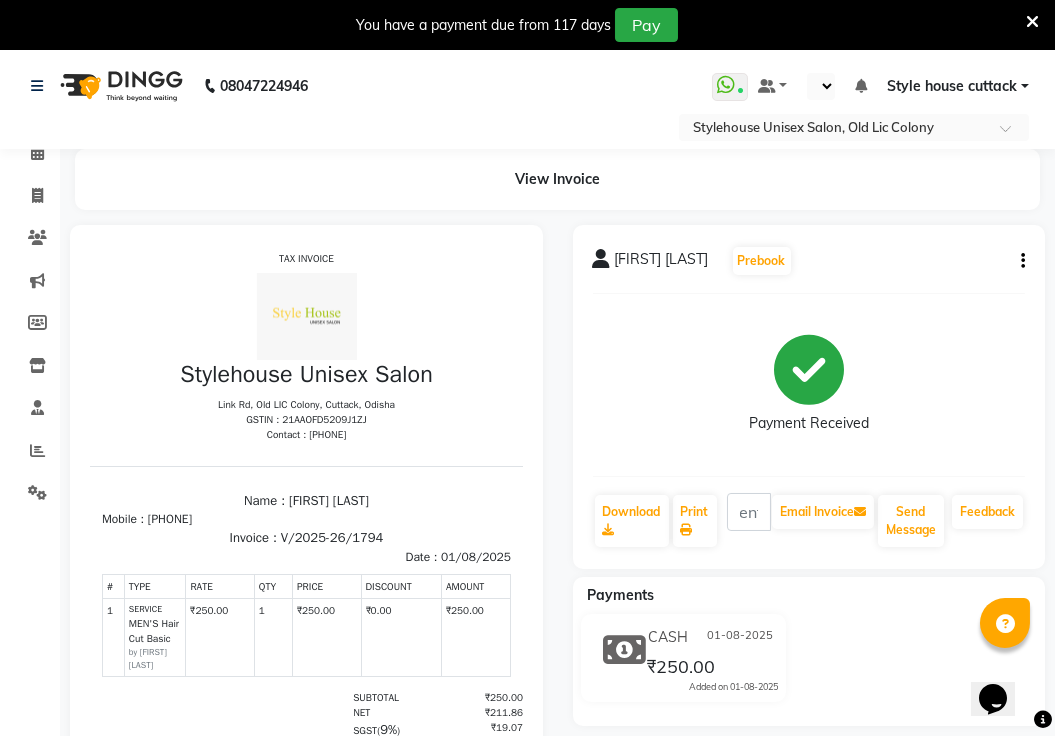 select on "en" 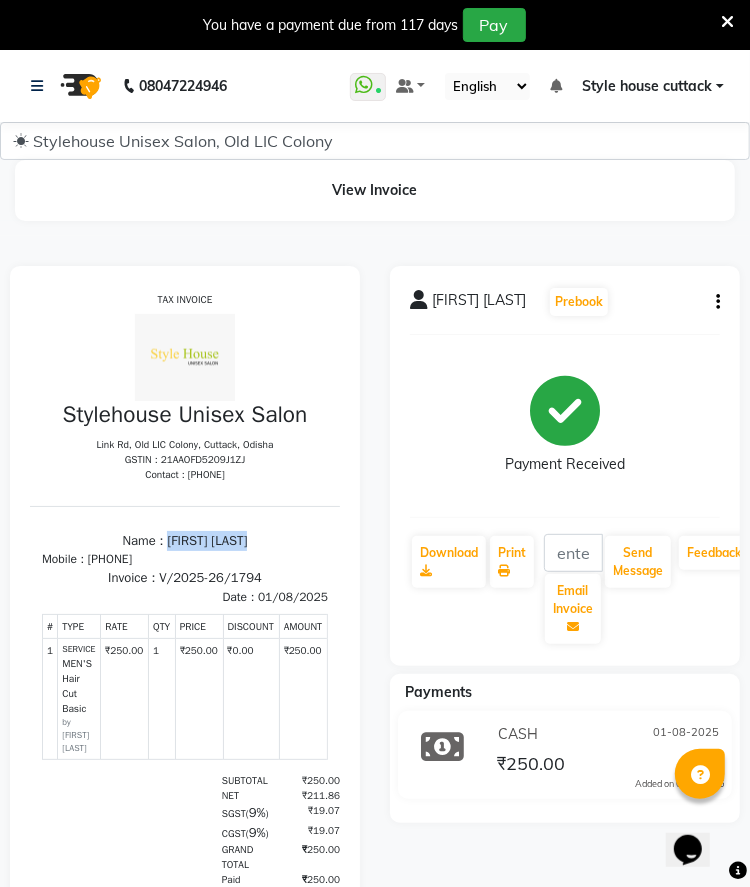 drag, startPoint x: 134, startPoint y: 537, endPoint x: 287, endPoint y: 539, distance: 153.01308 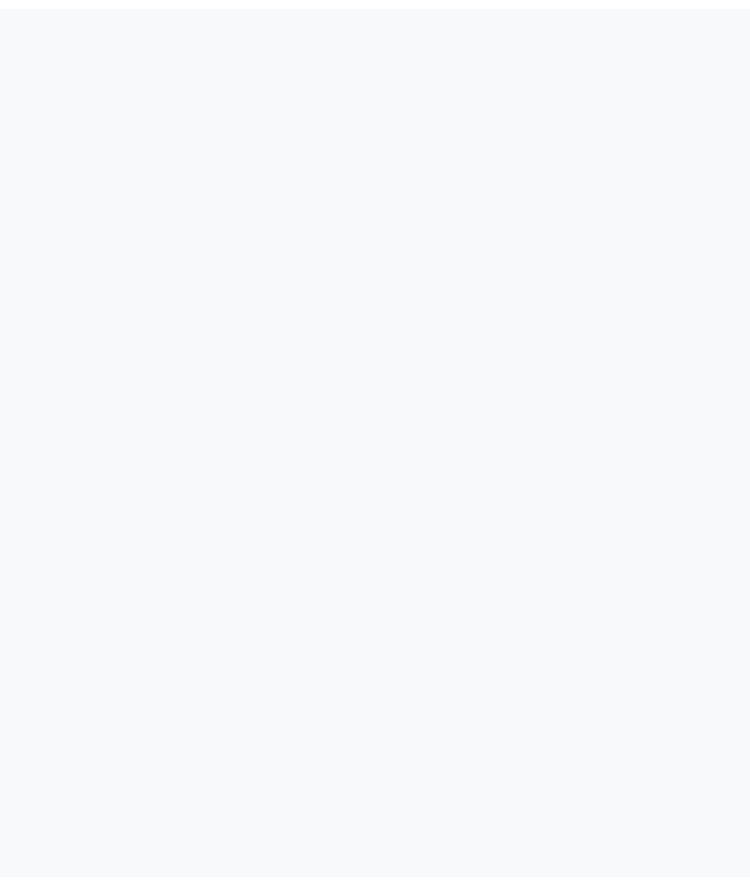 scroll, scrollTop: 0, scrollLeft: 0, axis: both 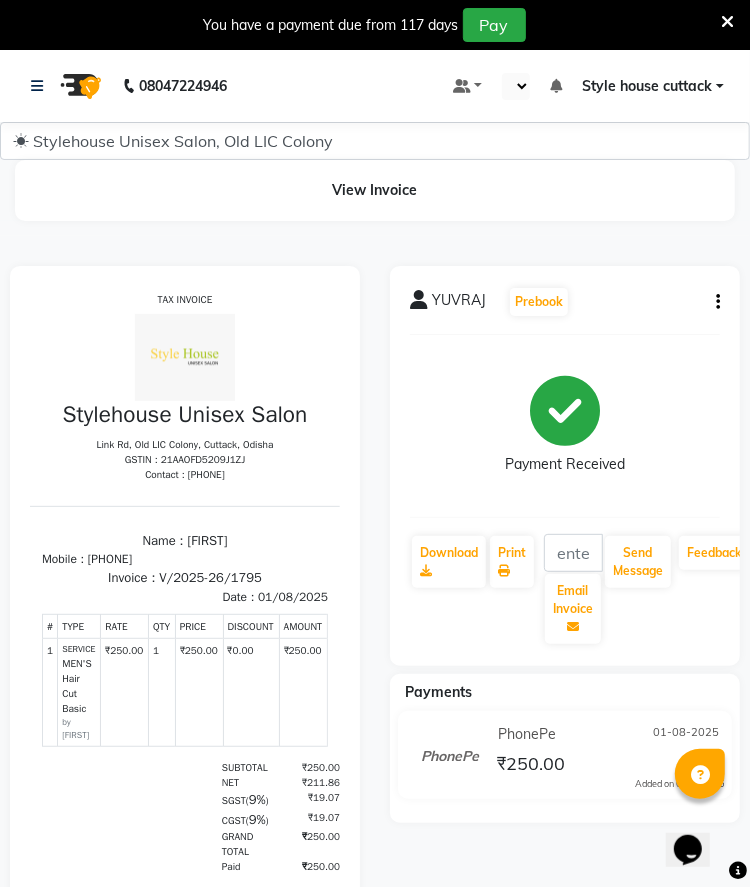select on "en" 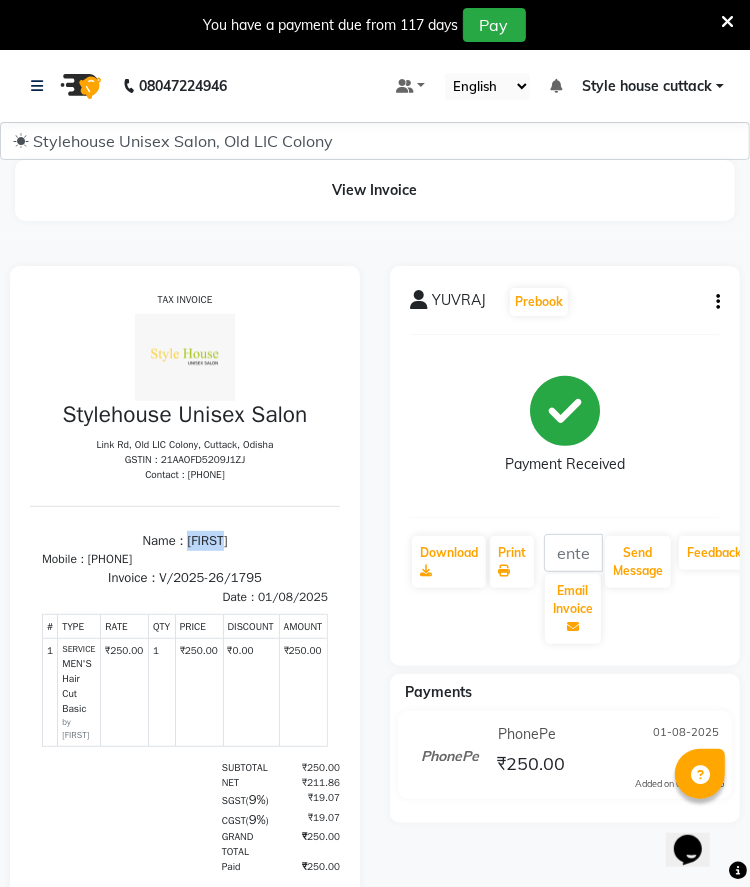 drag, startPoint x: 164, startPoint y: 537, endPoint x: 333, endPoint y: 530, distance: 169.14491 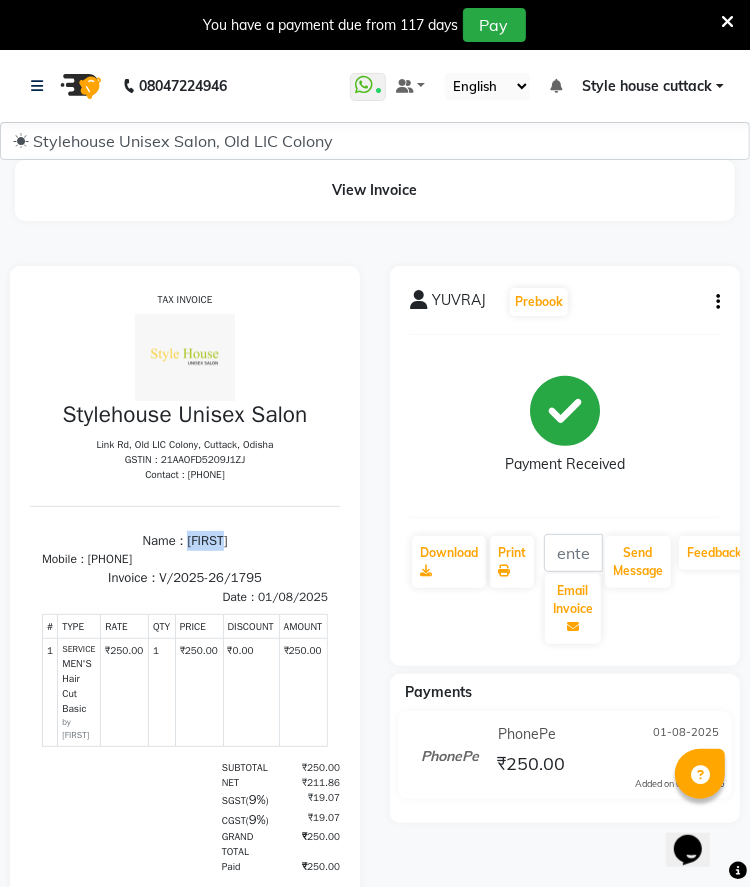 copy on "YUVRAJ" 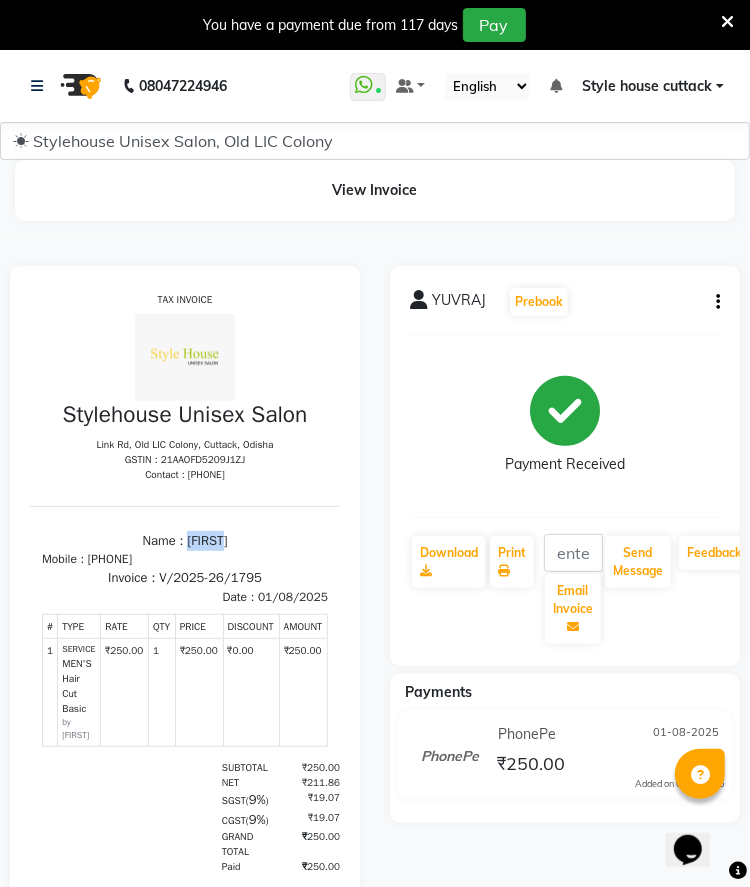 drag, startPoint x: 101, startPoint y: 554, endPoint x: 288, endPoint y: 551, distance: 187.02406 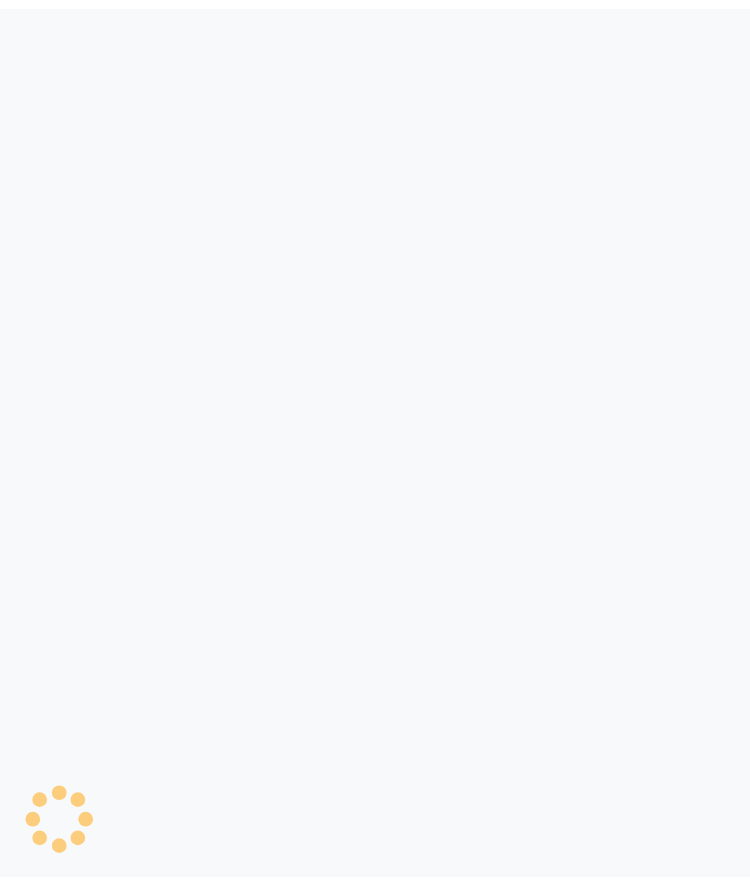 scroll, scrollTop: 0, scrollLeft: 0, axis: both 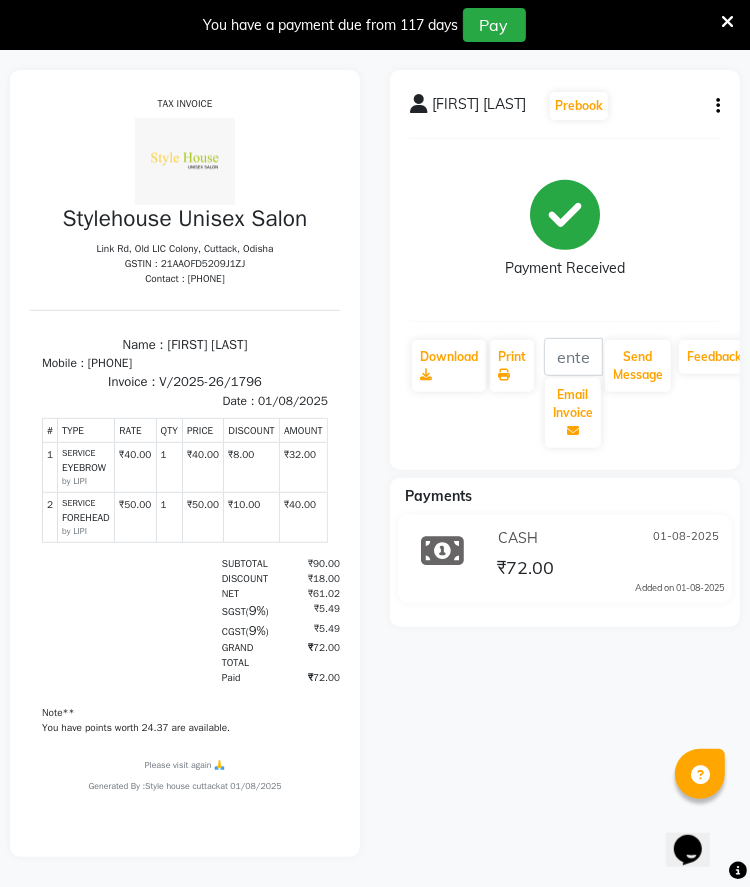 drag, startPoint x: 136, startPoint y: 324, endPoint x: 357, endPoint y: 394, distance: 231.82104 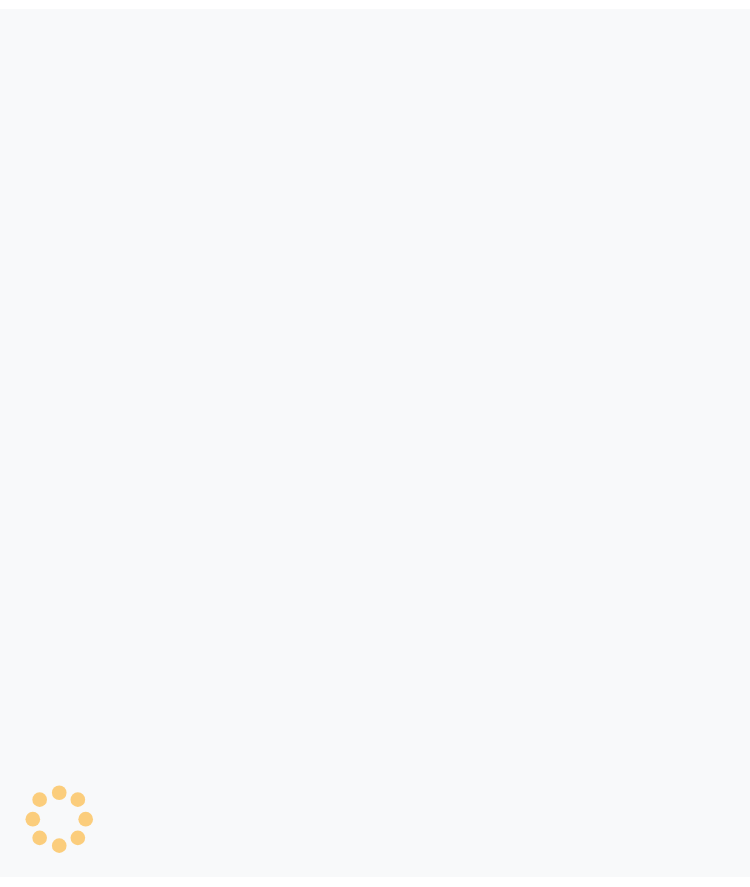 scroll, scrollTop: 0, scrollLeft: 0, axis: both 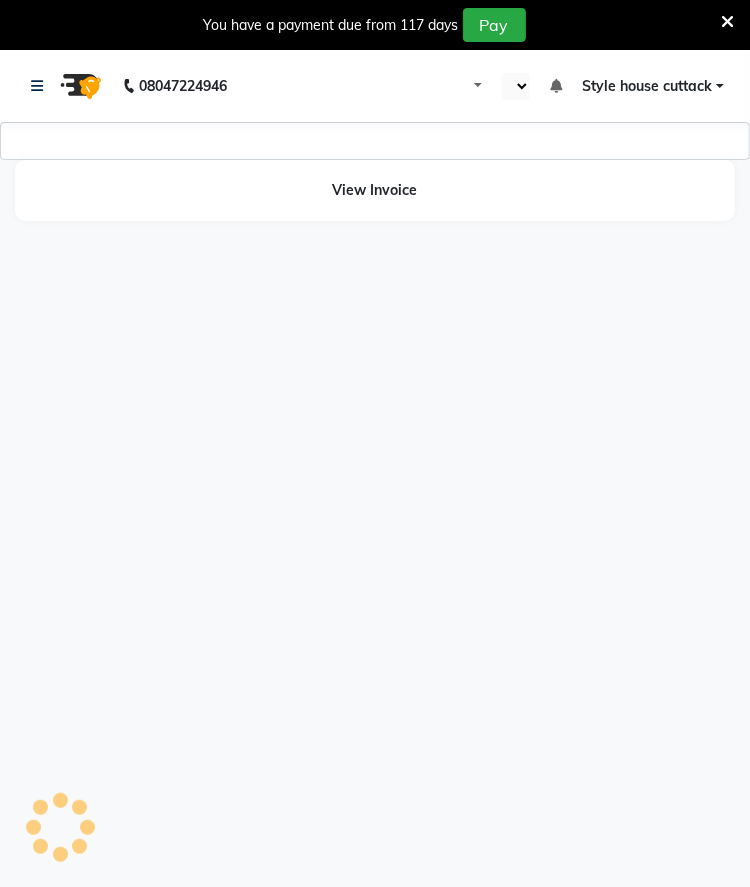 select on "en" 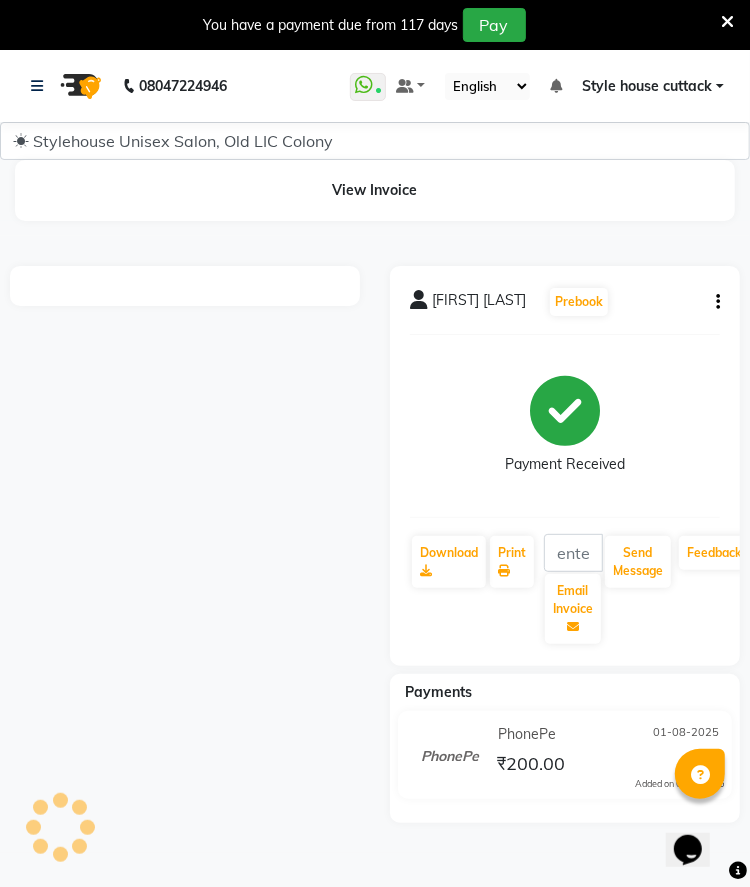 scroll, scrollTop: 0, scrollLeft: 0, axis: both 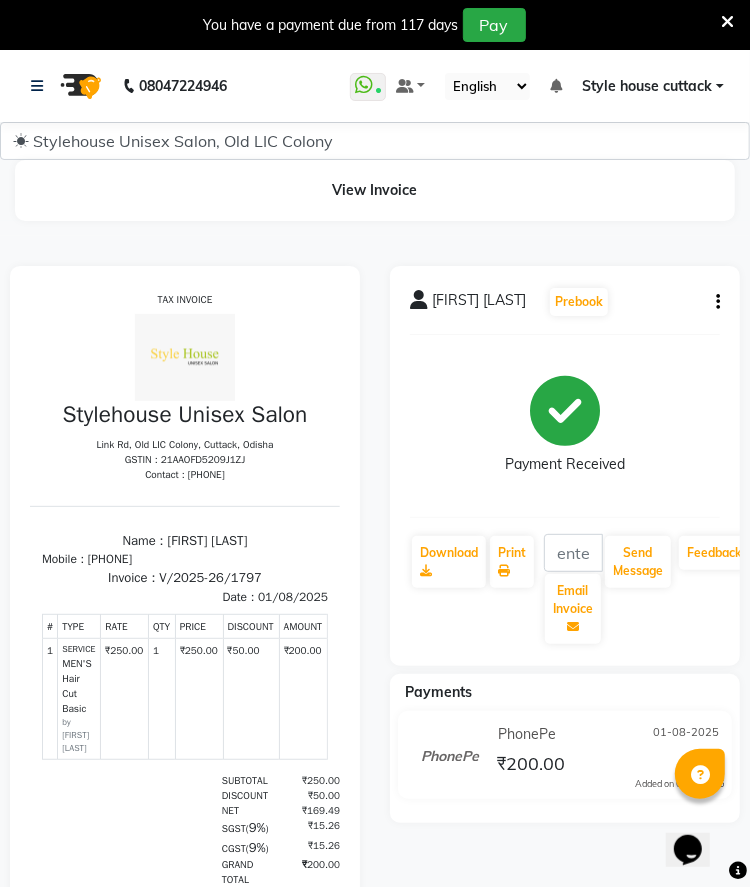 drag, startPoint x: 113, startPoint y: 535, endPoint x: 285, endPoint y: 536, distance: 172.00291 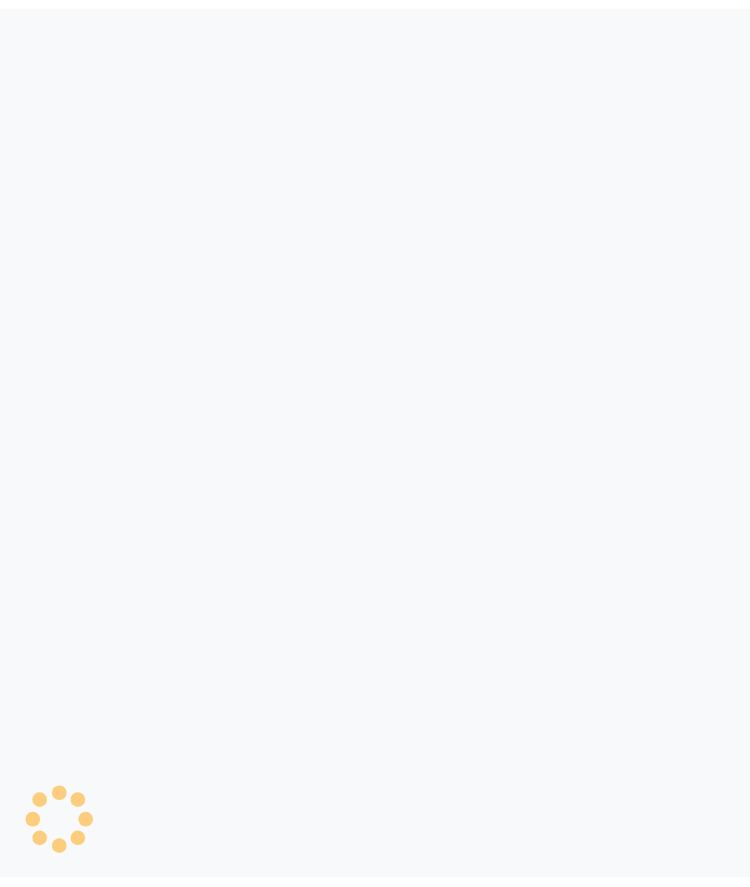 scroll, scrollTop: 0, scrollLeft: 0, axis: both 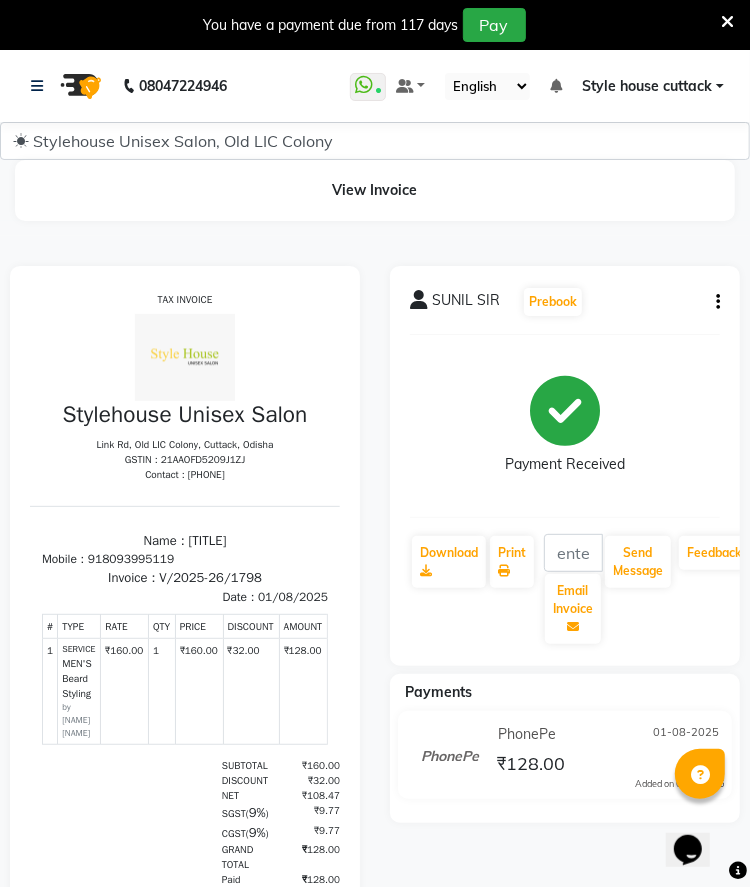drag, startPoint x: 158, startPoint y: 539, endPoint x: 353, endPoint y: 808, distance: 332.2439 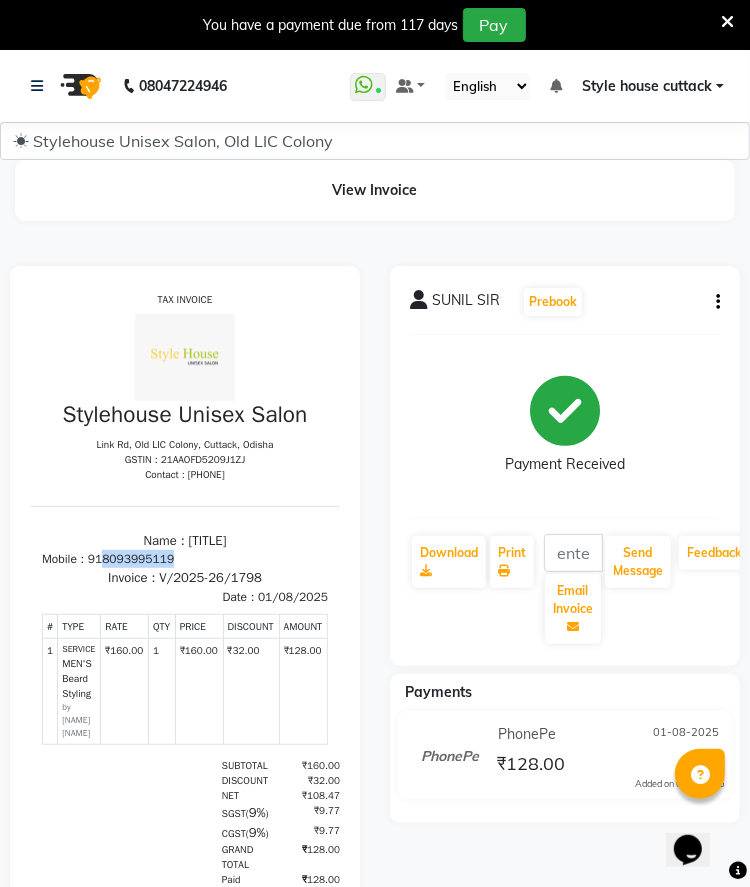 drag, startPoint x: 106, startPoint y: 556, endPoint x: 226, endPoint y: 560, distance: 120.06665 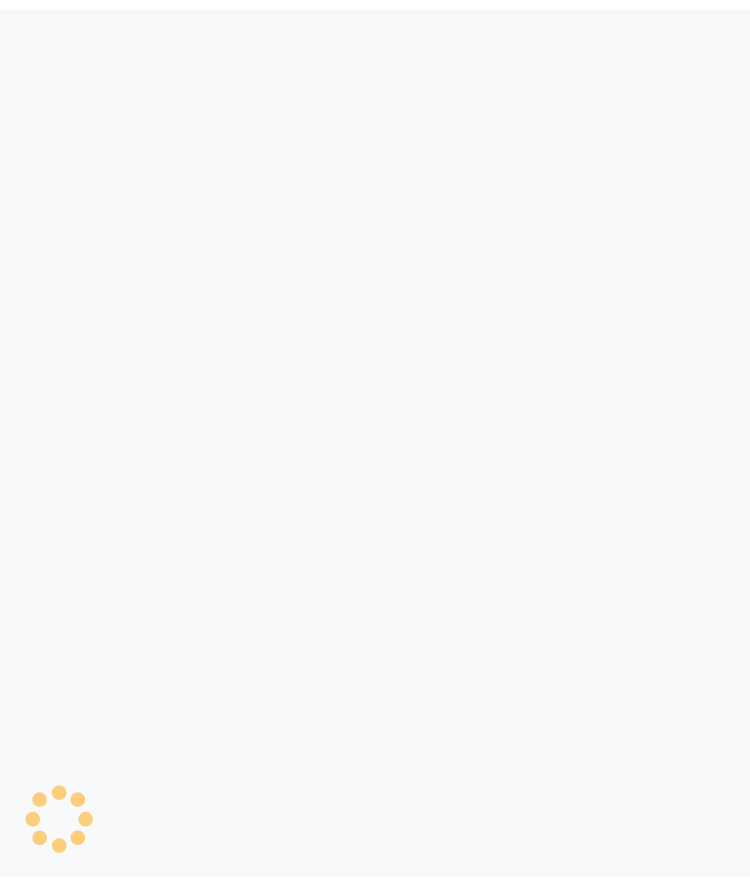 scroll, scrollTop: 0, scrollLeft: 0, axis: both 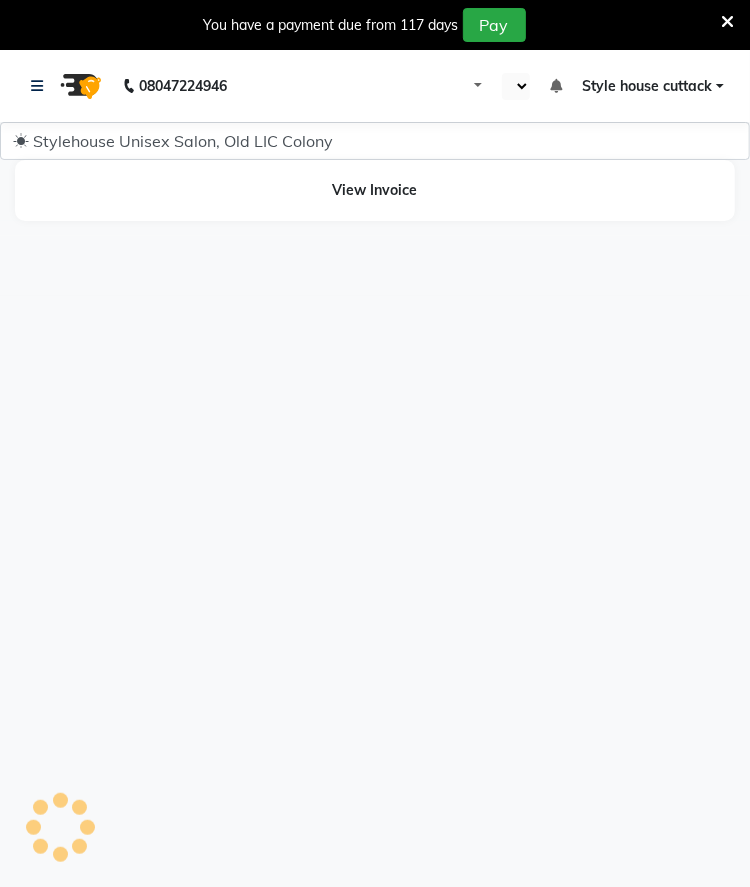 select on "en" 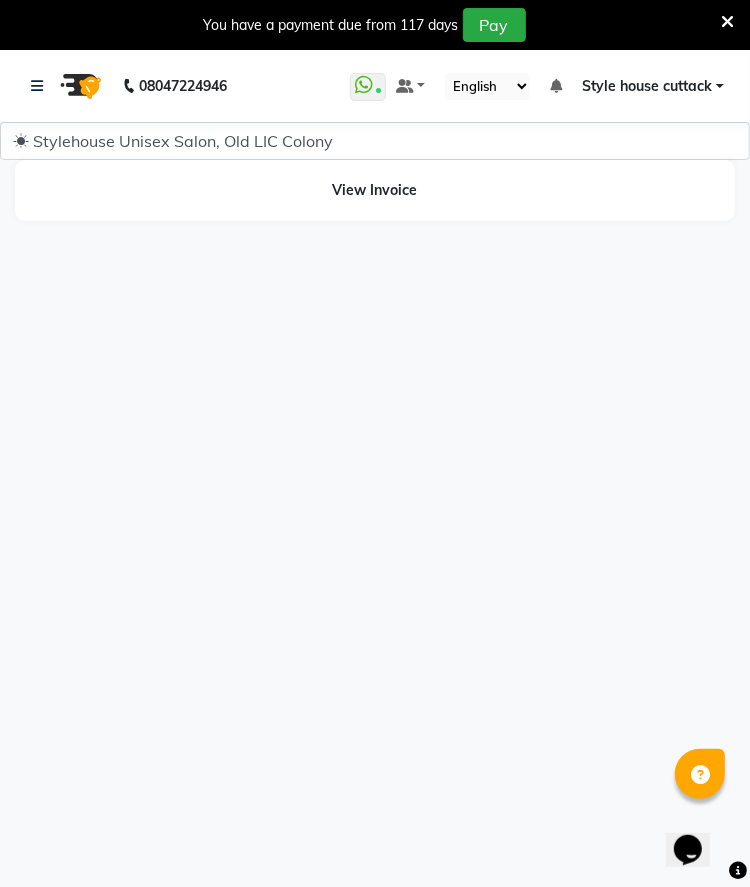 scroll, scrollTop: 0, scrollLeft: 0, axis: both 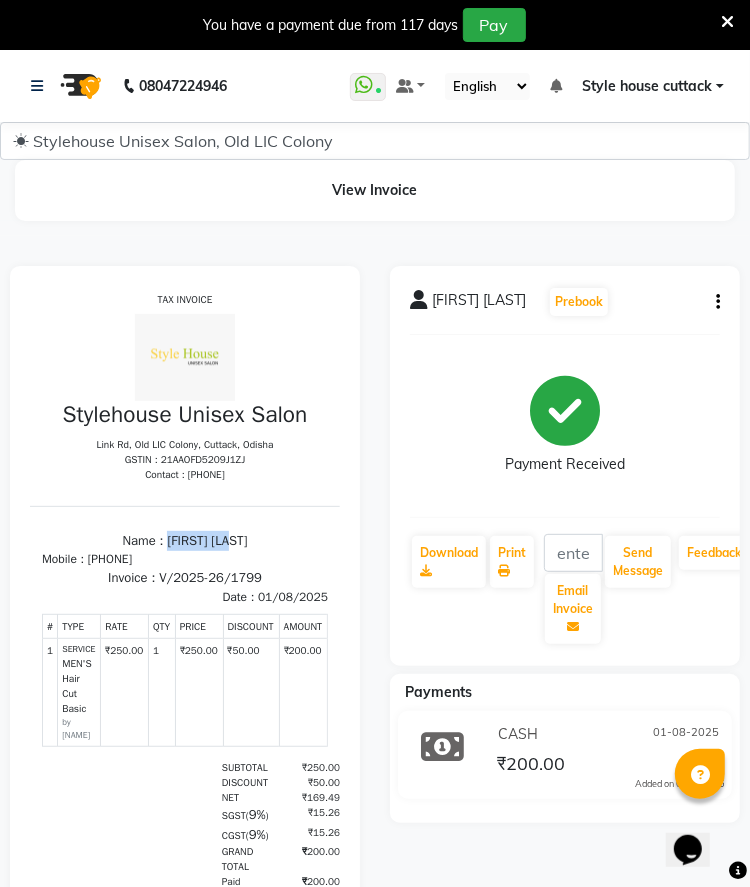 drag, startPoint x: 167, startPoint y: 531, endPoint x: 270, endPoint y: 528, distance: 103.04368 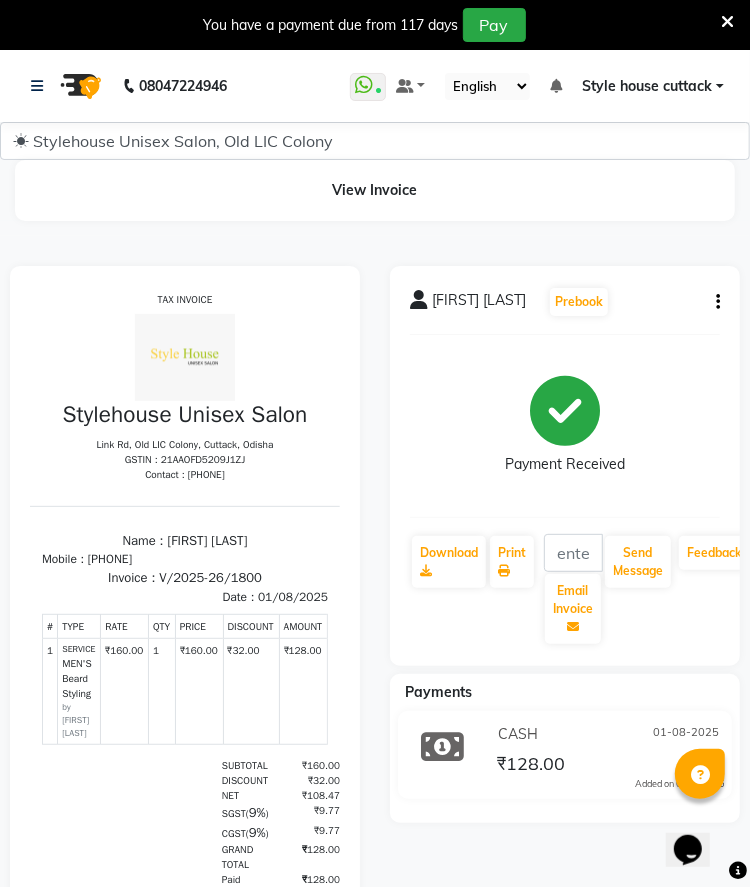 scroll, scrollTop: 0, scrollLeft: 0, axis: both 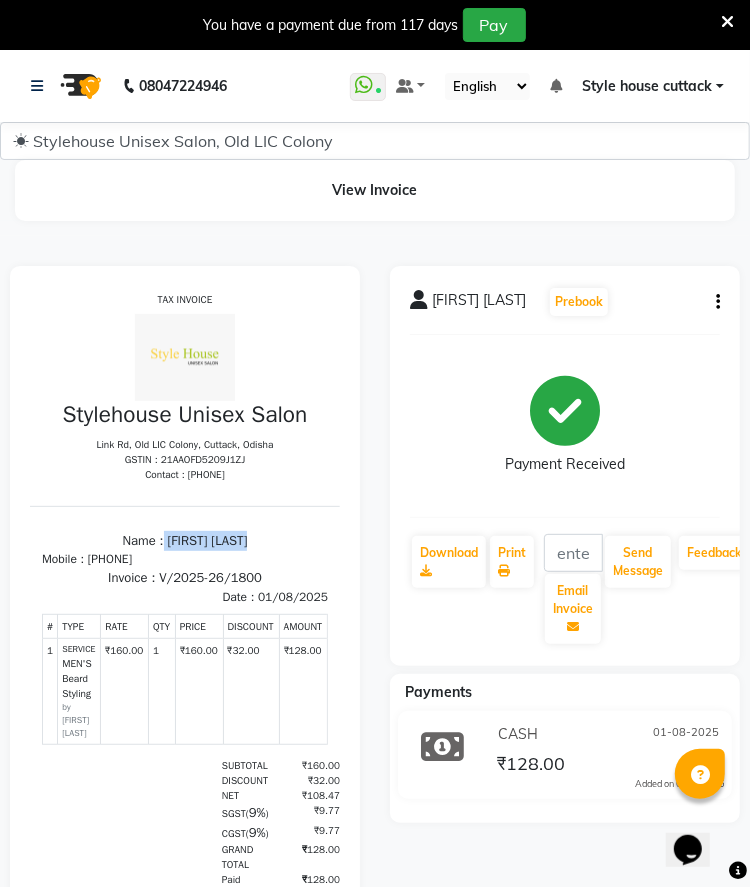 drag, startPoint x: 131, startPoint y: 539, endPoint x: 288, endPoint y: 539, distance: 157 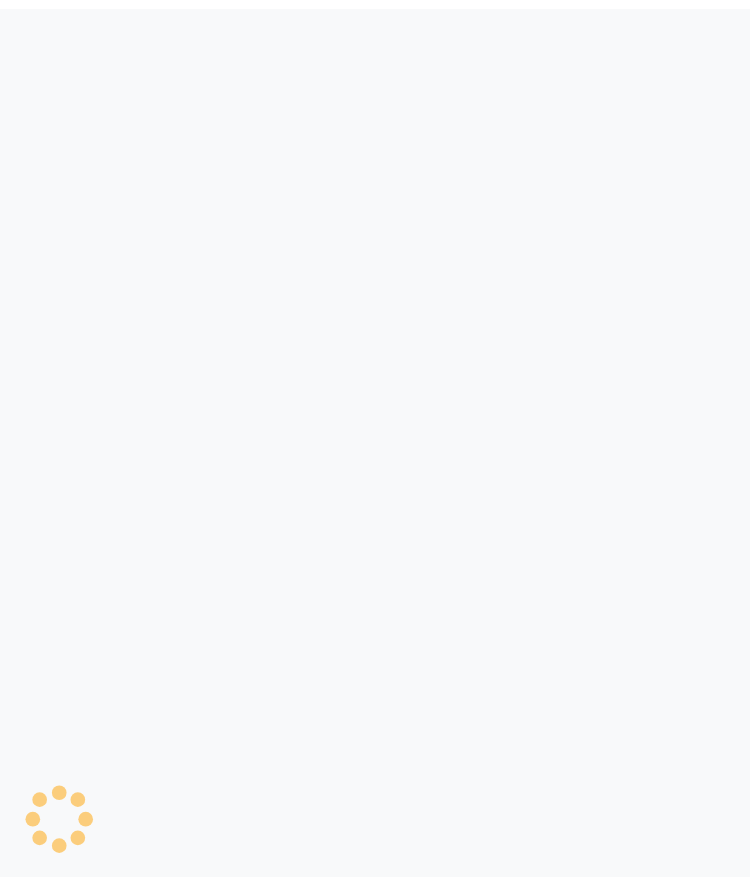 scroll, scrollTop: 0, scrollLeft: 0, axis: both 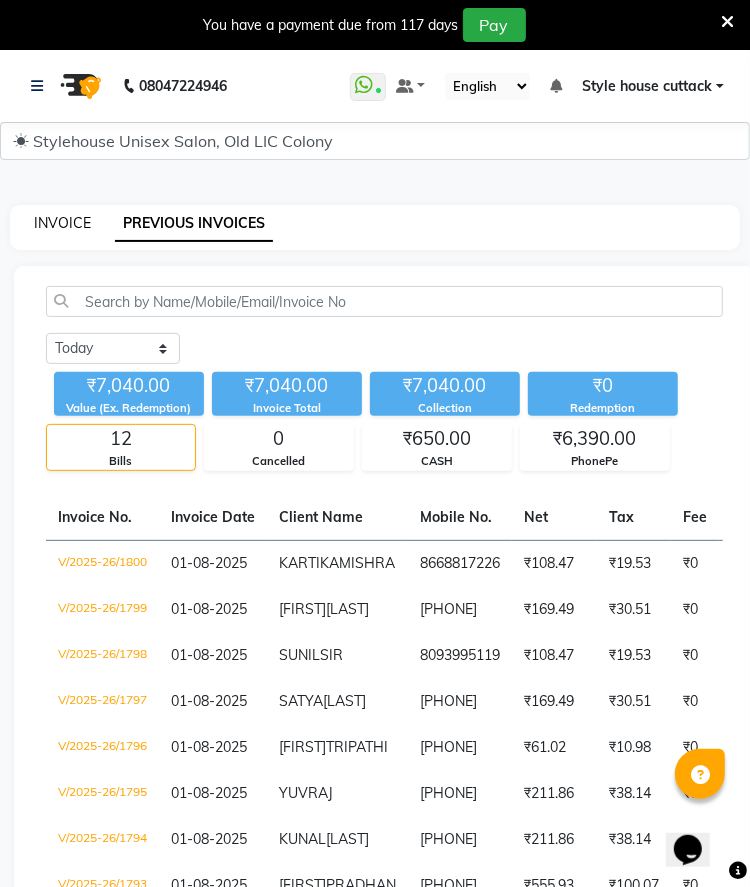 click on "INVOICE" 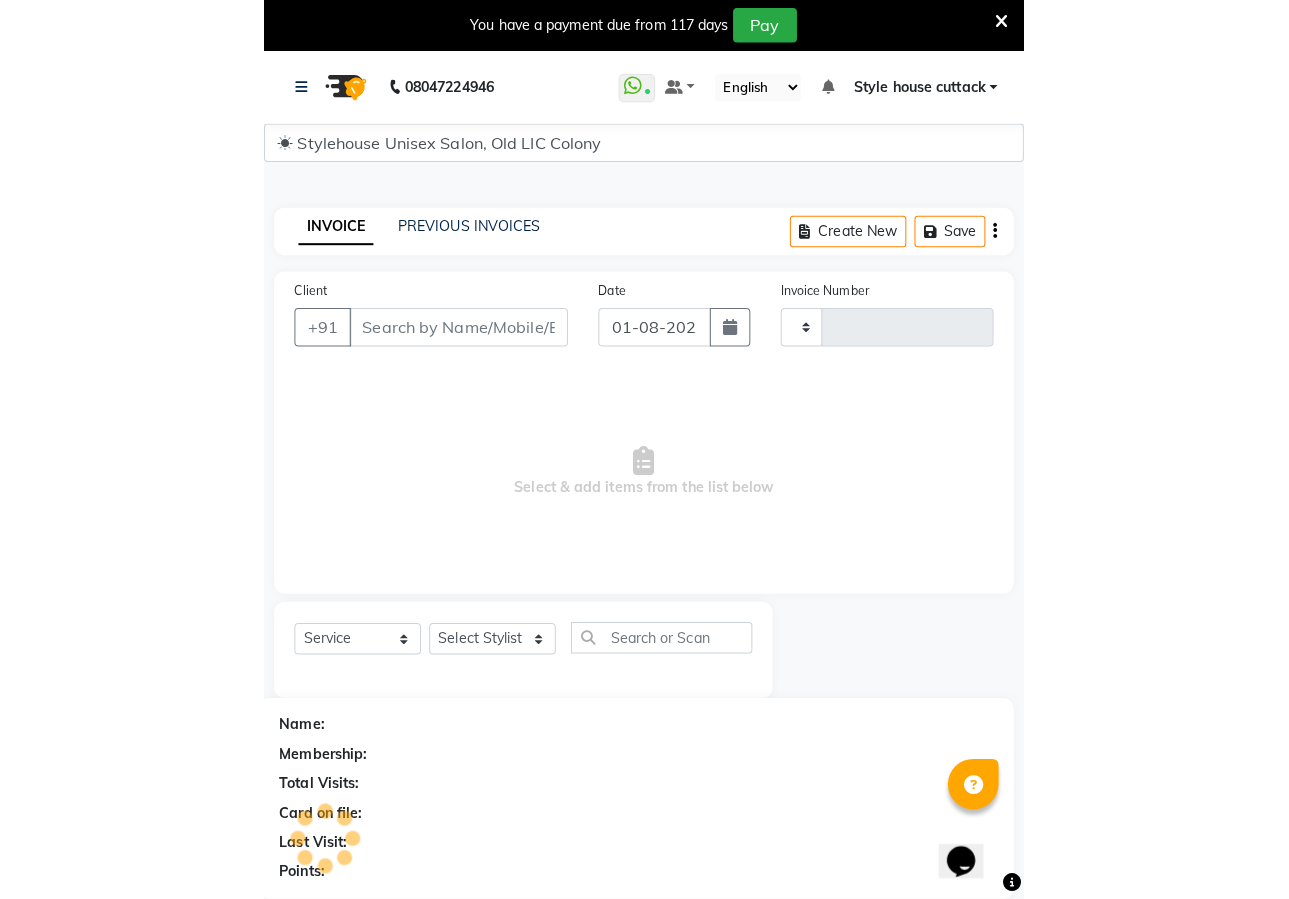 scroll, scrollTop: 49, scrollLeft: 0, axis: vertical 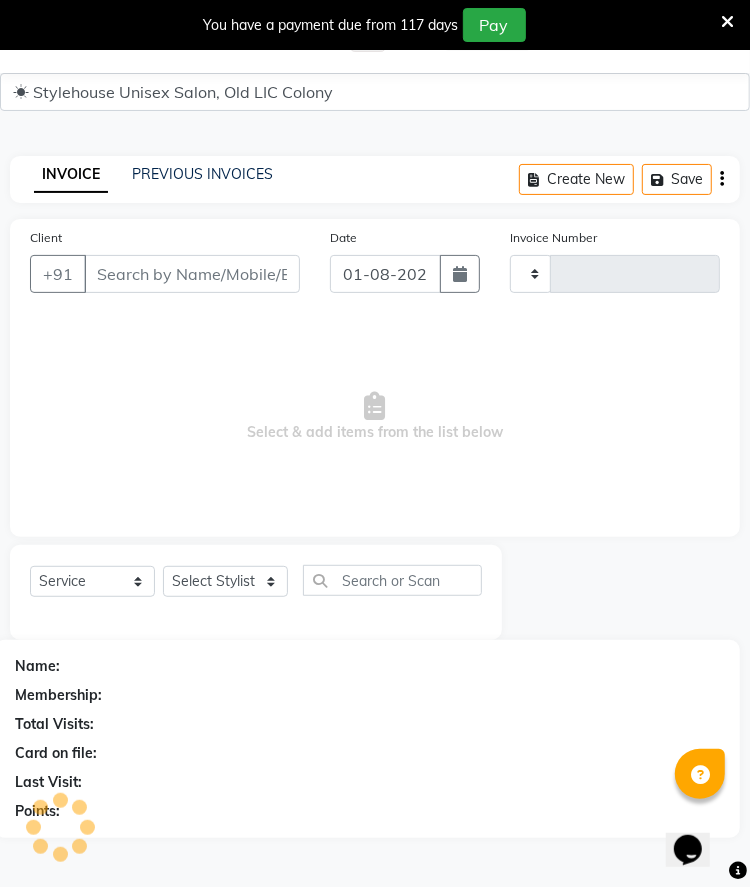 type on "1801" 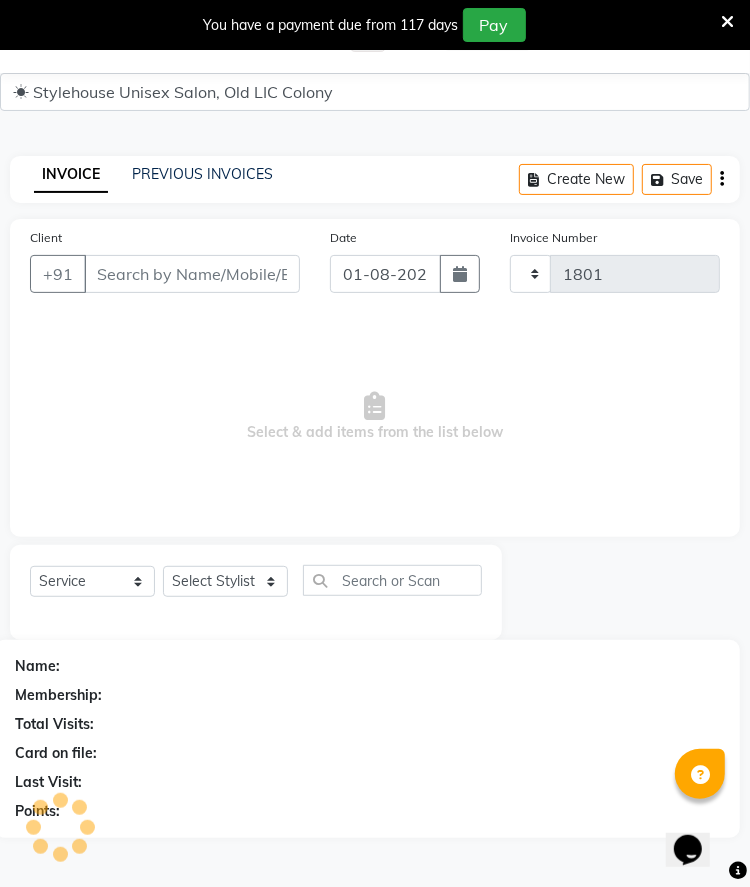 select on "4222" 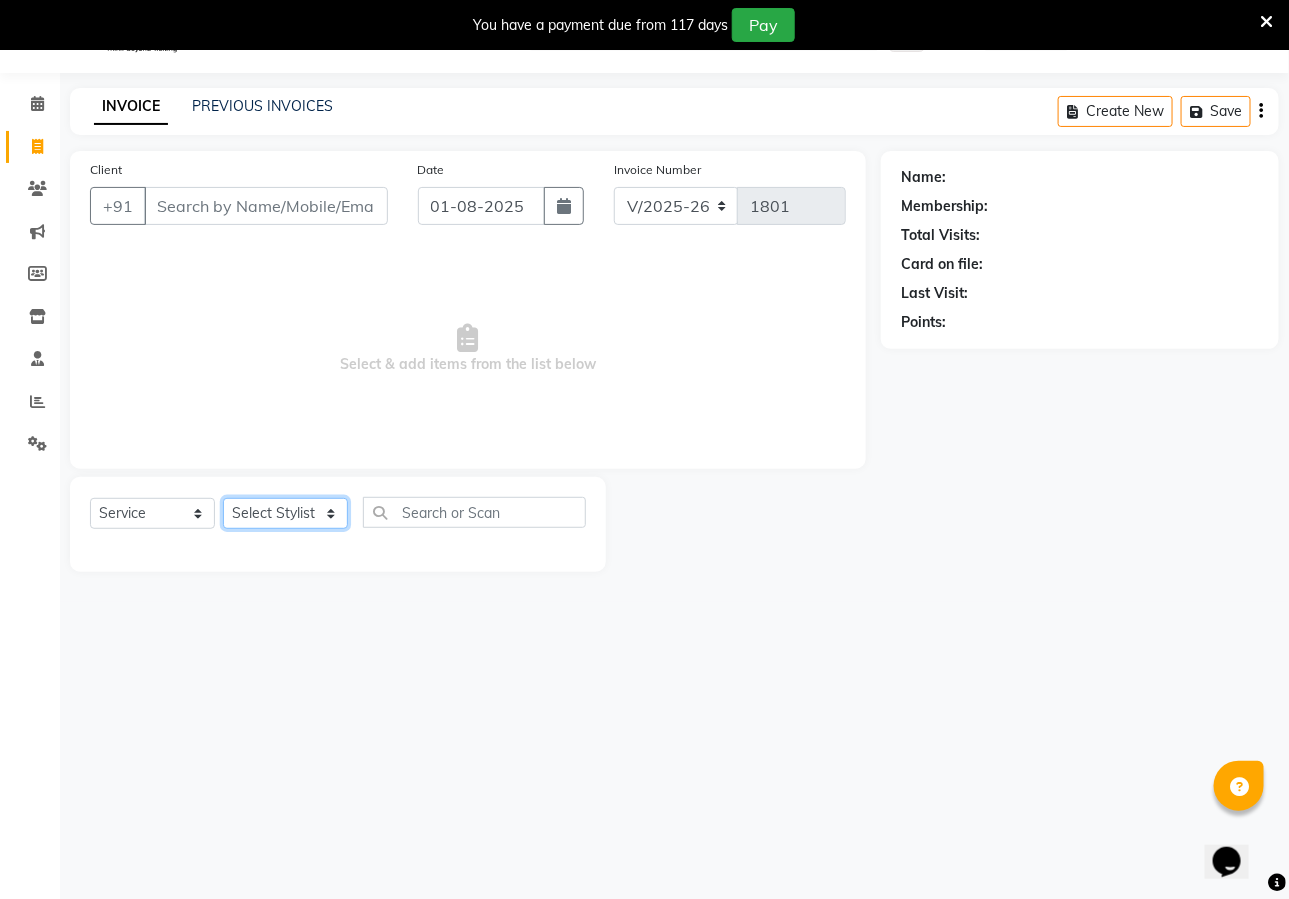 click on "Select Stylist Bharati Nanda Bikash Chintu Kanha Barik LIPI Manjit Barik Nitu Behera Padmini Rout Payal Dash PRADIP BARIK Style house cuttack" 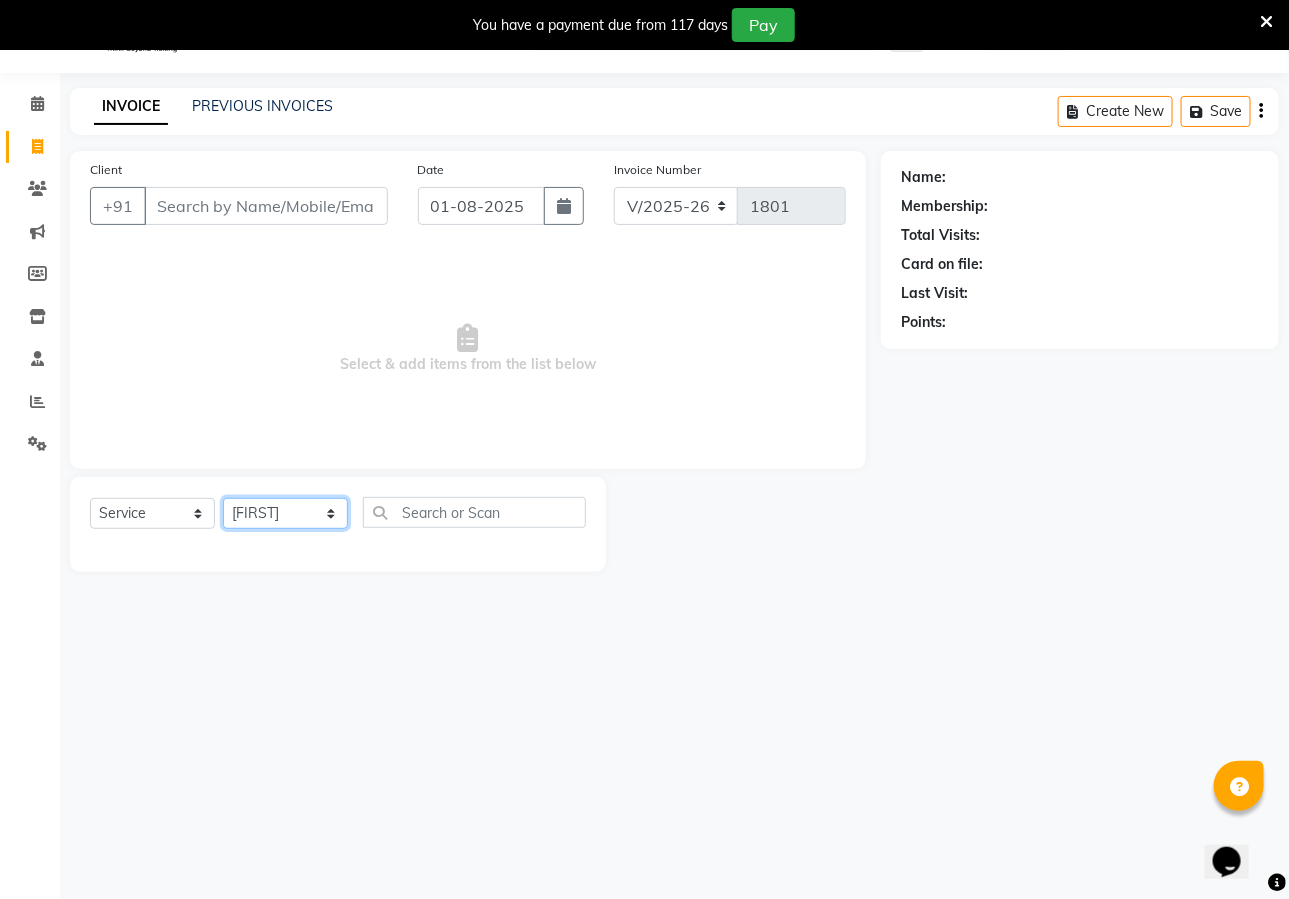 click on "Select Stylist Bharati Nanda Bikash Chintu Kanha Barik LIPI Manjit Barik Nitu Behera Padmini Rout Payal Dash PRADIP BARIK Style house cuttack" 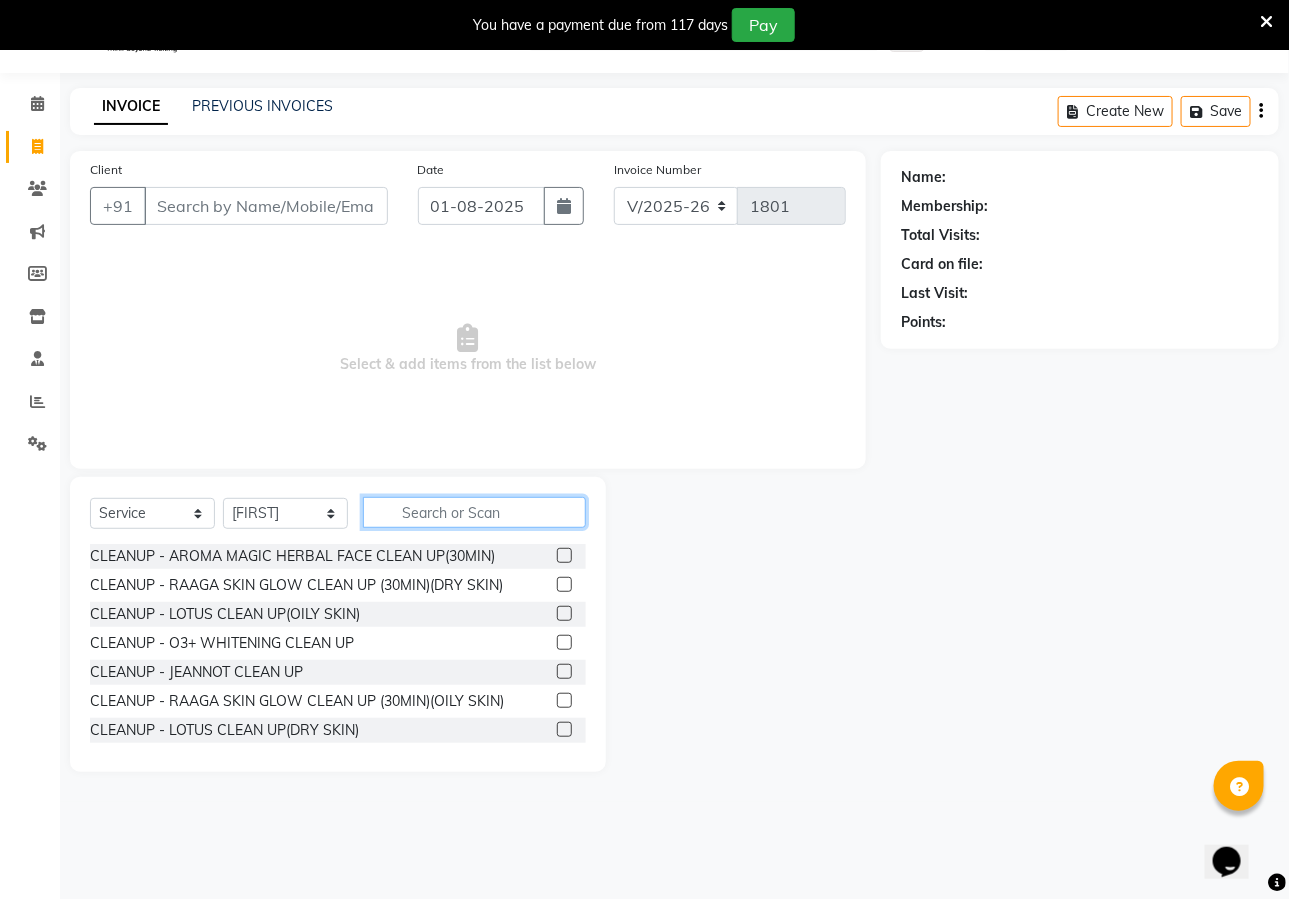 click 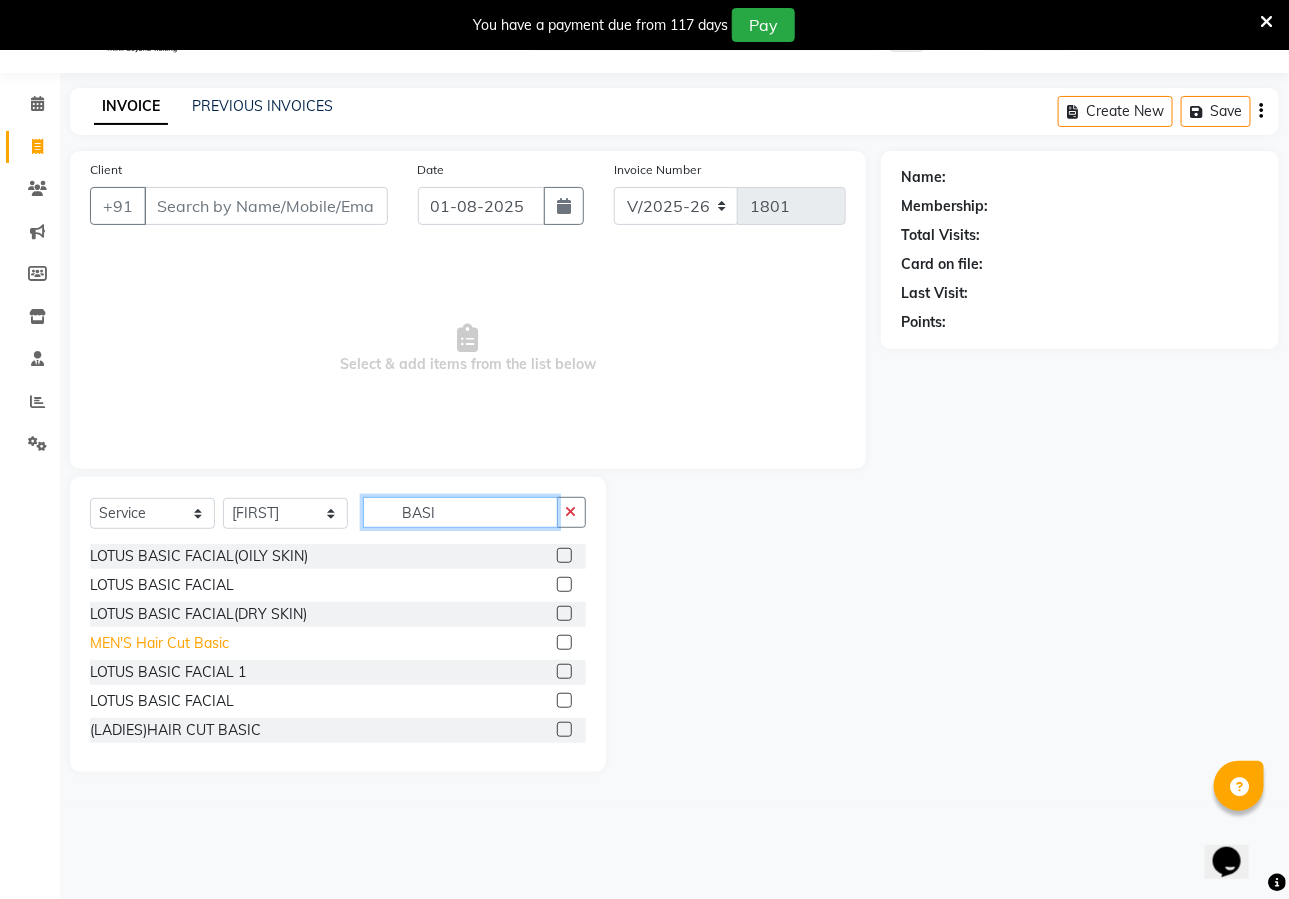 type on "BASI" 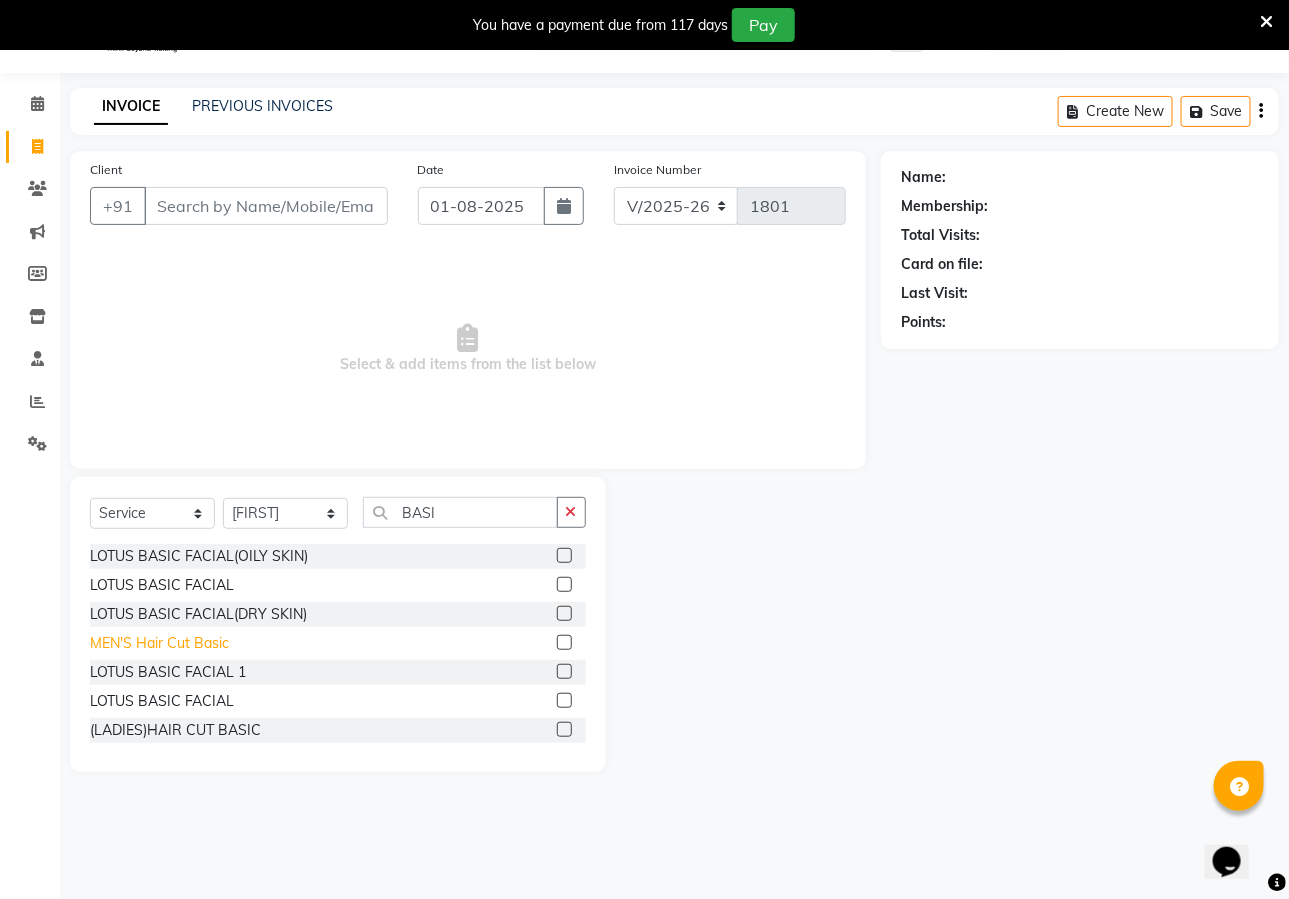 click on "MEN'S Hair Cut Basic" 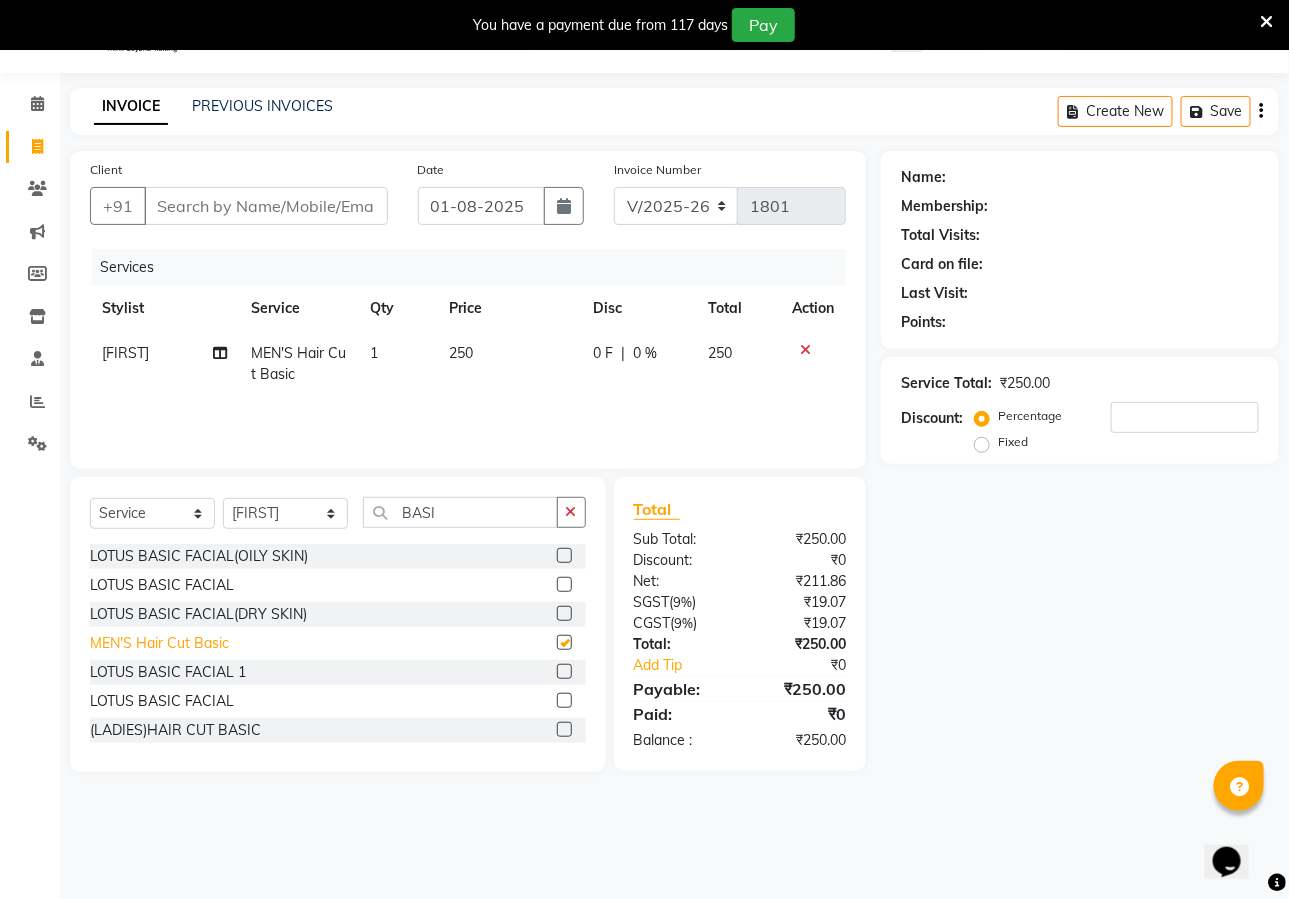 checkbox on "false" 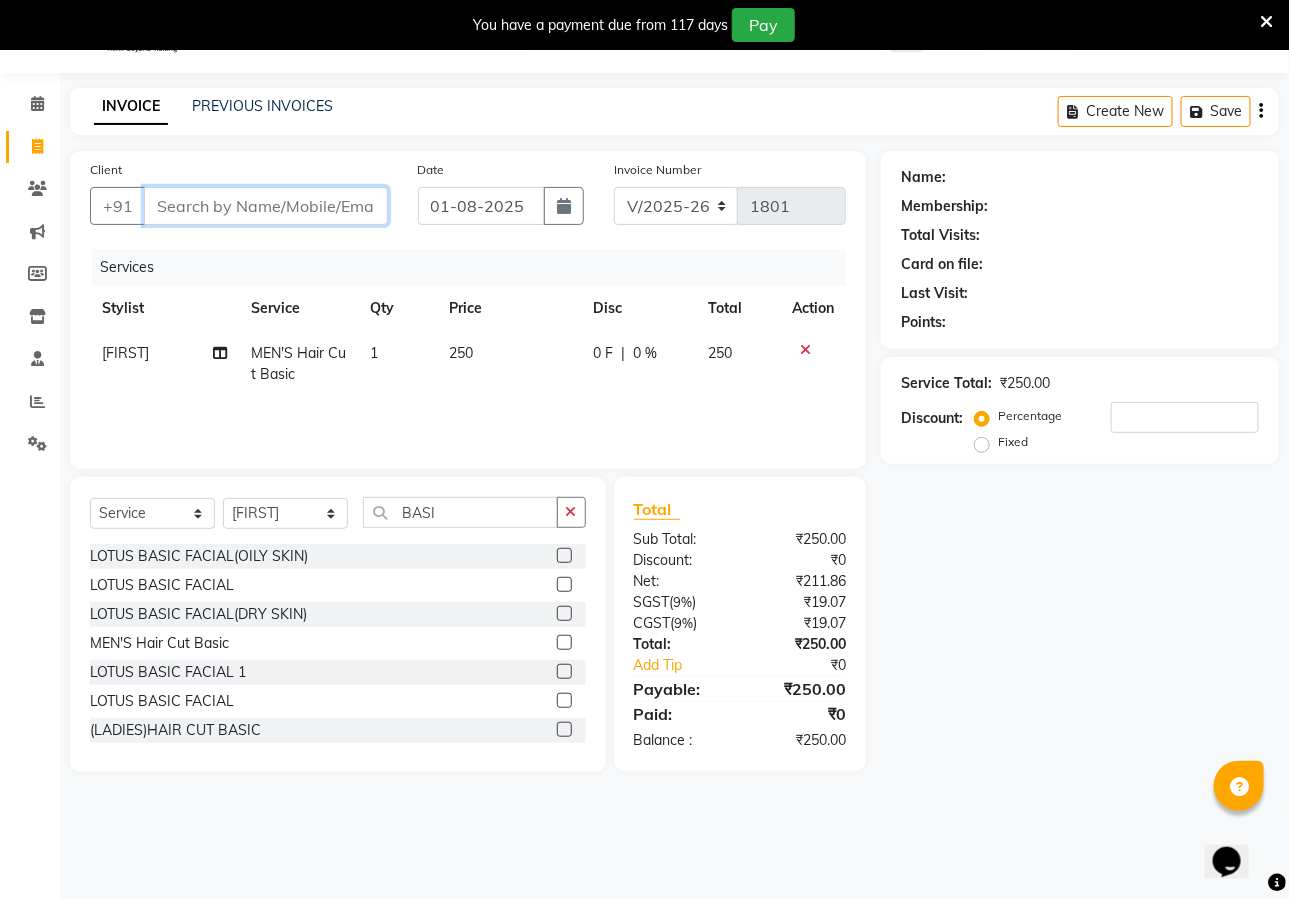 click on "Client" at bounding box center (266, 206) 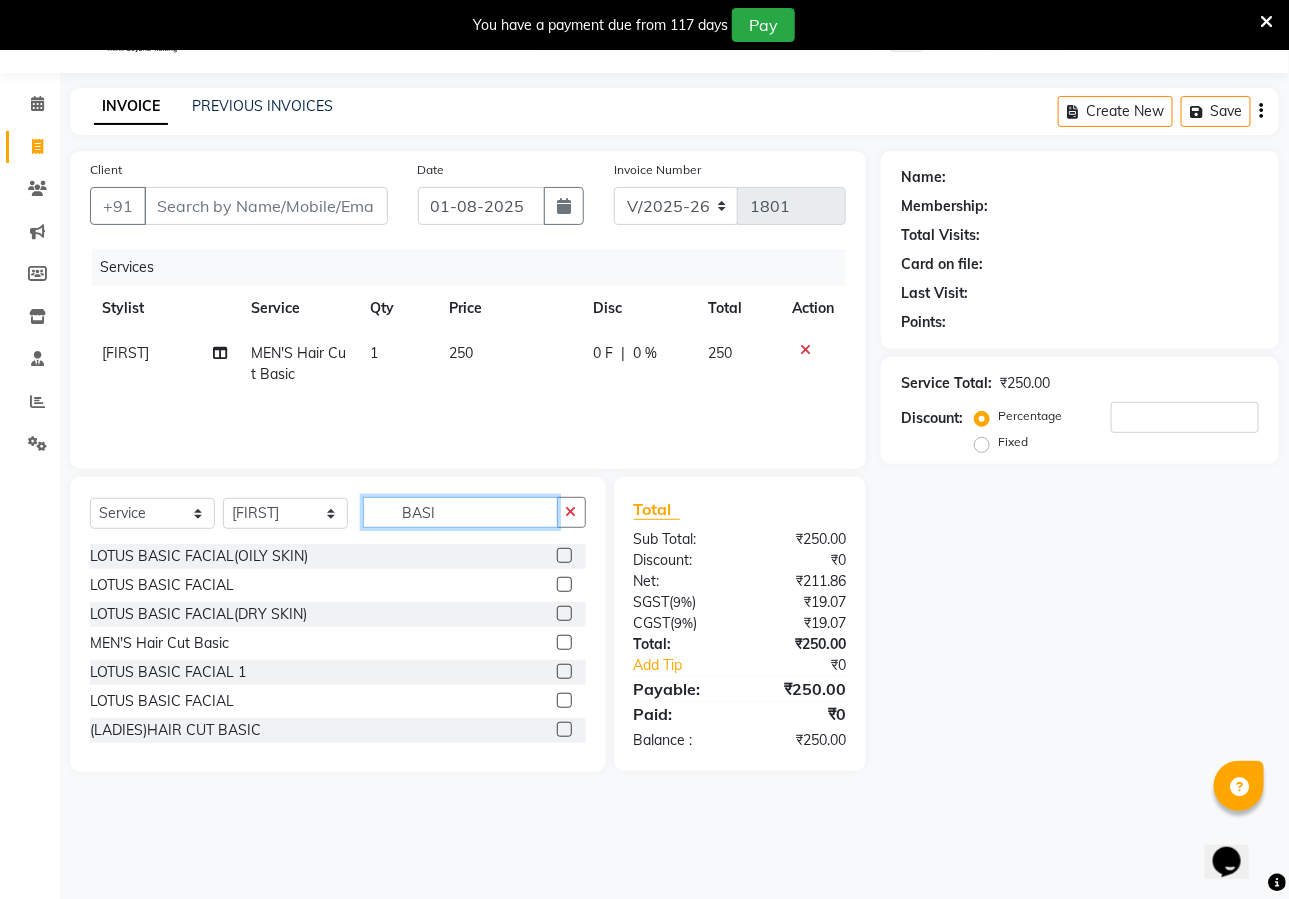 click on "BASI" 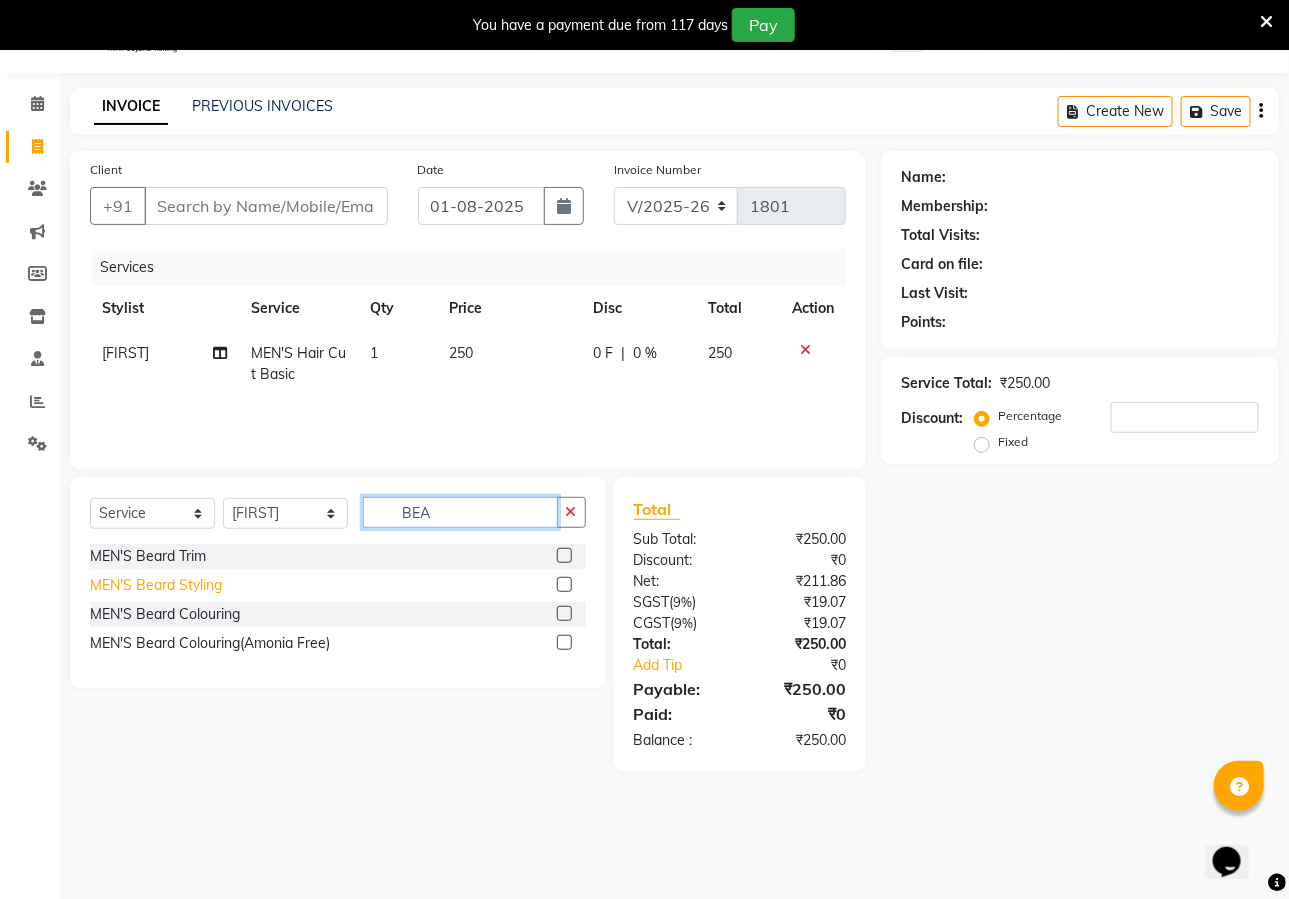 type on "BEA" 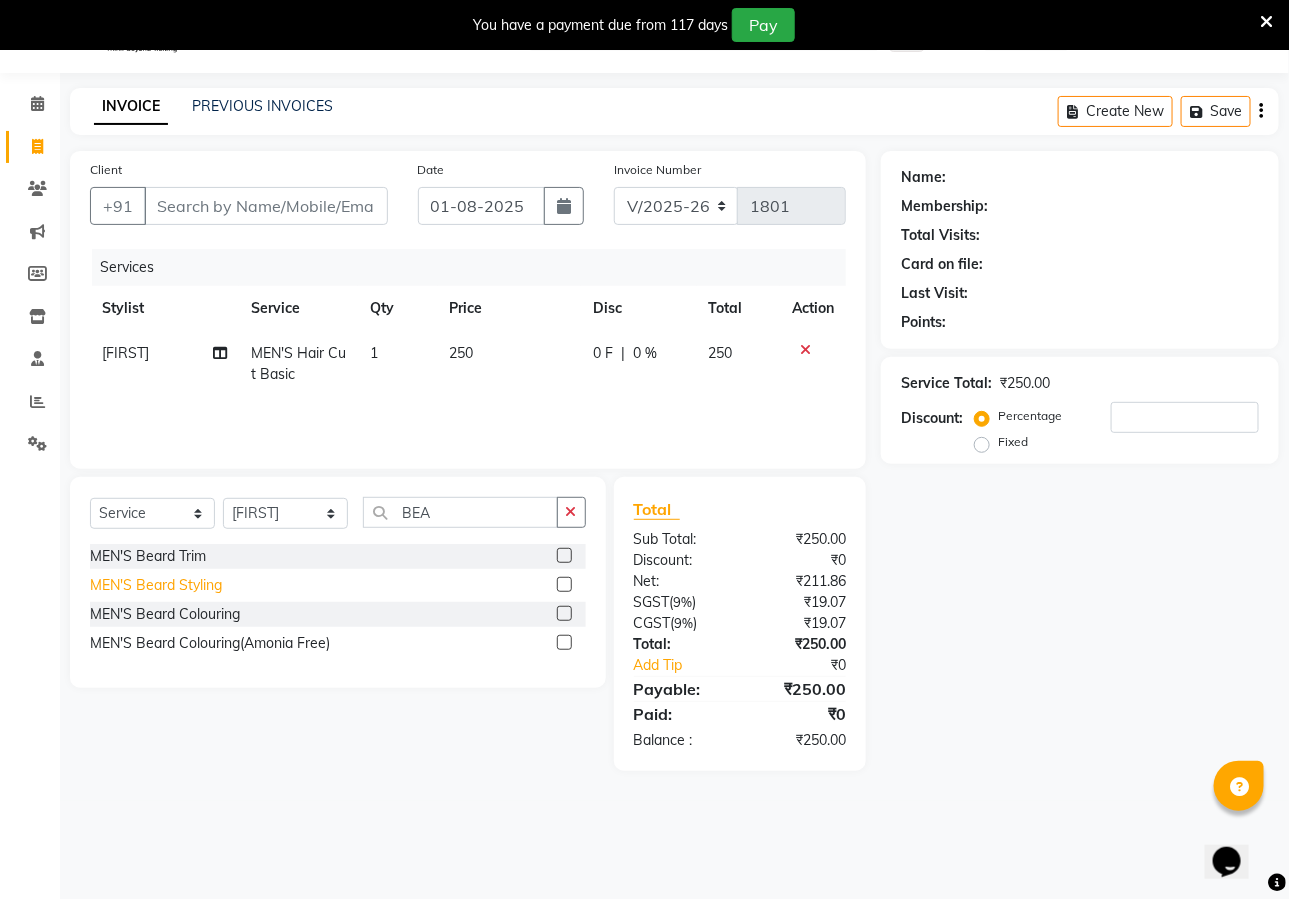 click on "MEN'S Beard Styling" 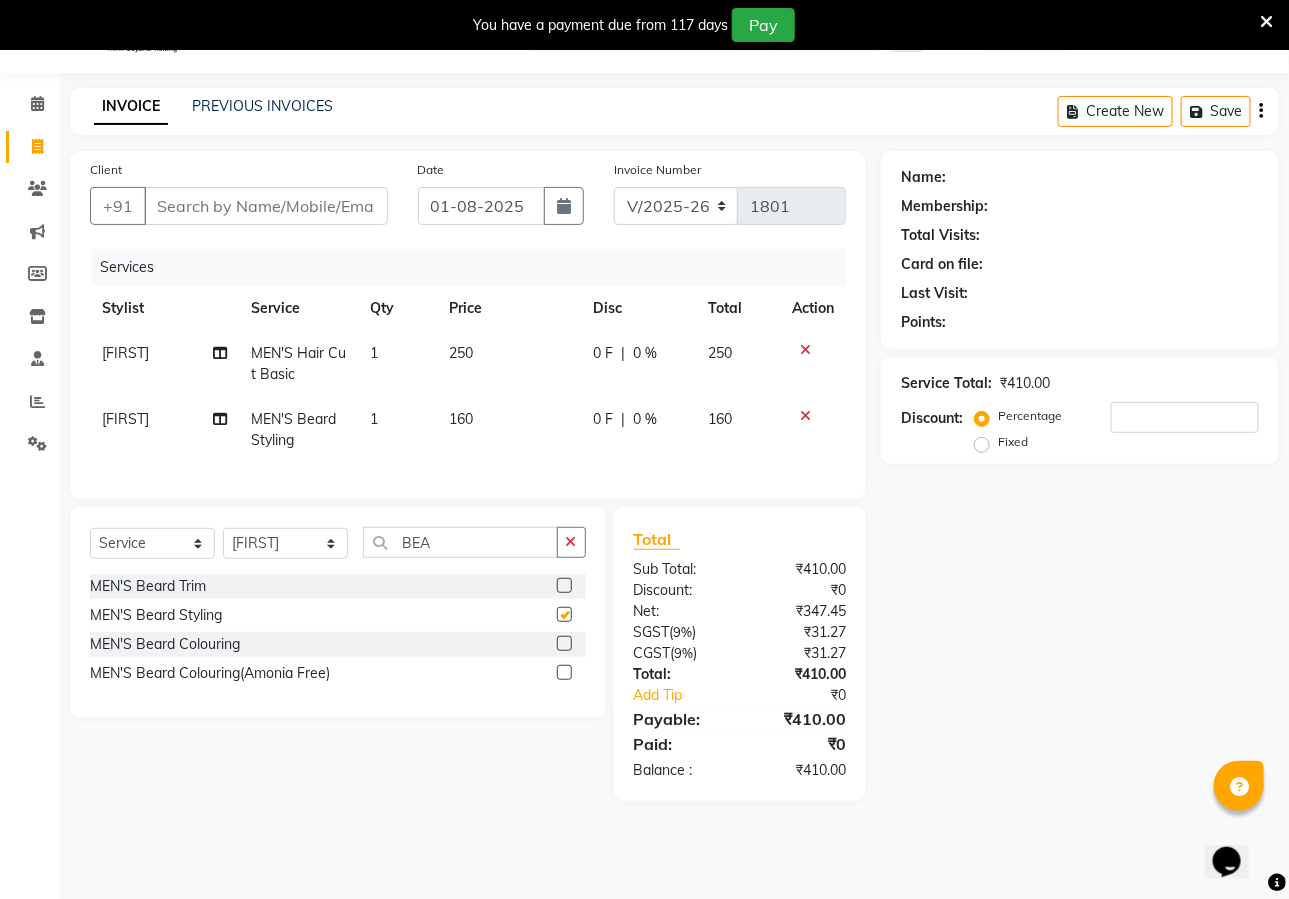 checkbox on "false" 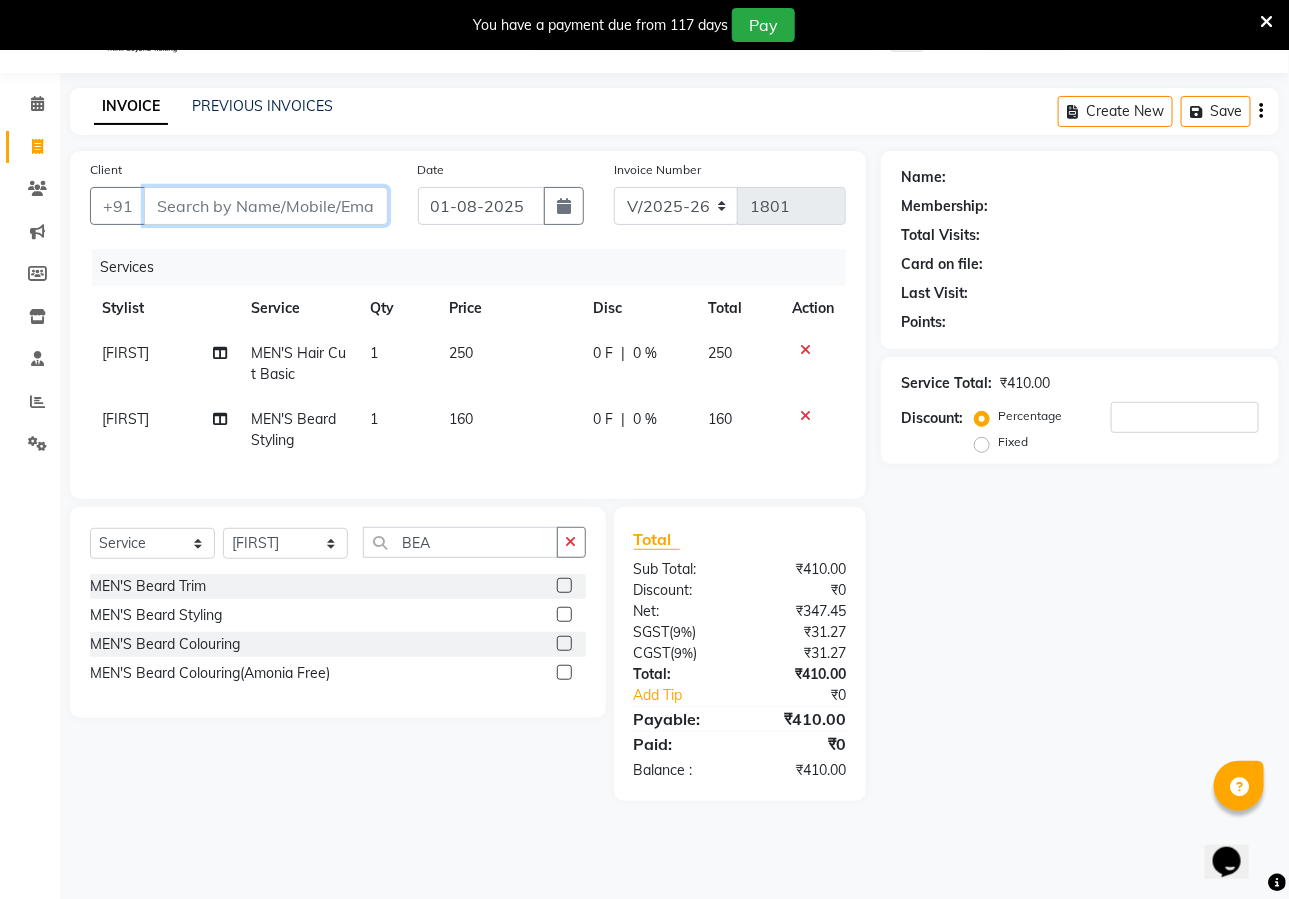 click on "Client" at bounding box center (266, 206) 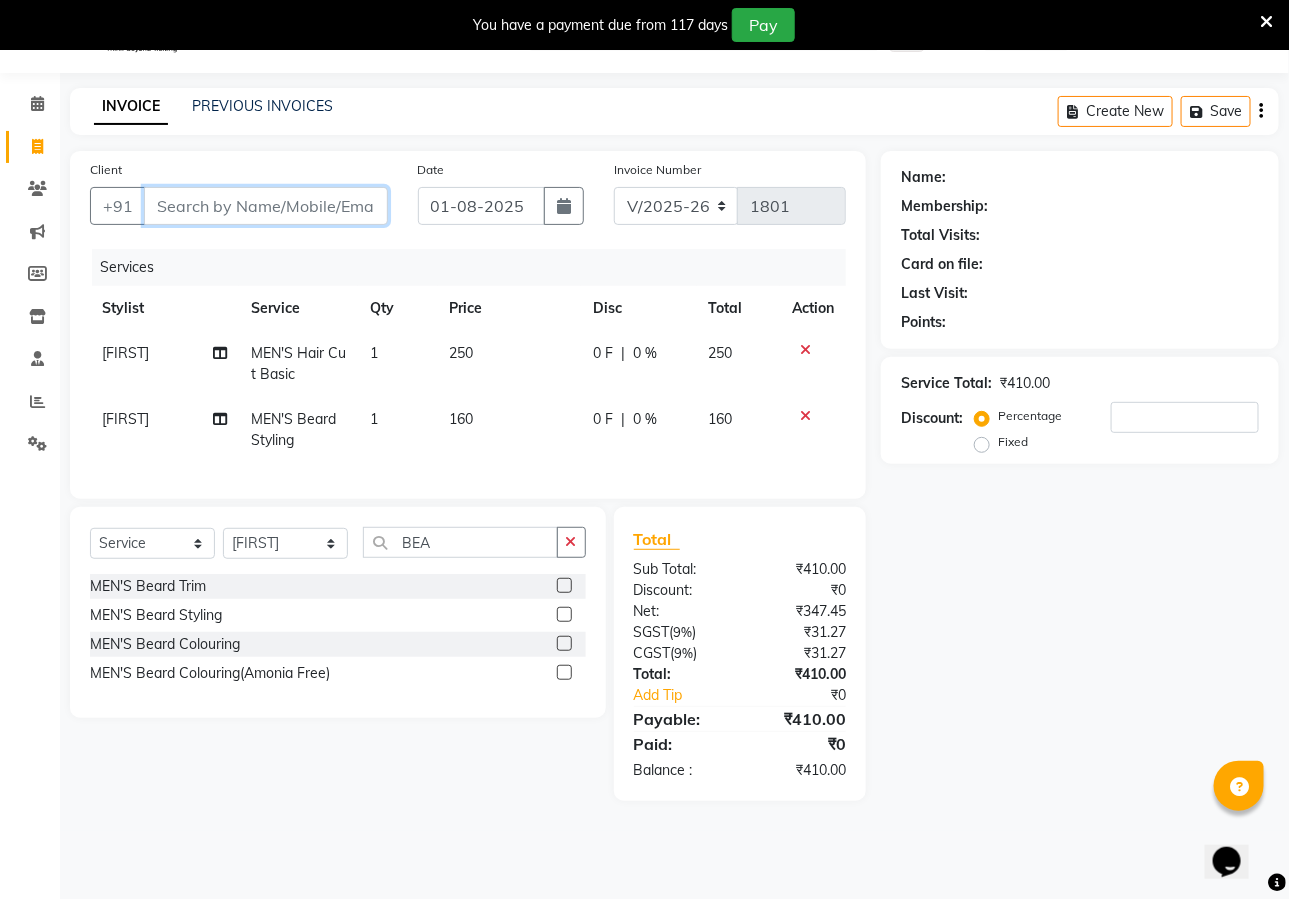 type on "9" 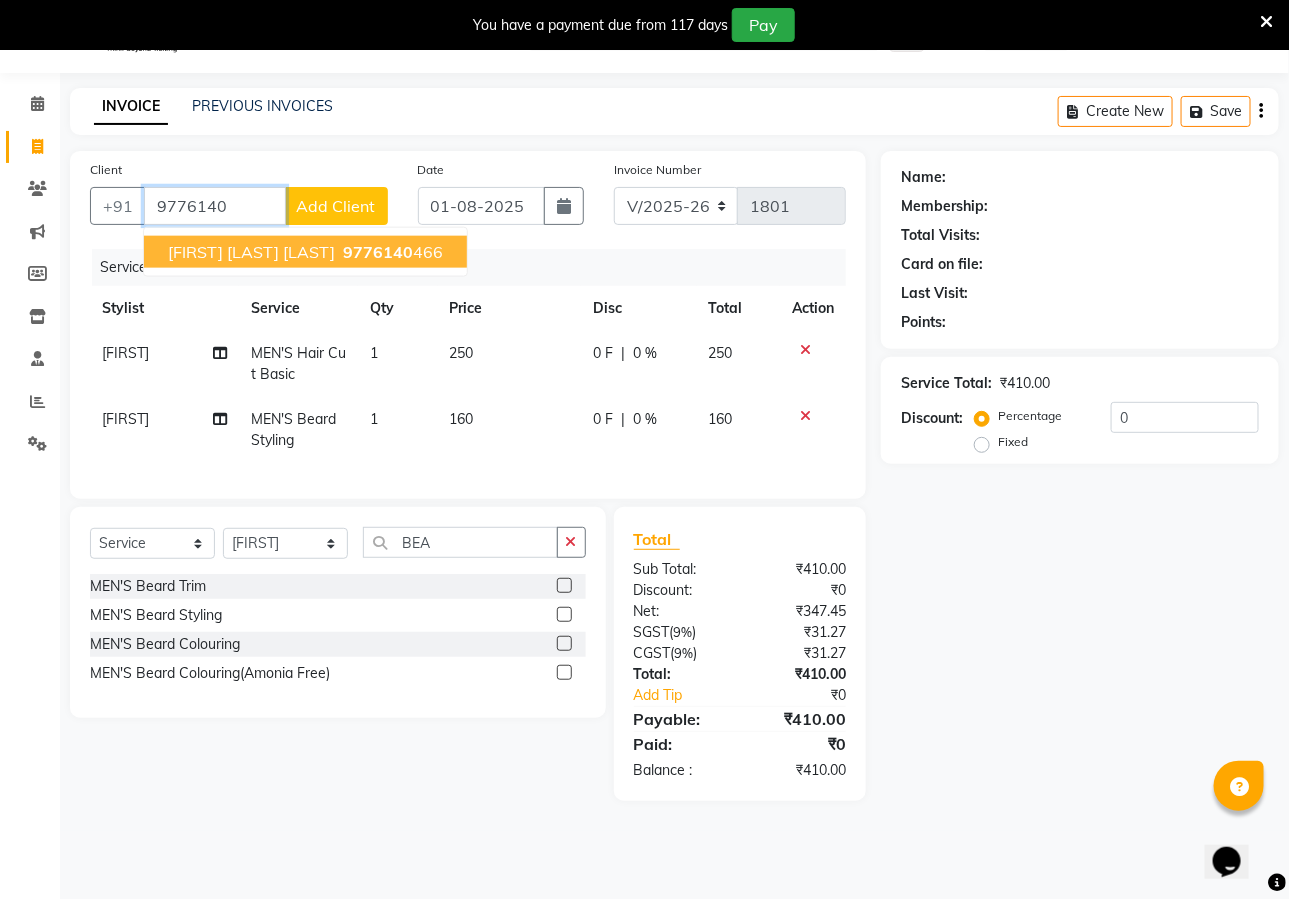 click on "ALOK RANJAN PATRA" at bounding box center (251, 252) 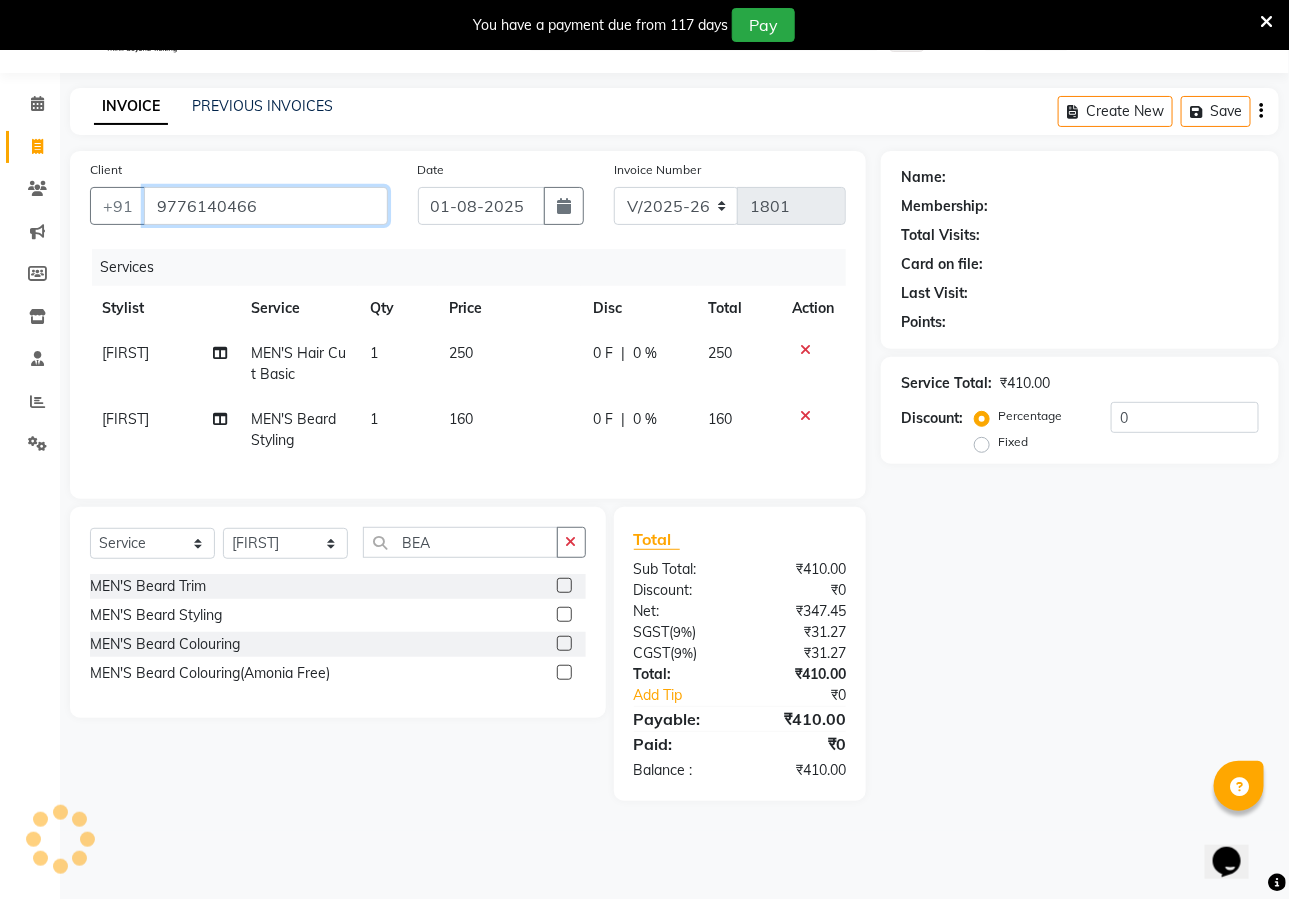 type on "9776140466" 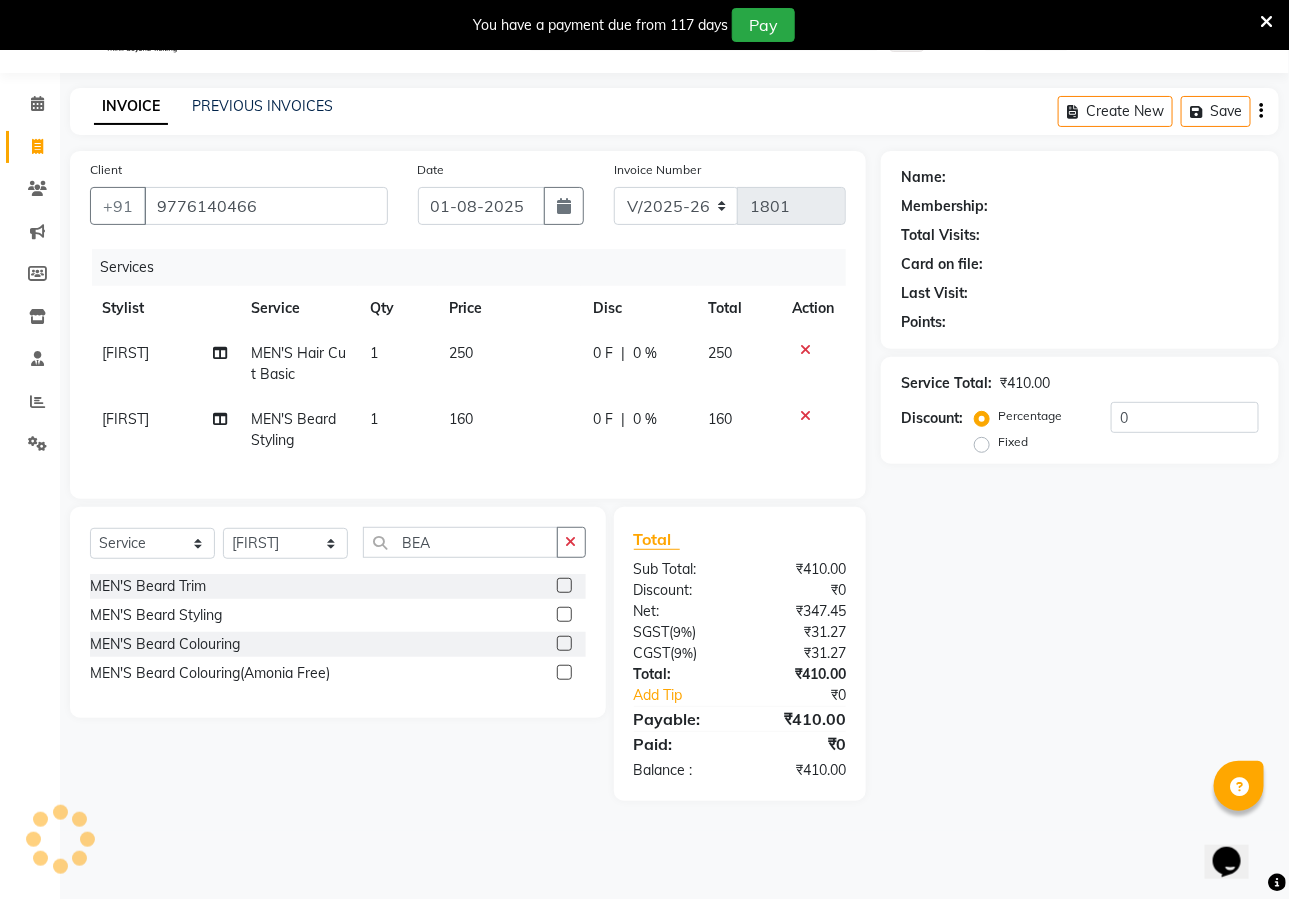 select on "2: Object" 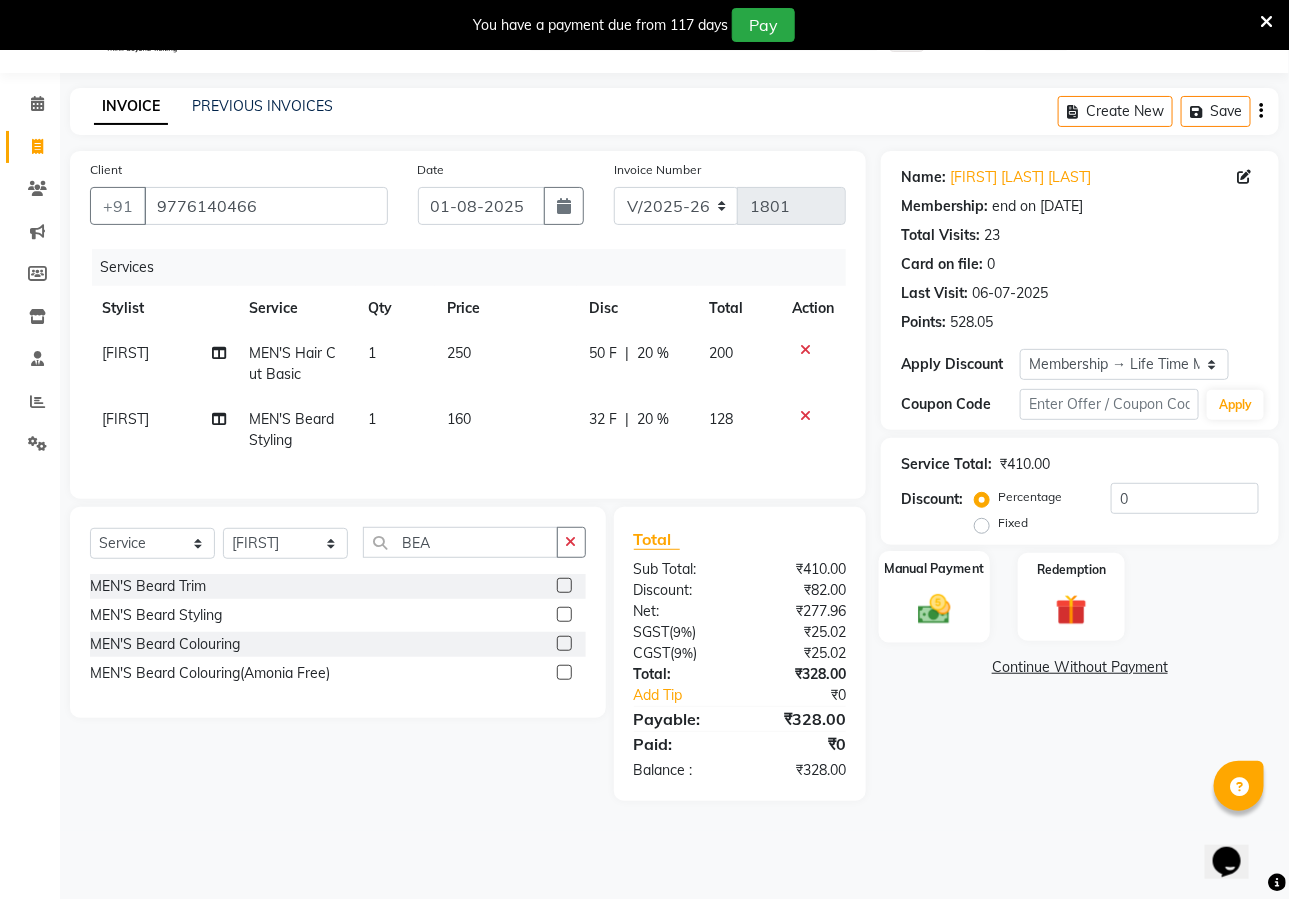 click 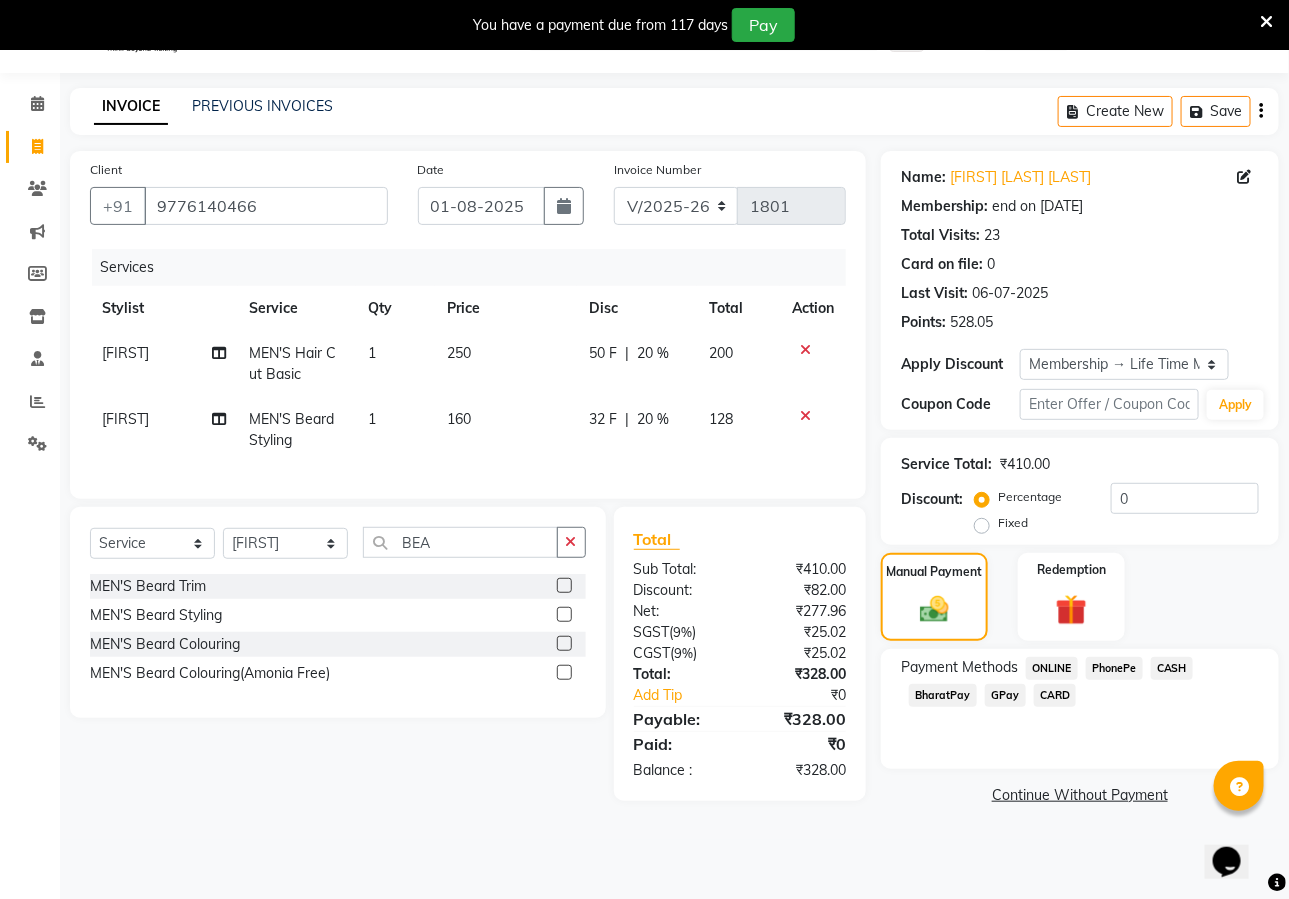click on "PhonePe" 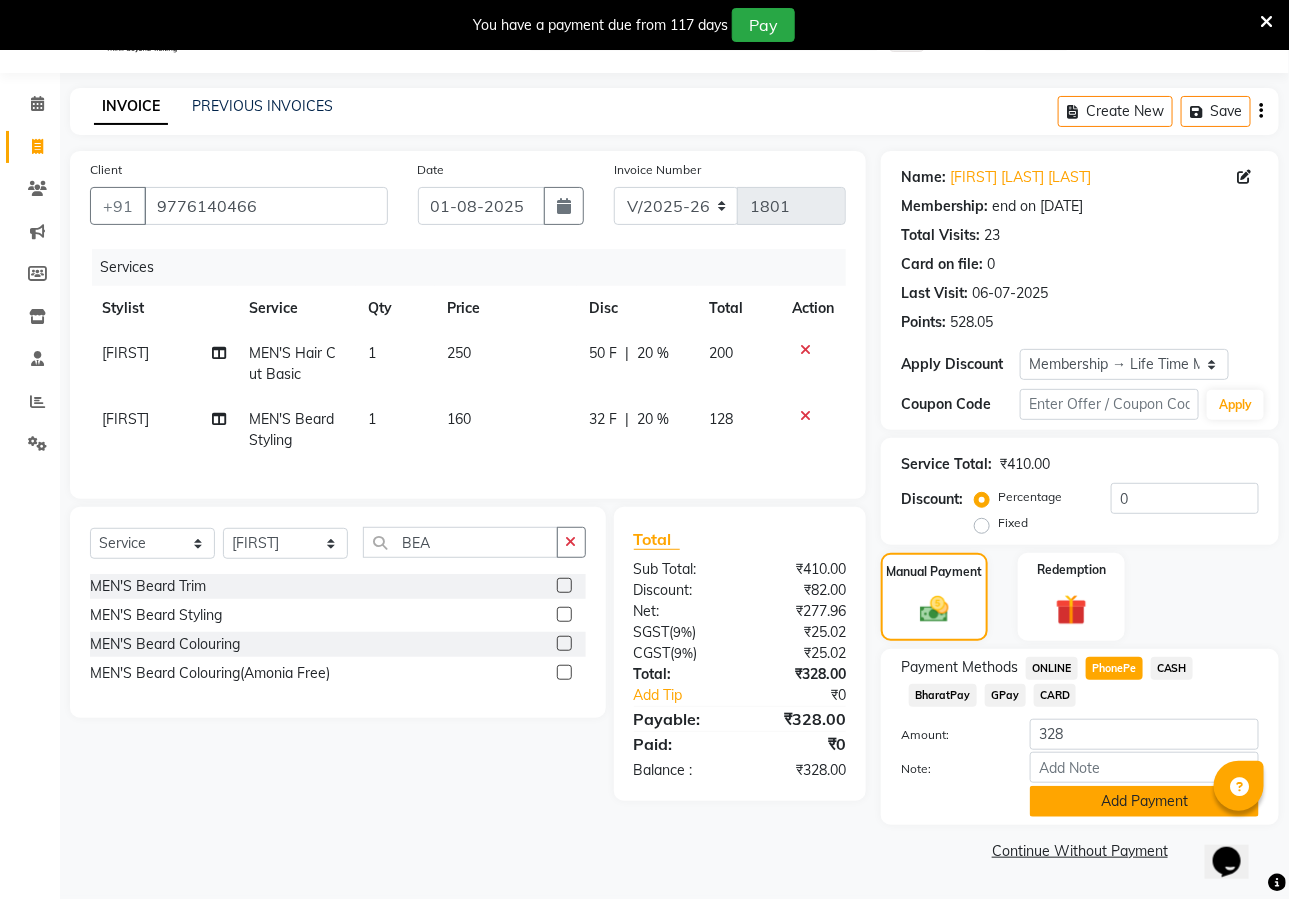 click on "Add Payment" 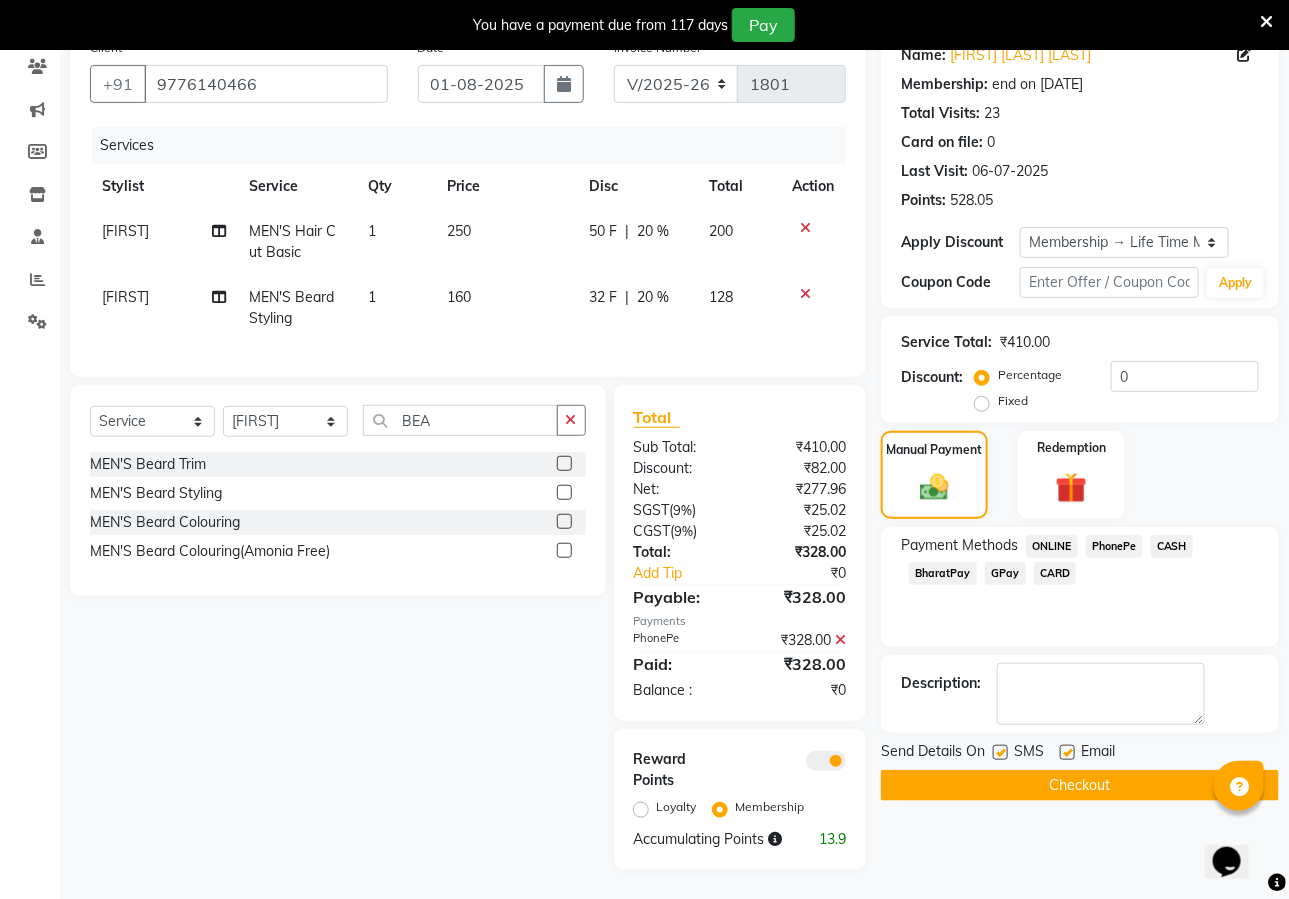 scroll, scrollTop: 208, scrollLeft: 0, axis: vertical 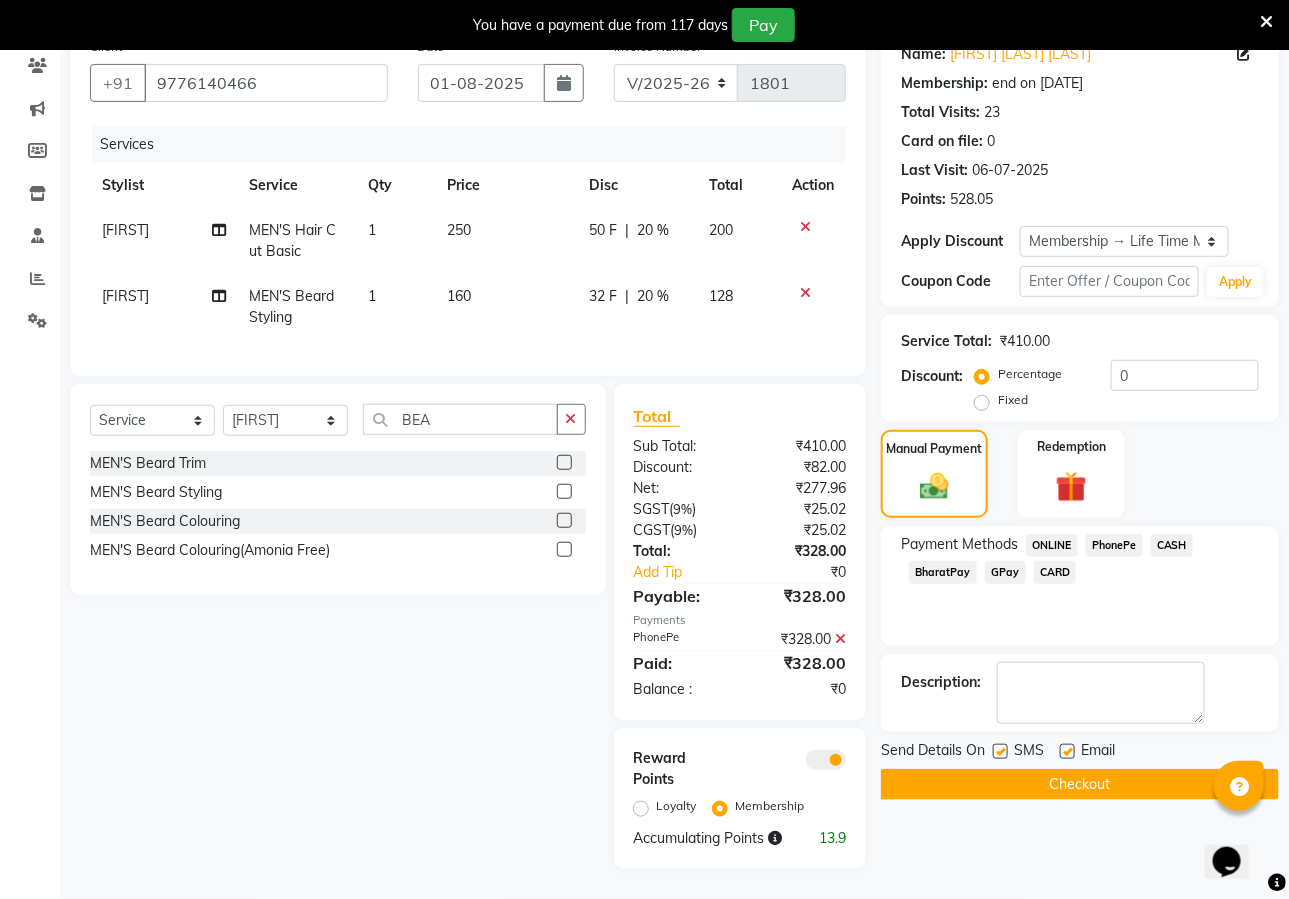 click on "Checkout" 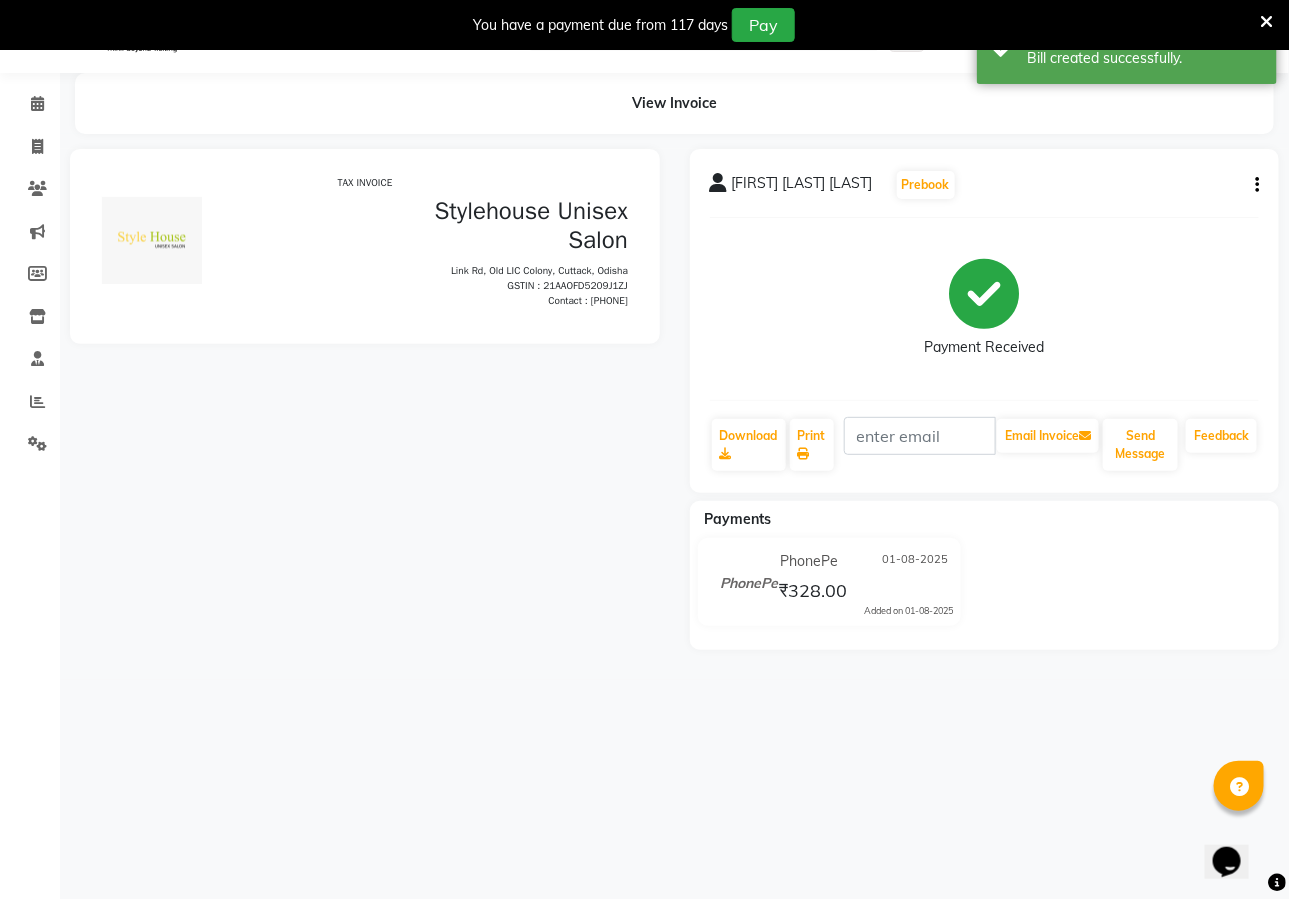 scroll, scrollTop: 0, scrollLeft: 0, axis: both 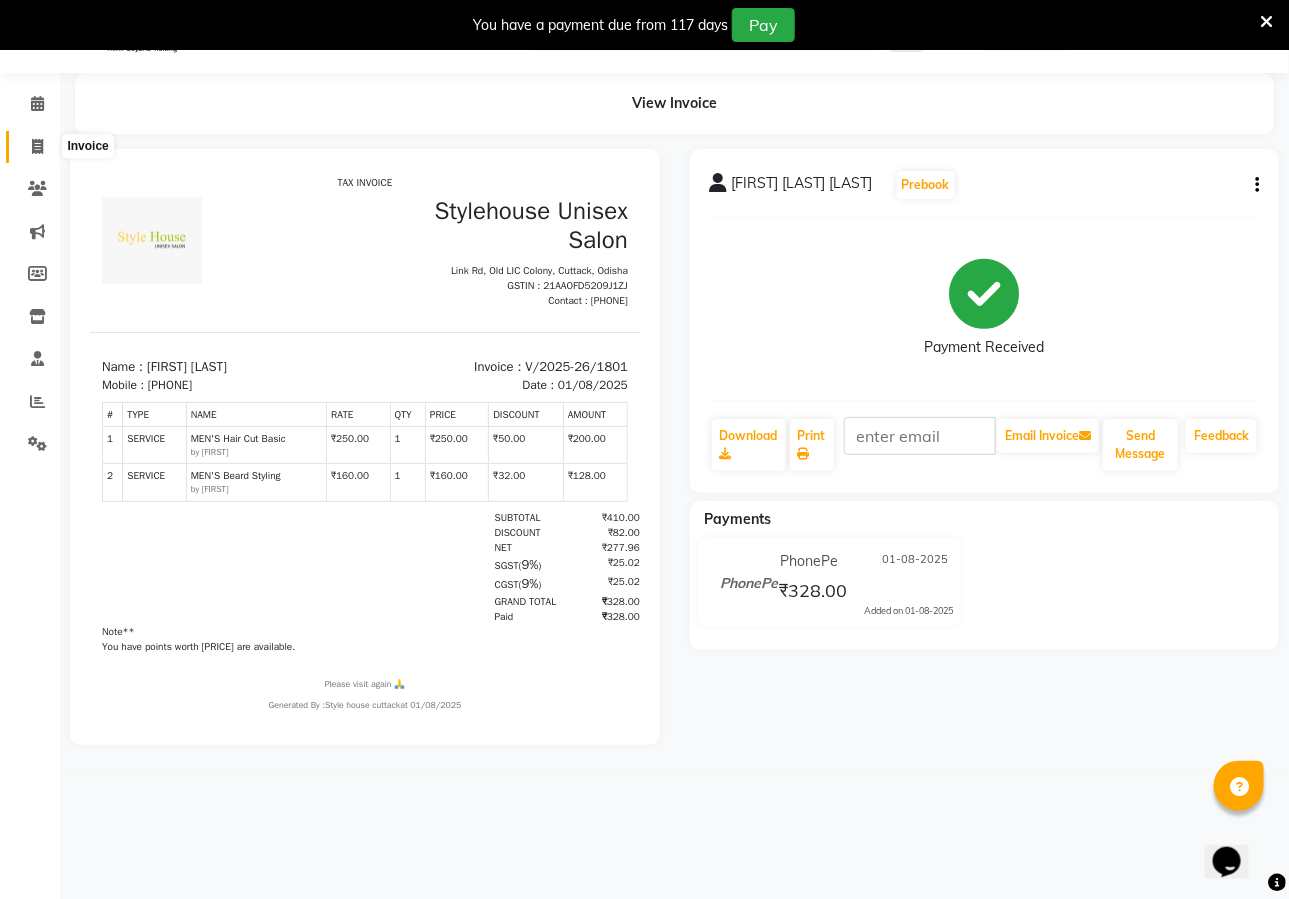 click 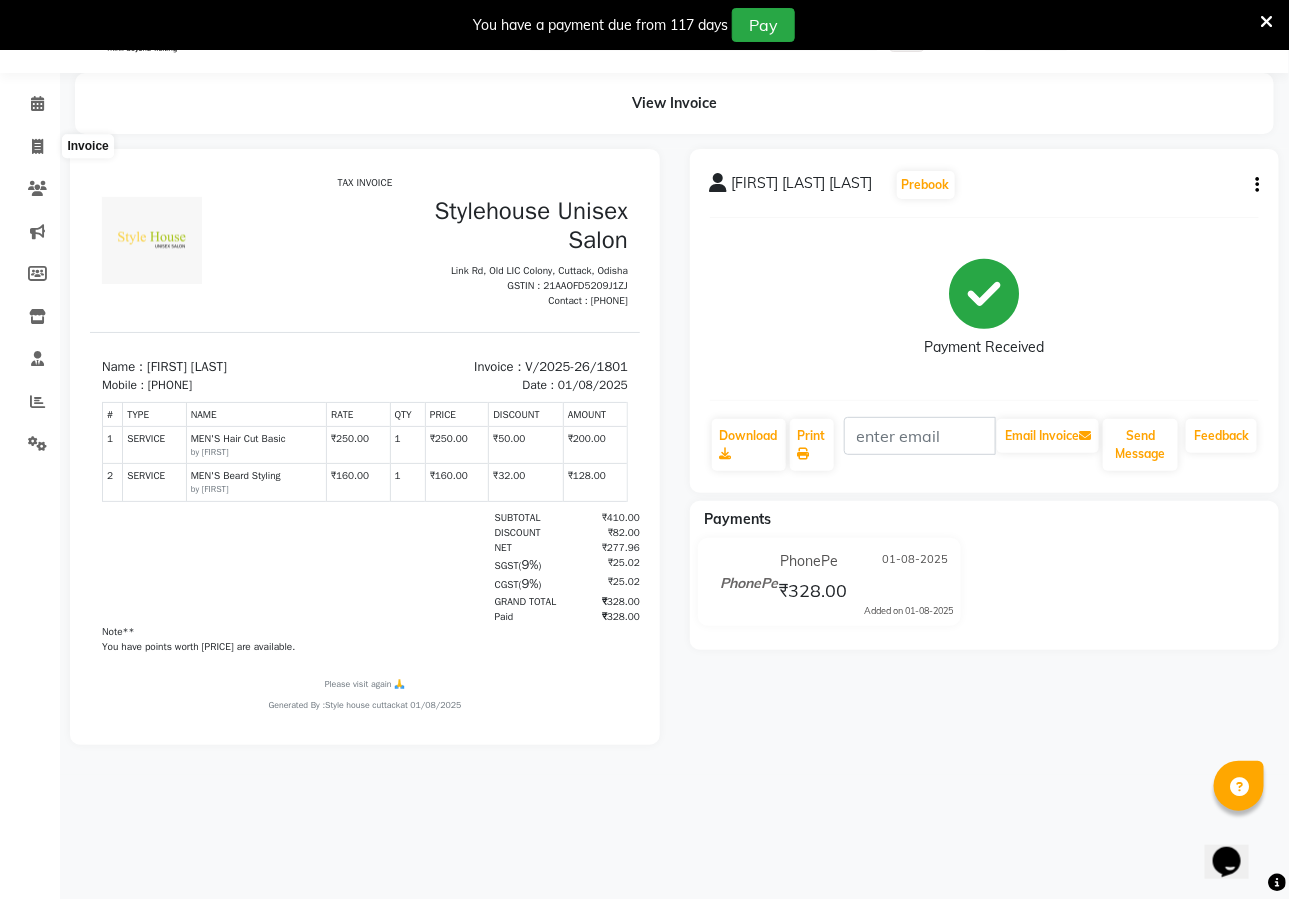 select on "4222" 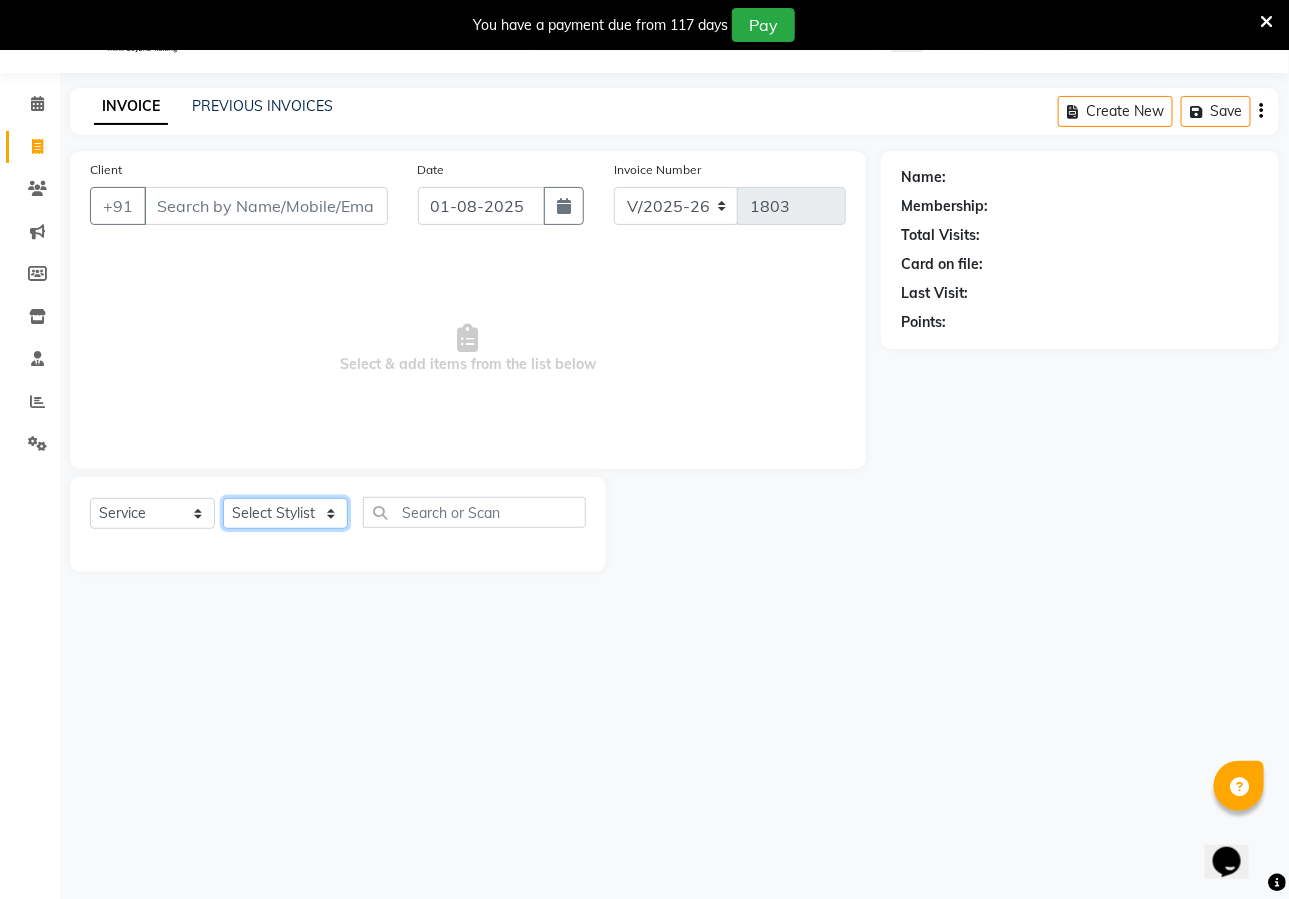 click on "Select Stylist" 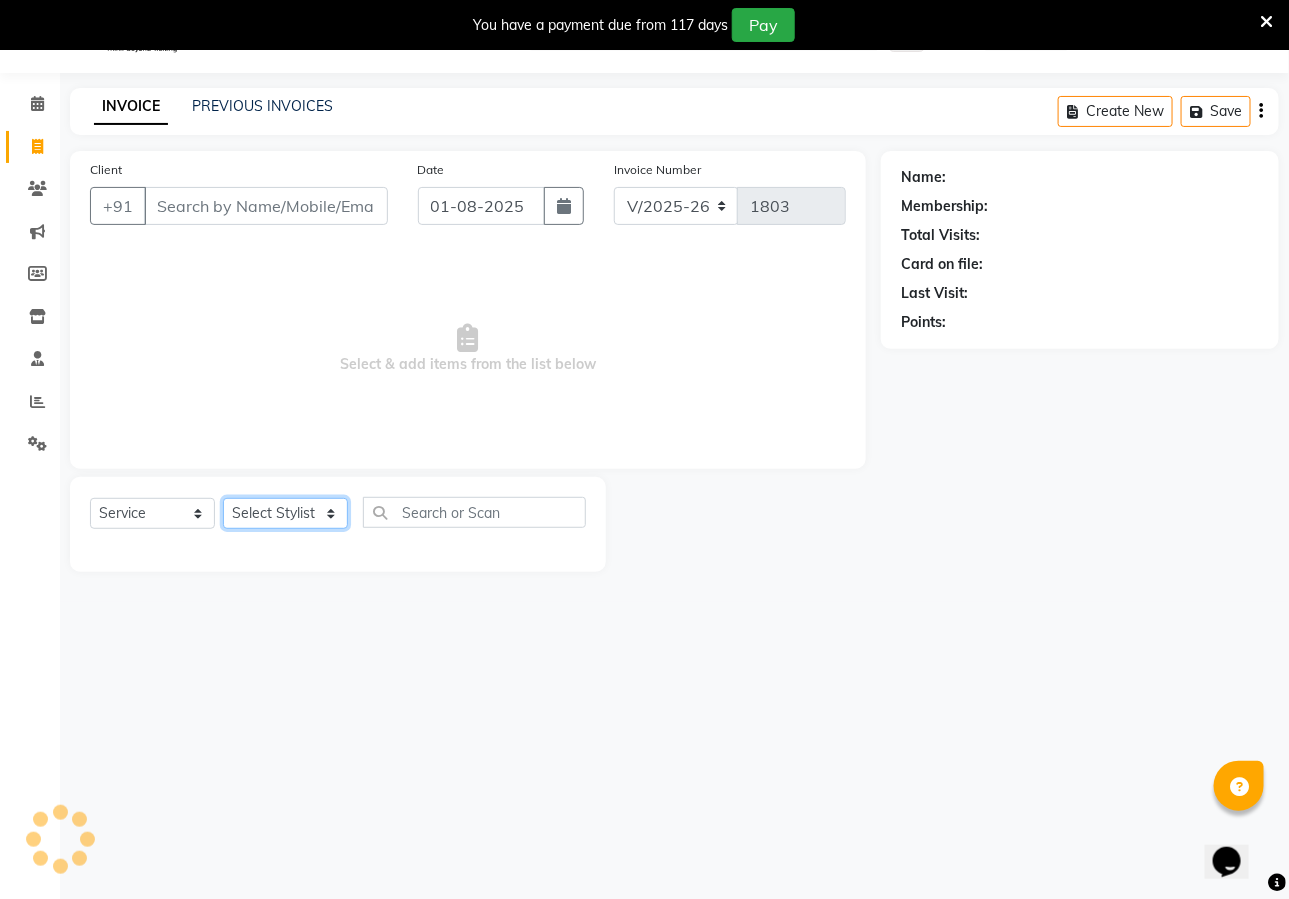 click on "Select Stylist Bharati Nanda Bikash Chintu Kanha Barik LIPI Manjit Barik Nitu Behera Padmini Rout Payal Dash PRADIP BARIK Style house cuttack" 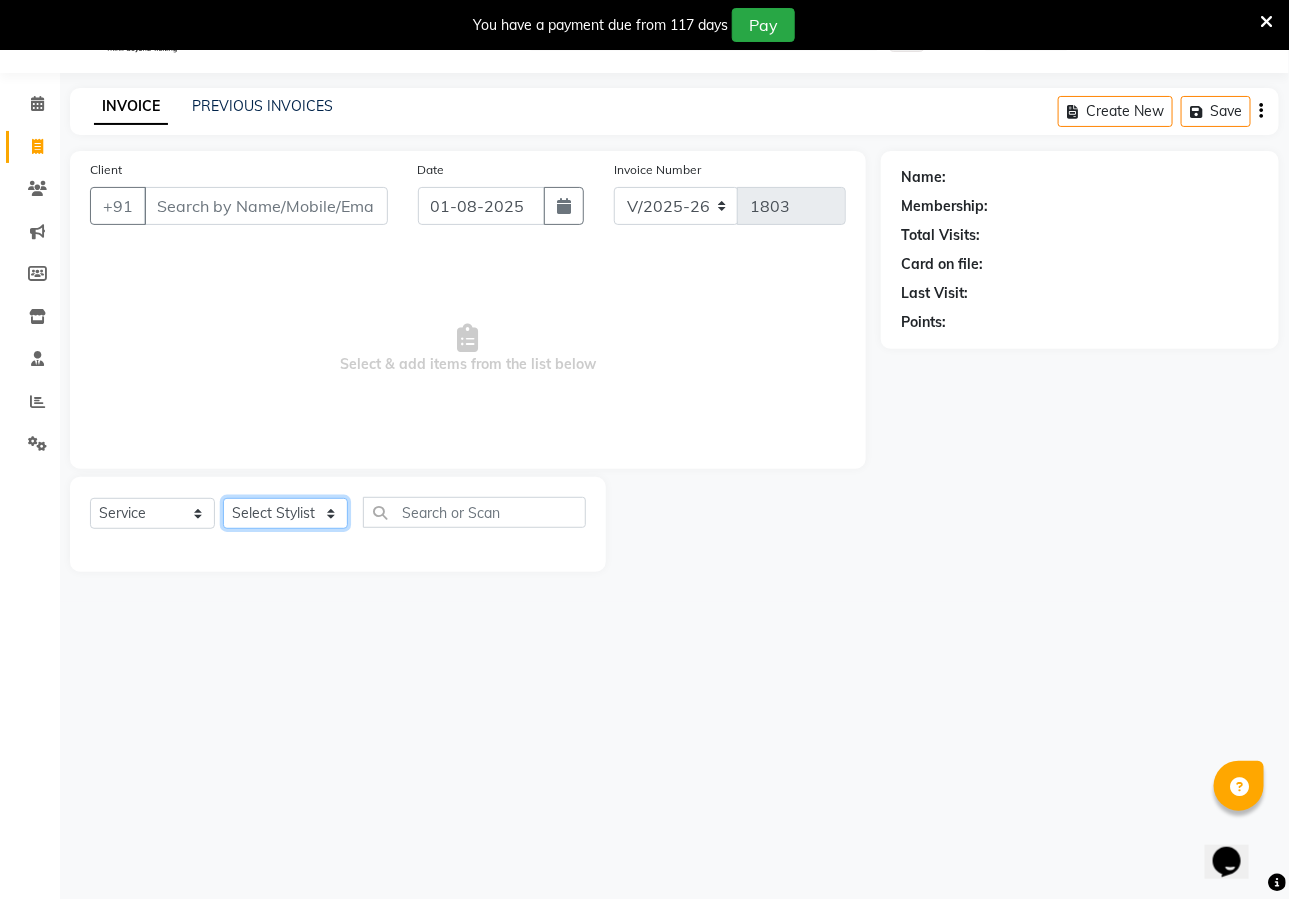select on "21975" 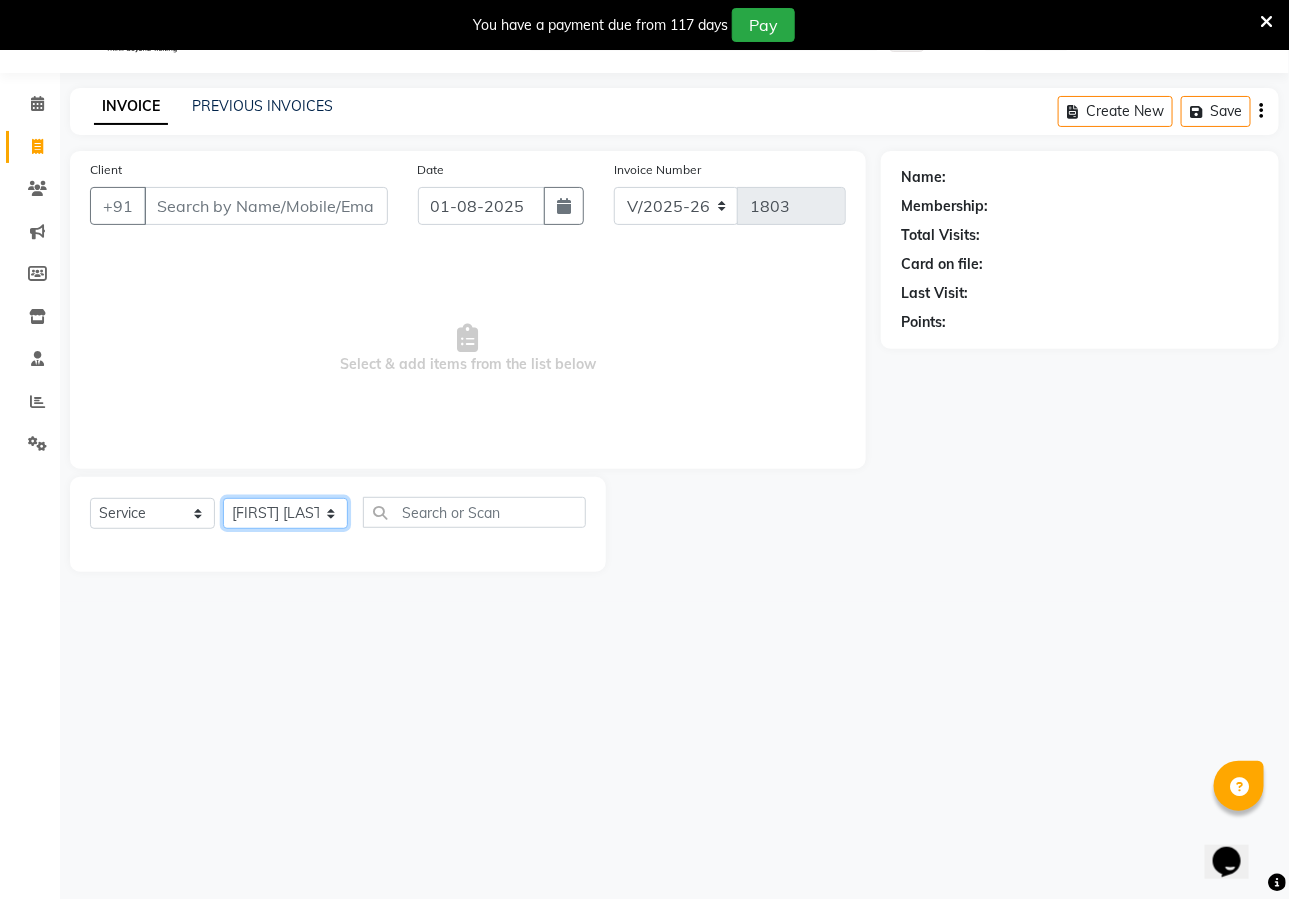 click on "Select Stylist Bharati Nanda Bikash Chintu Kanha Barik LIPI Manjit Barik Nitu Behera Padmini Rout Payal Dash PRADIP BARIK Style house cuttack" 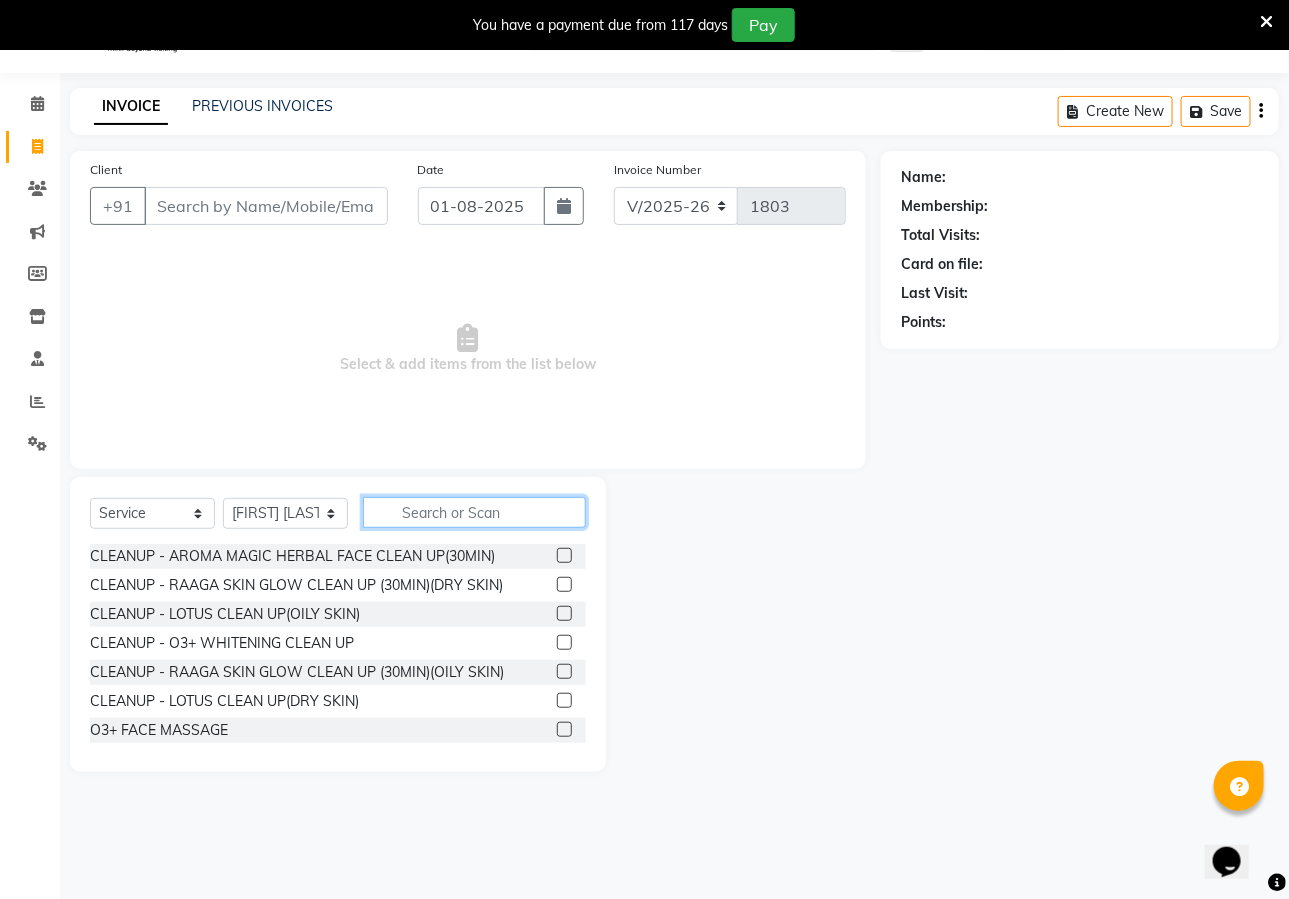click 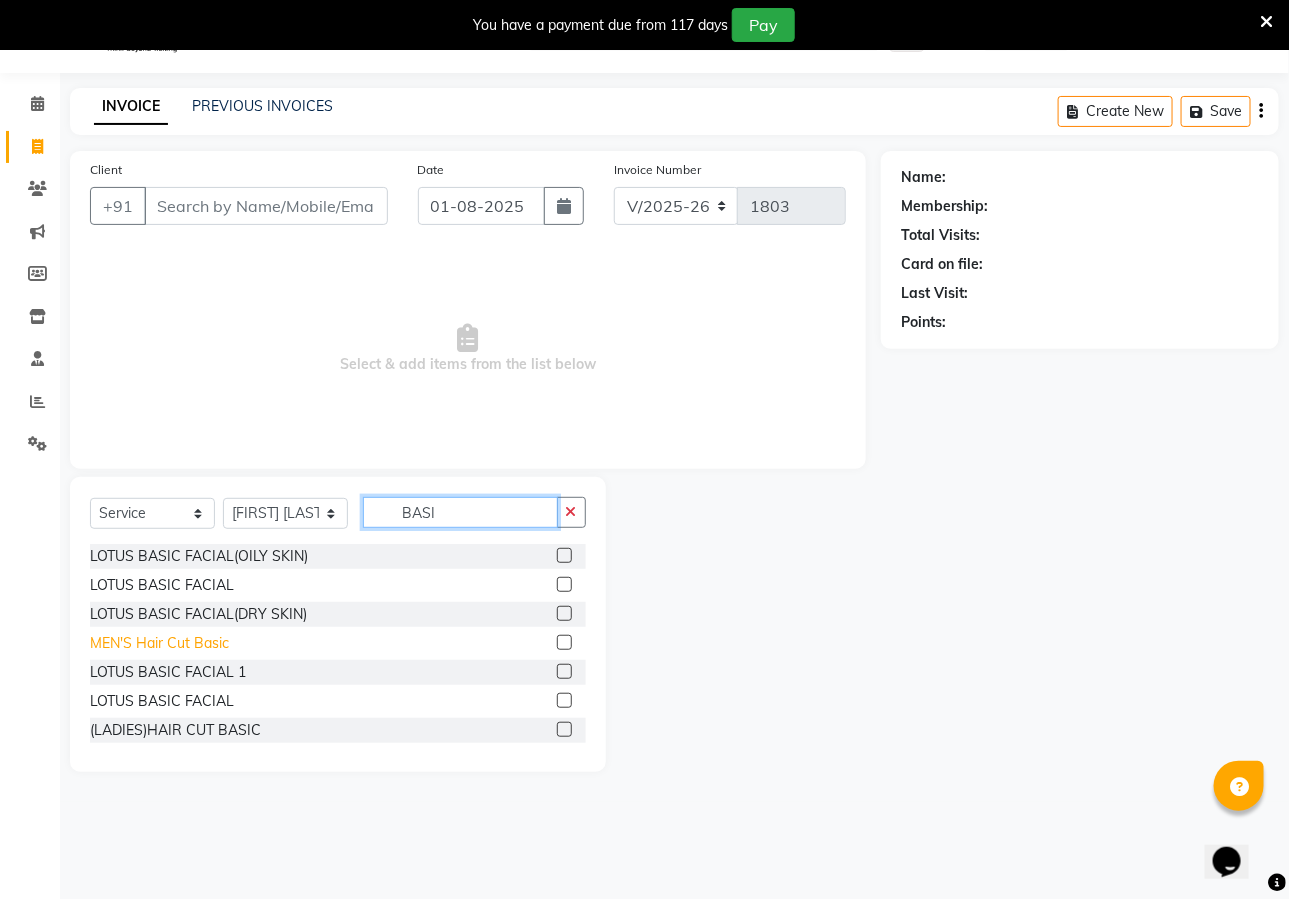 type on "BASI" 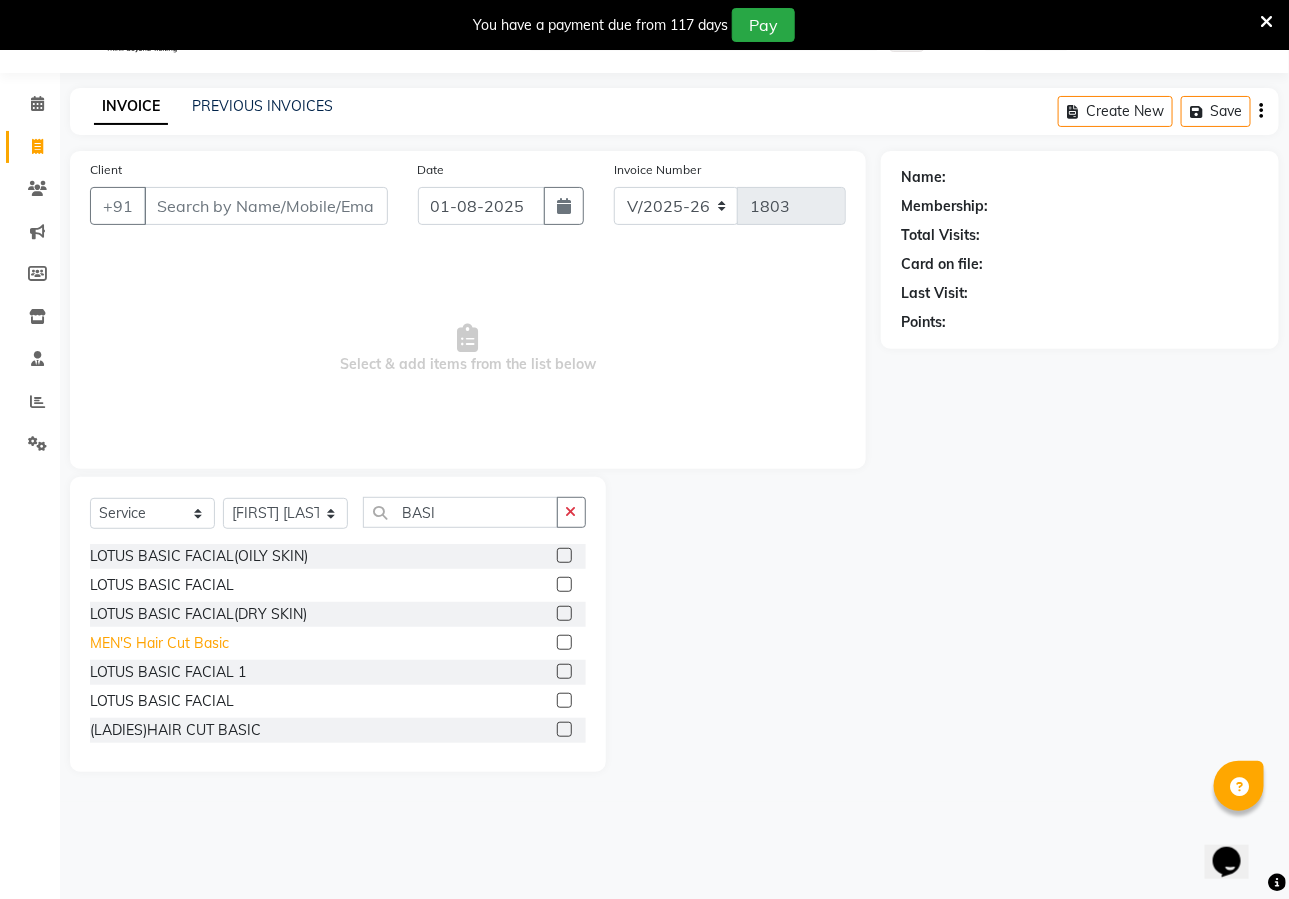 click on "MEN'S Hair Cut Basic" 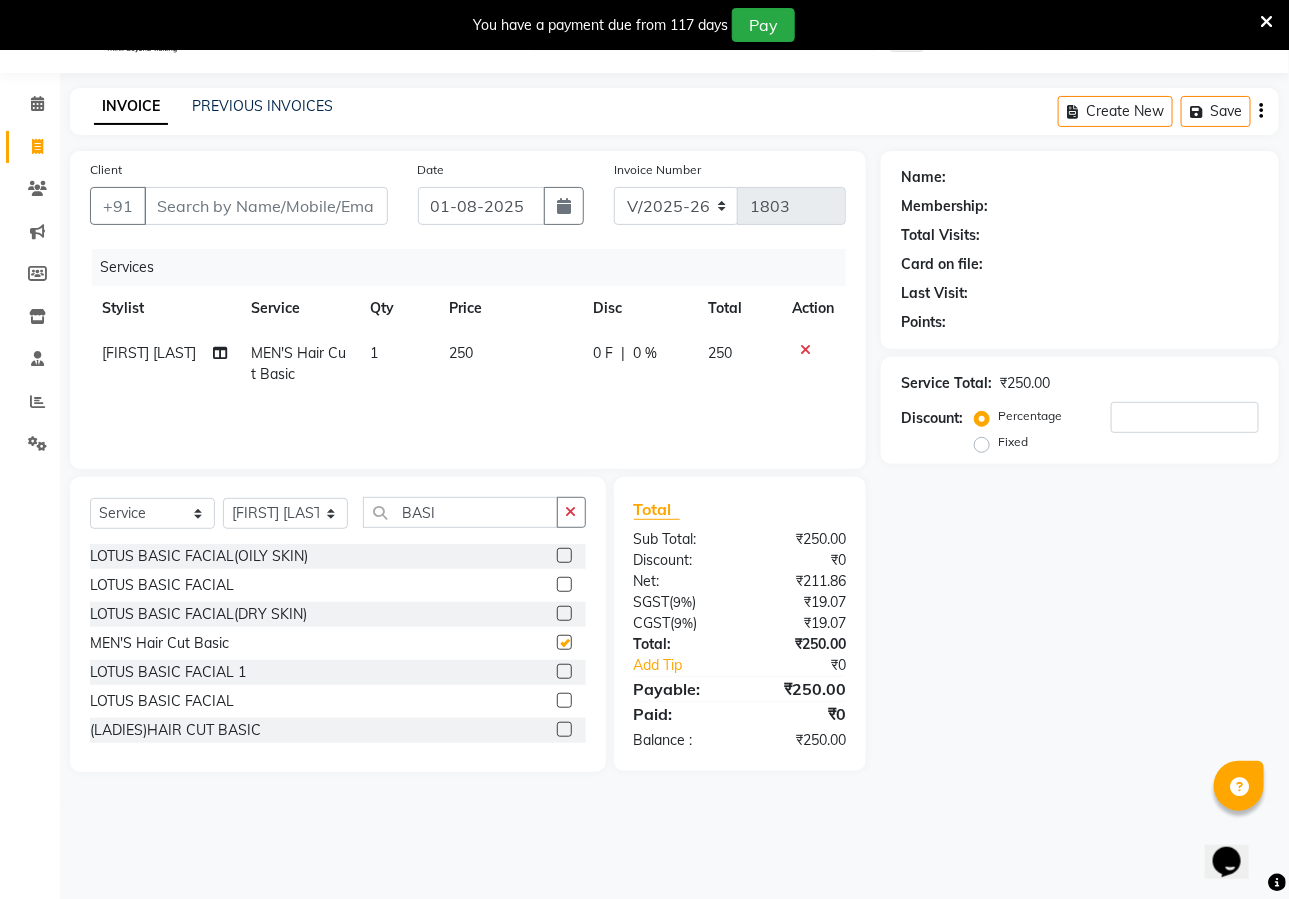 checkbox on "false" 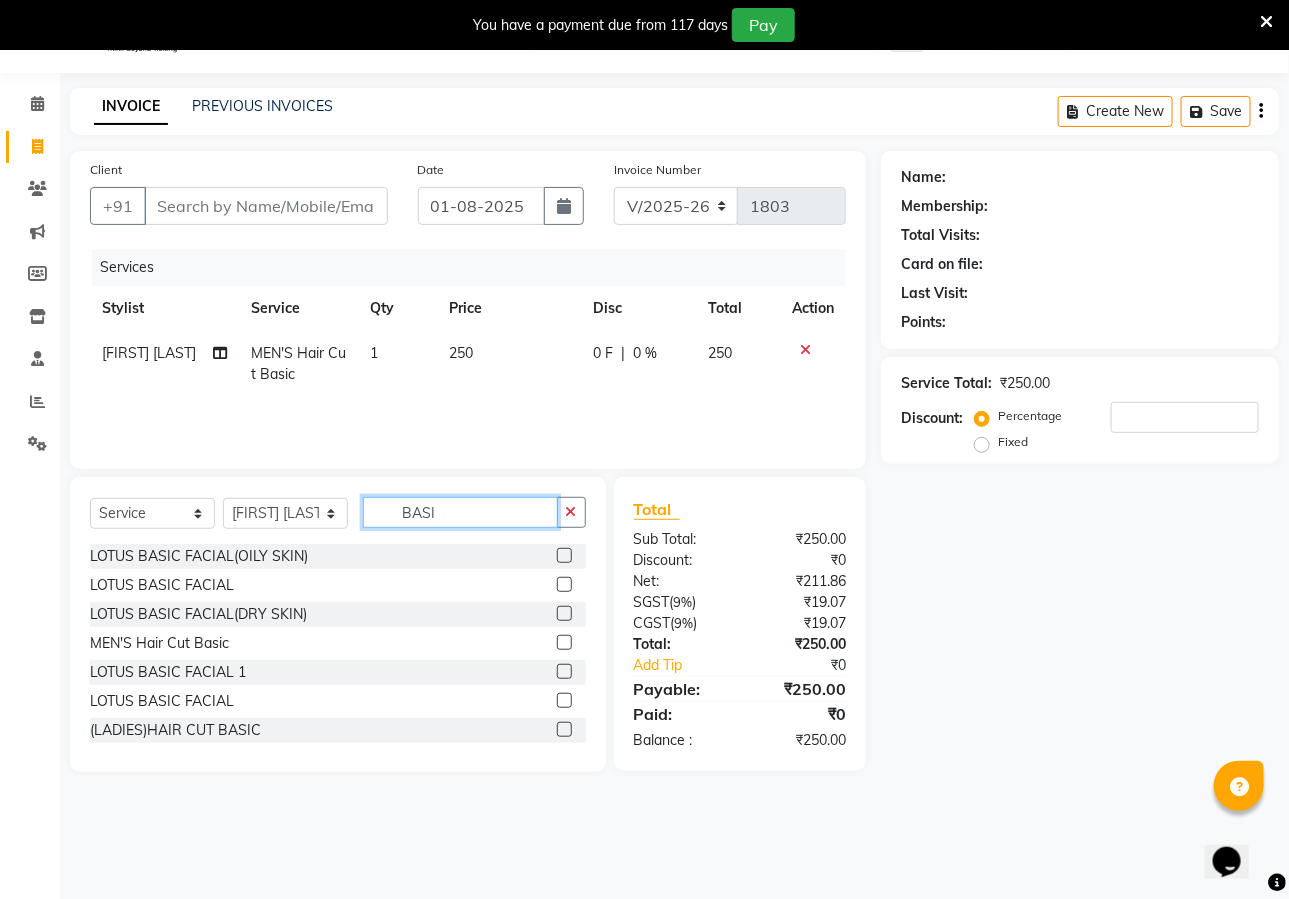 click on "BASI" 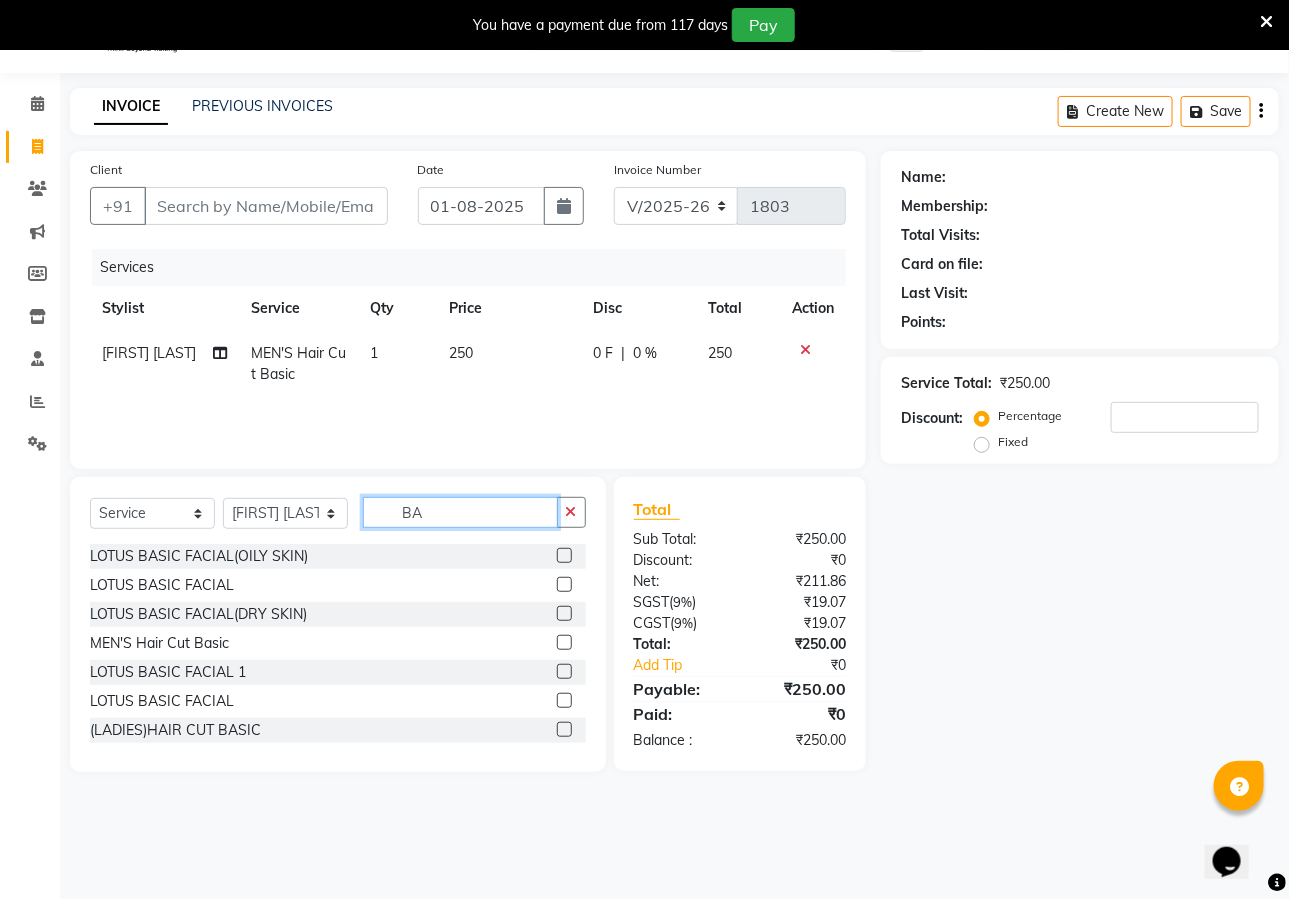 type on "B" 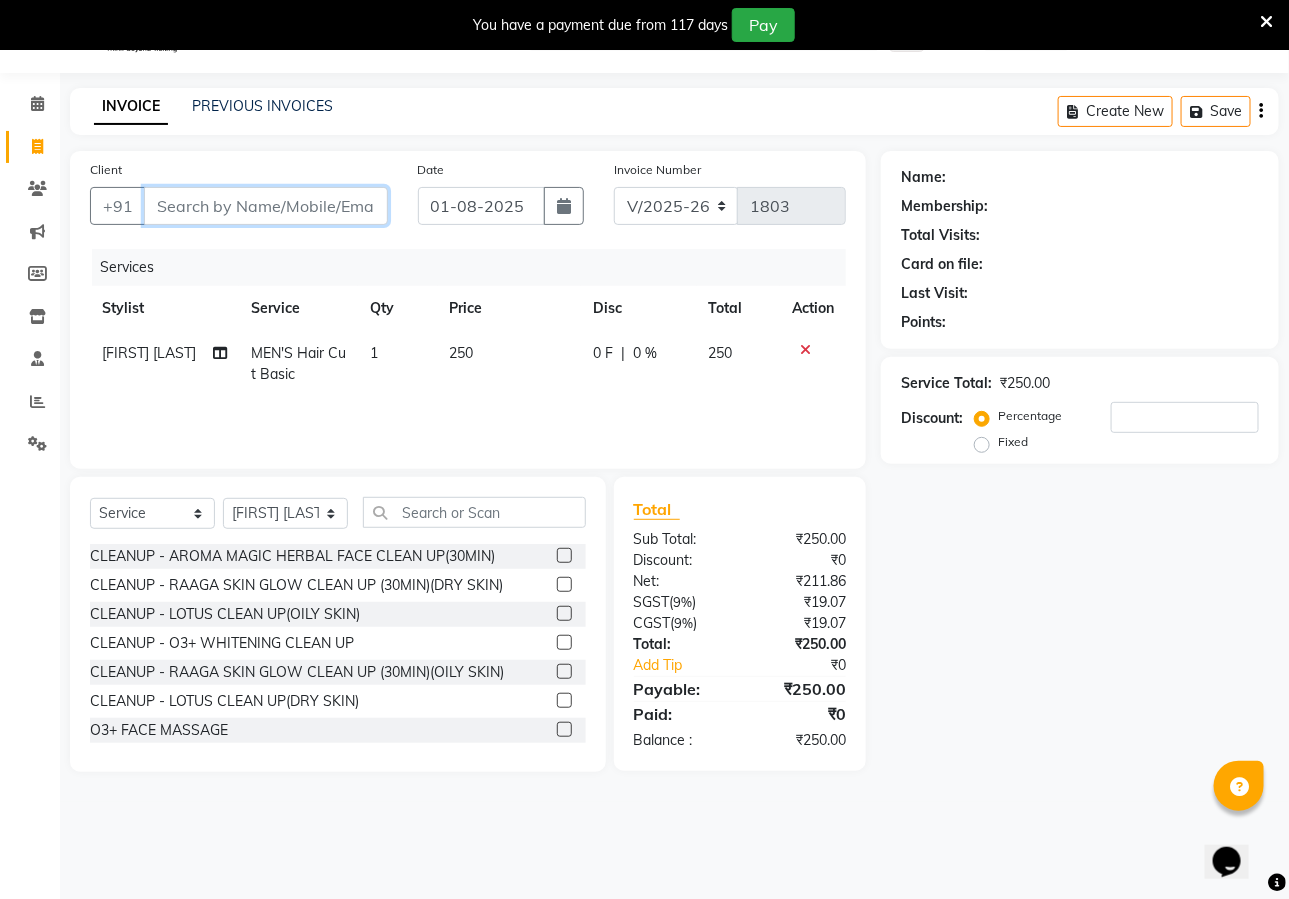 click on "Client" at bounding box center (266, 206) 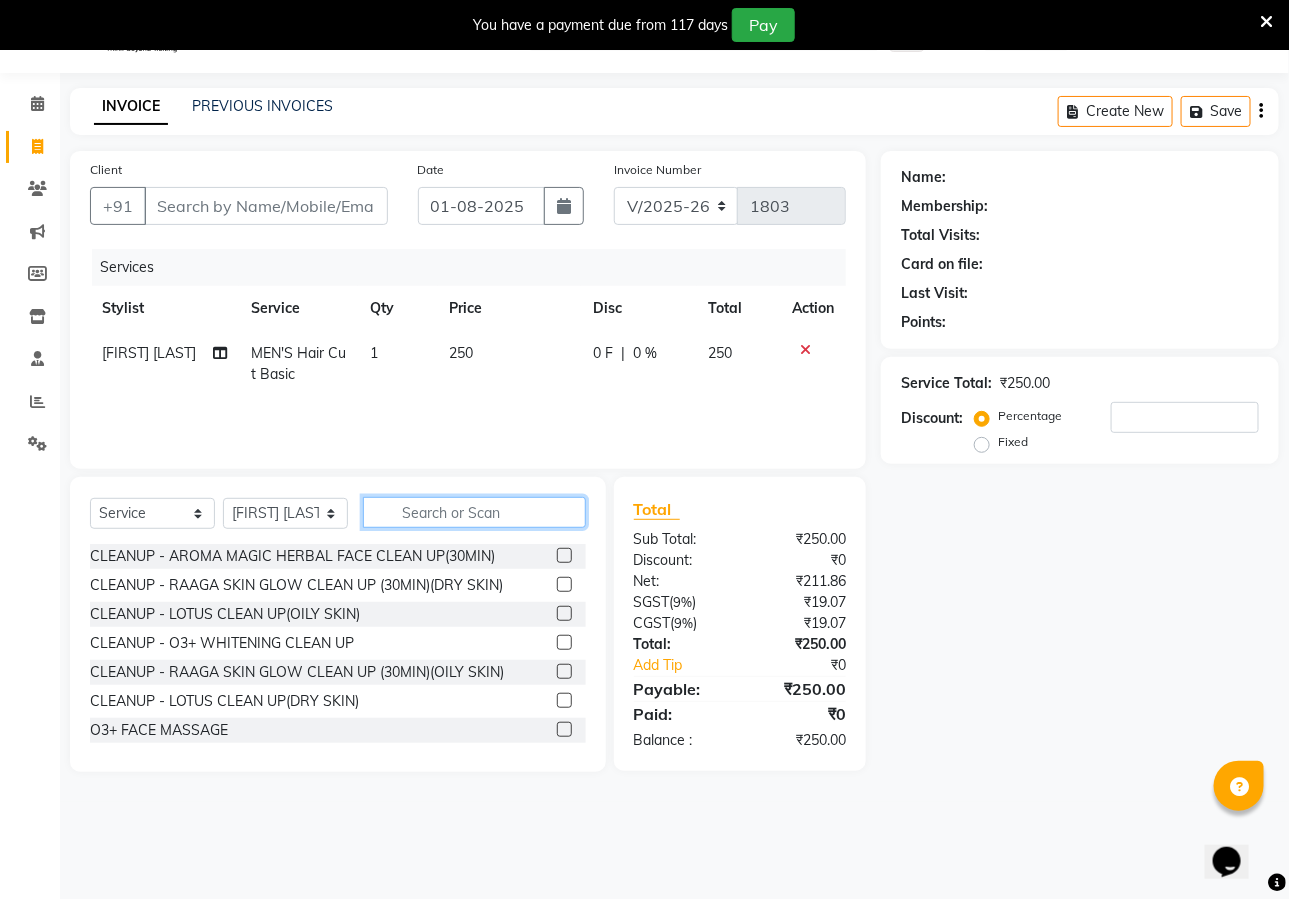 click 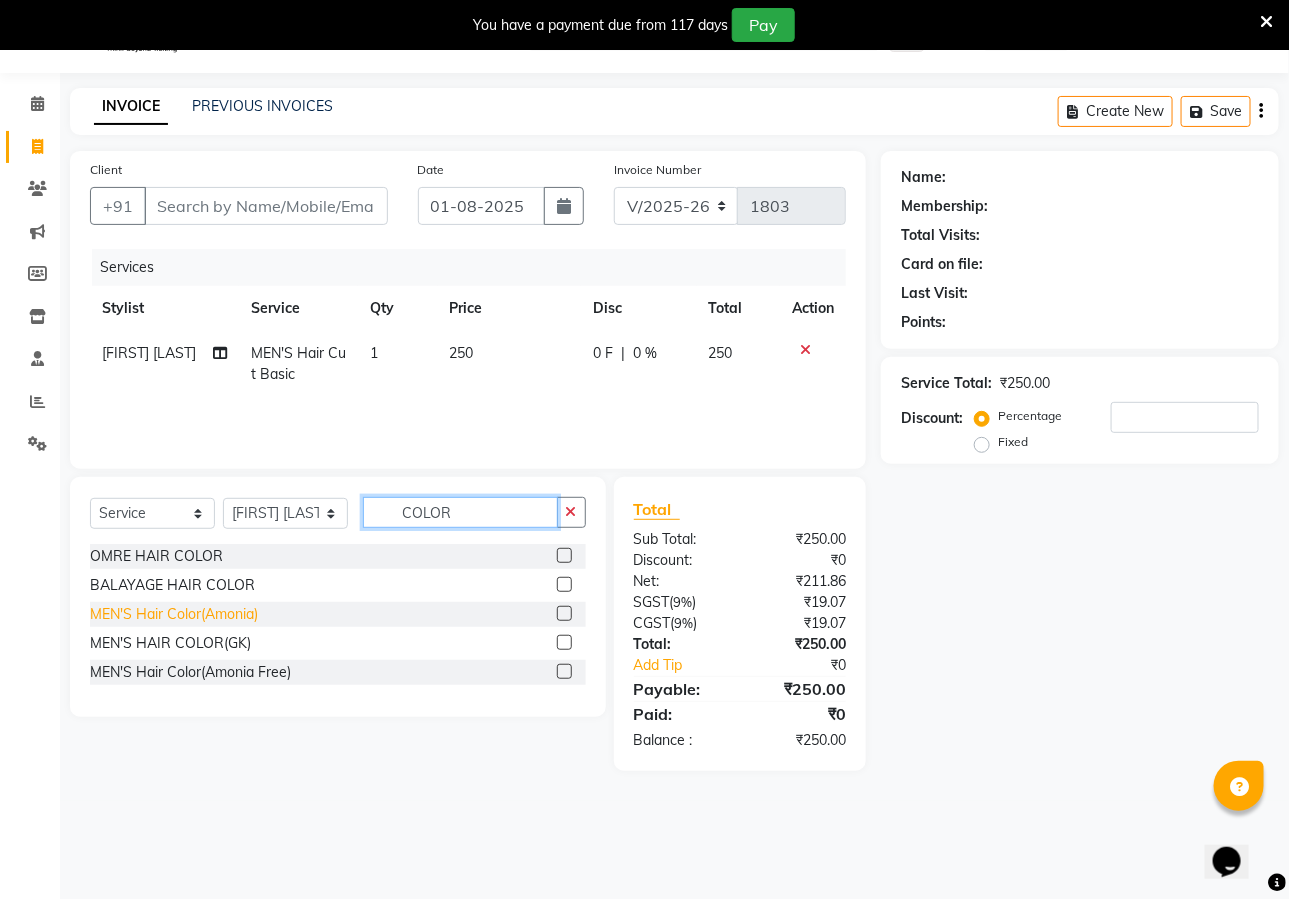type on "COLOR" 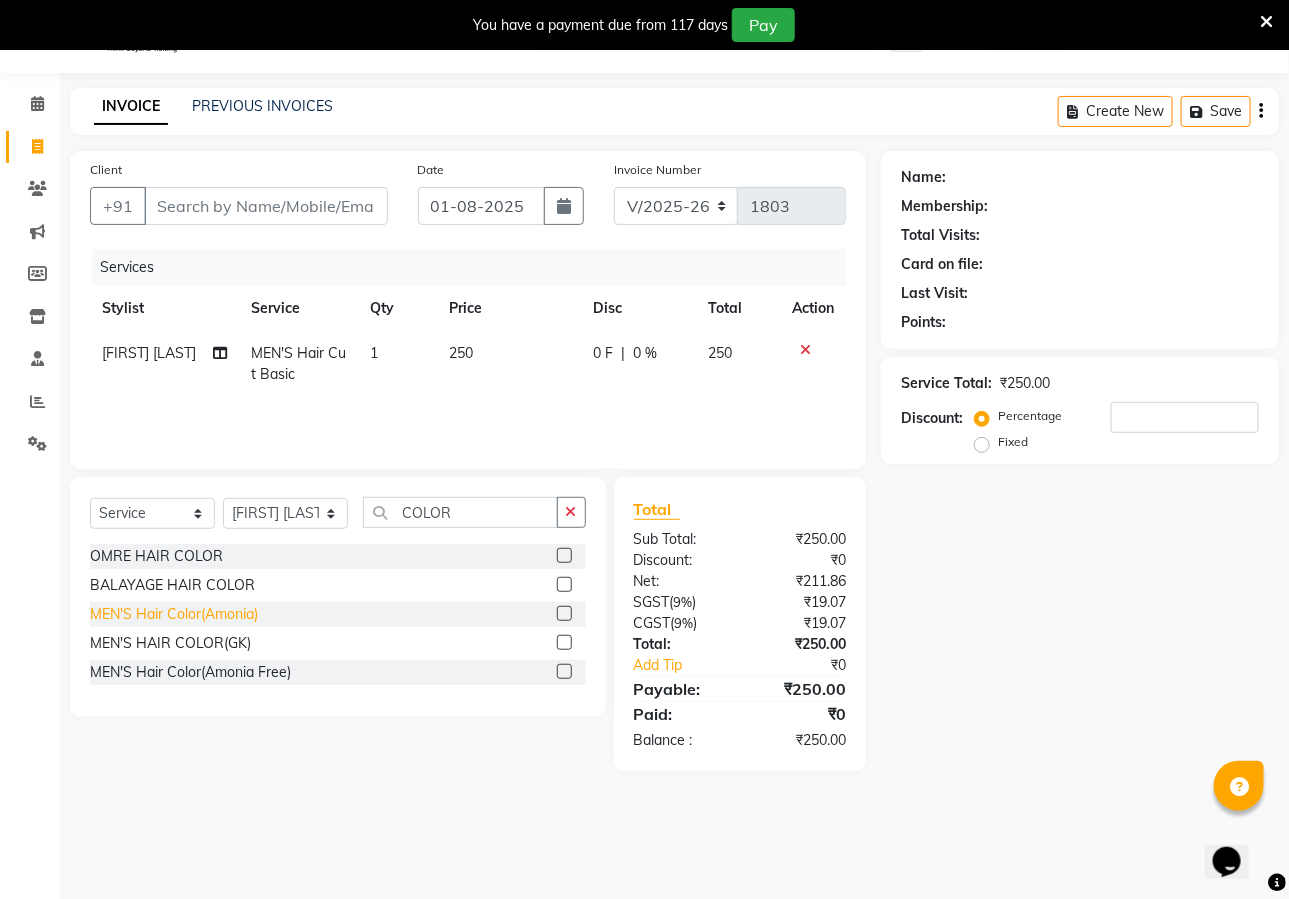 click on "MEN'S Hair Color(Amonia)" 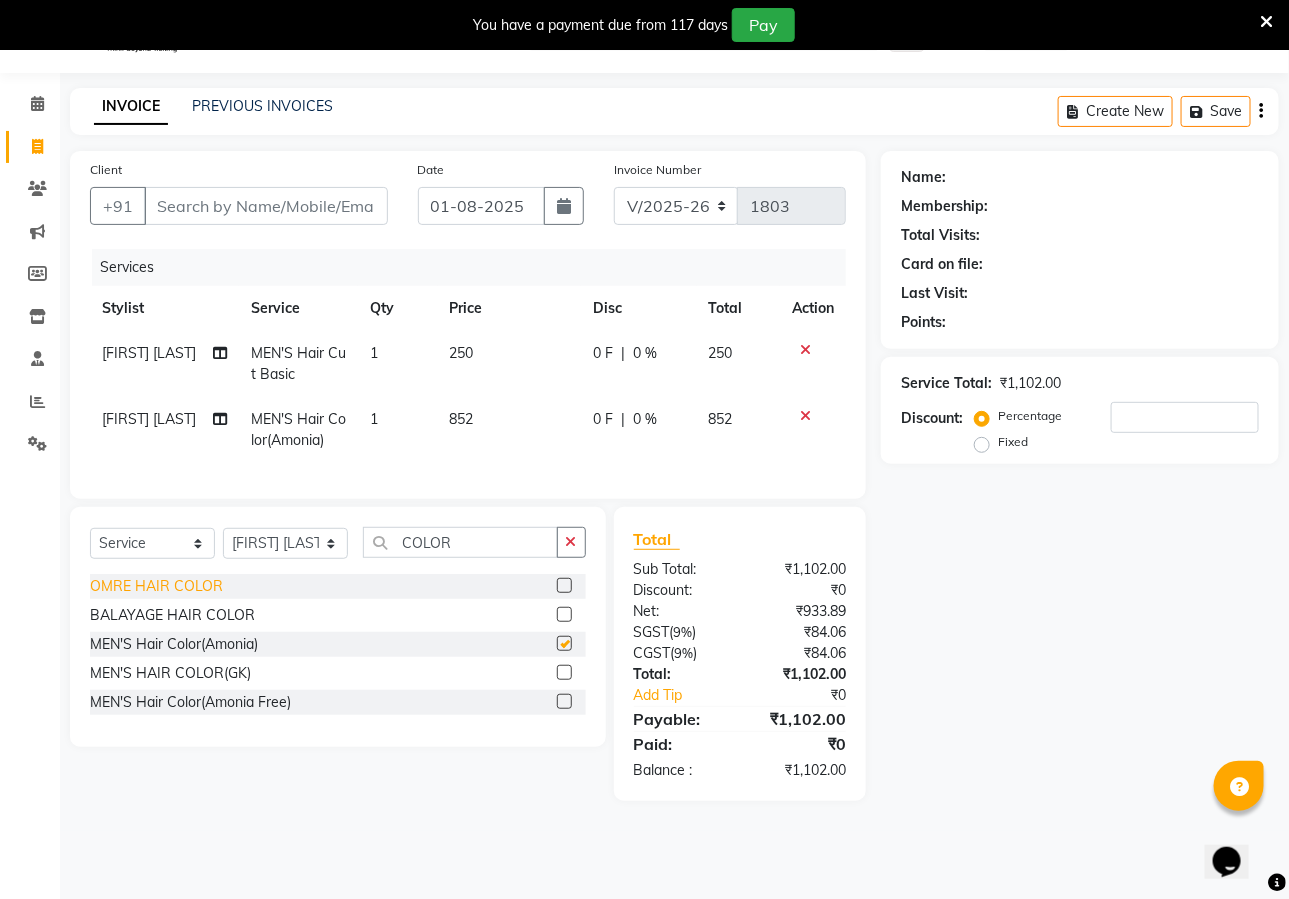checkbox on "false" 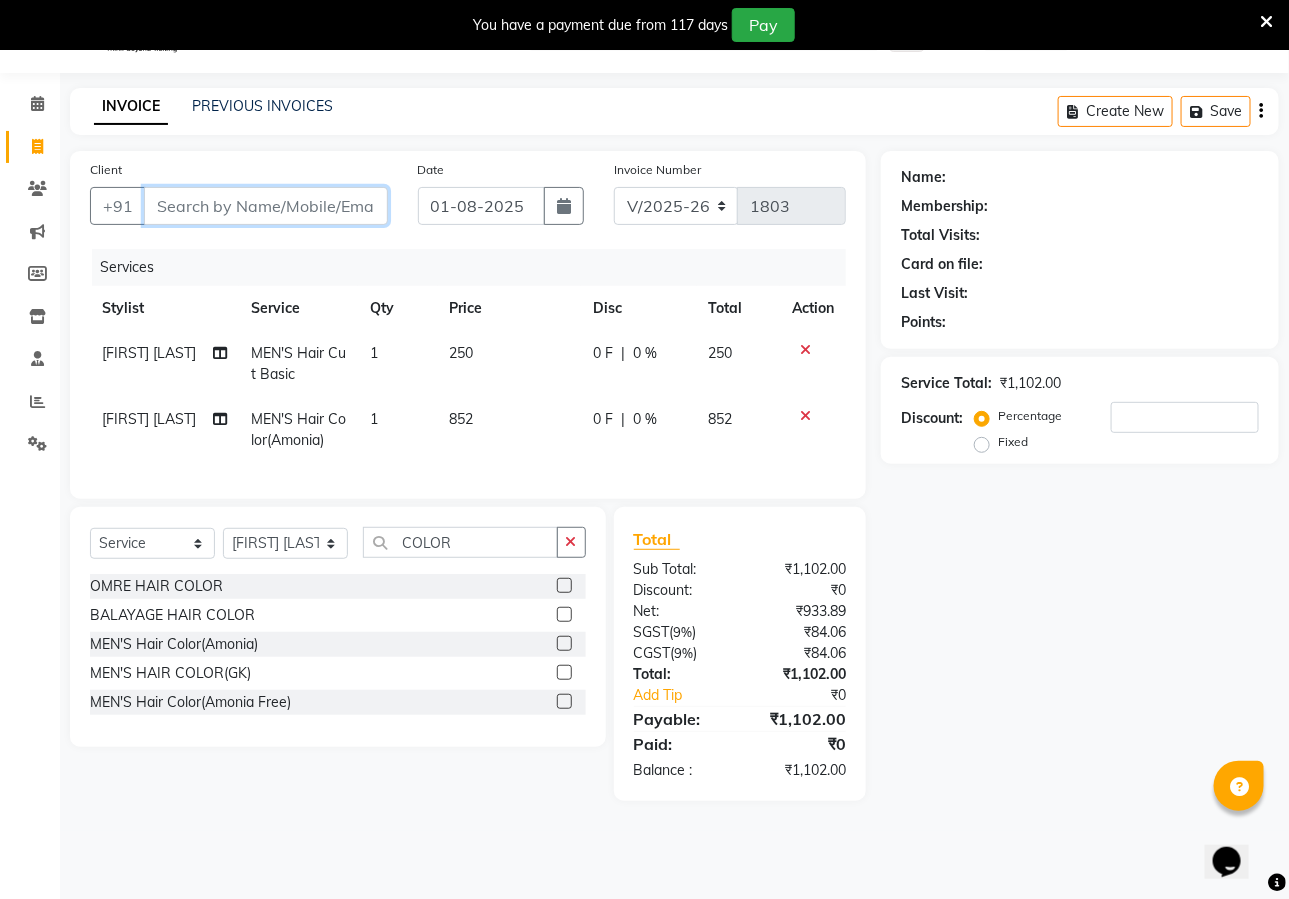 click on "Client" at bounding box center [266, 206] 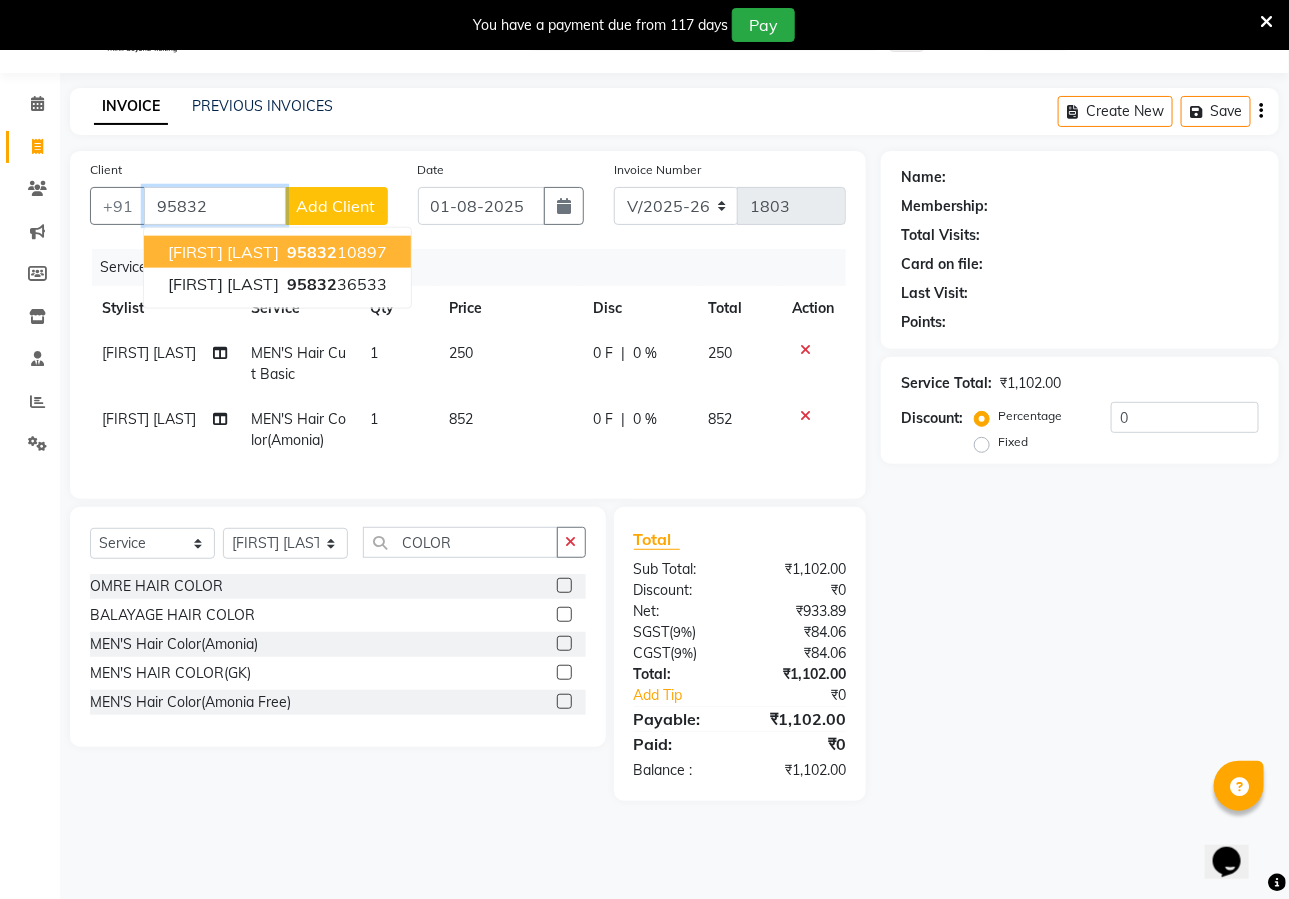 drag, startPoint x: 249, startPoint y: 251, endPoint x: 237, endPoint y: 244, distance: 13.892444 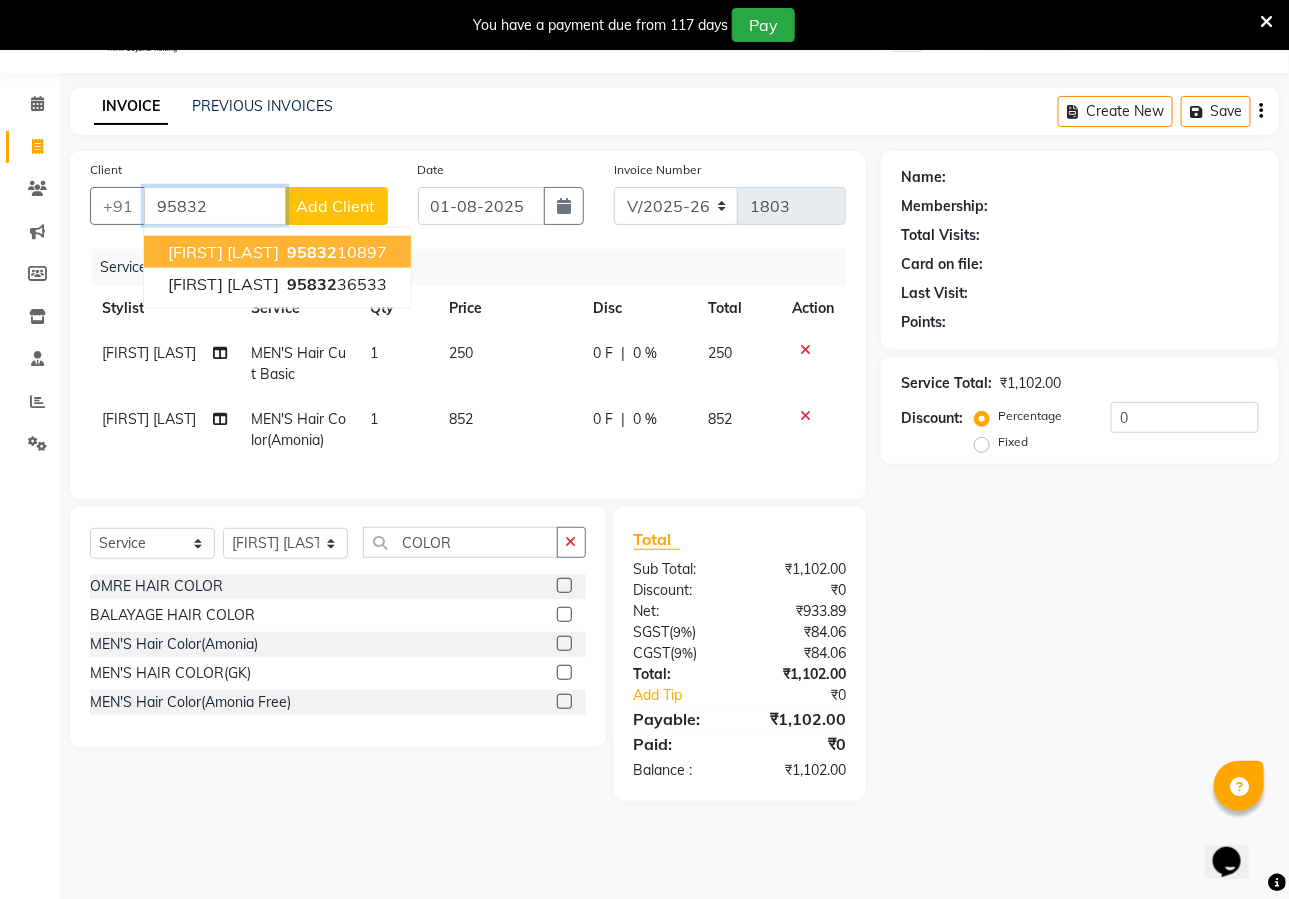 click on "ABINABH AGARWAL" at bounding box center [223, 252] 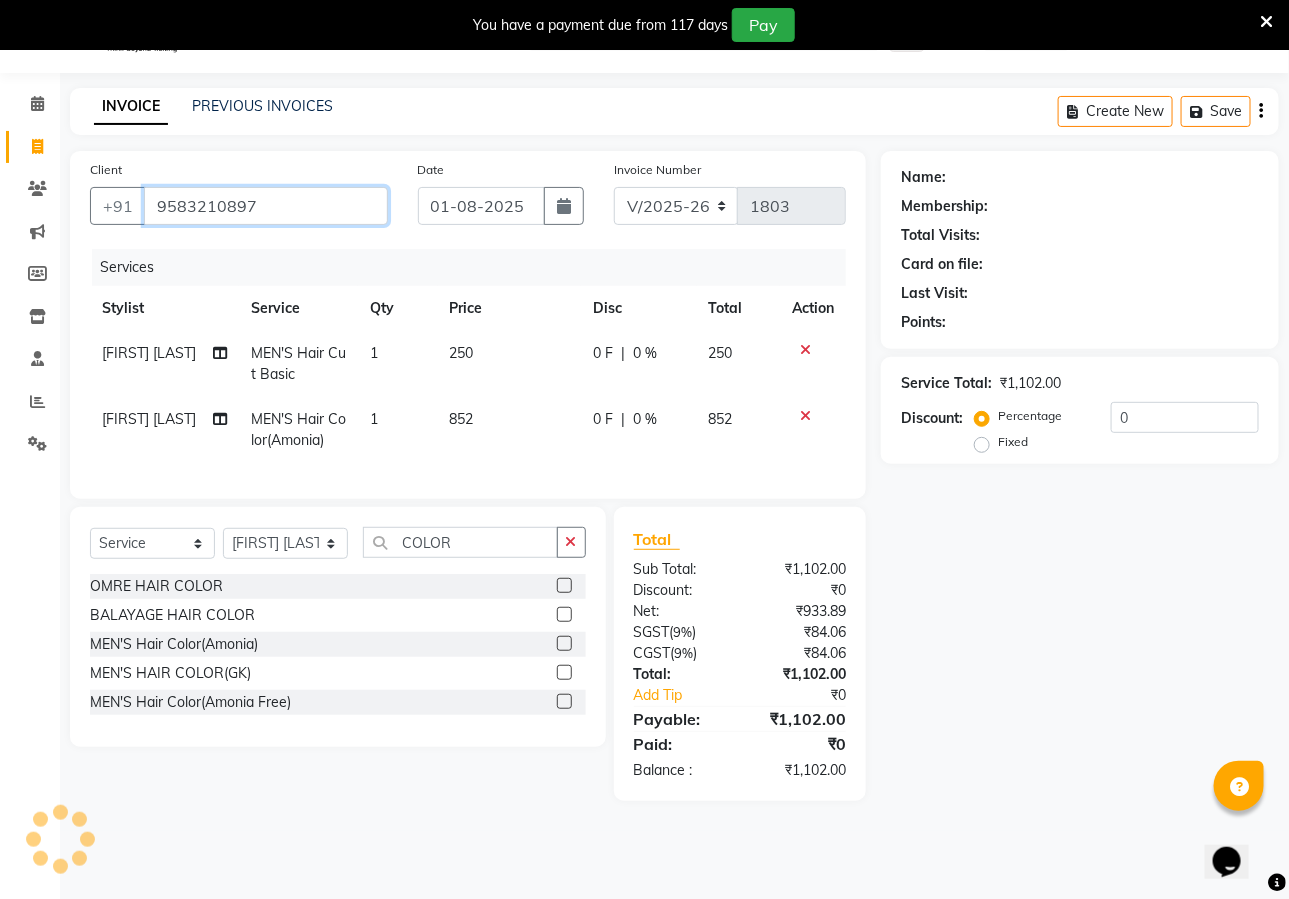 type on "9583210897" 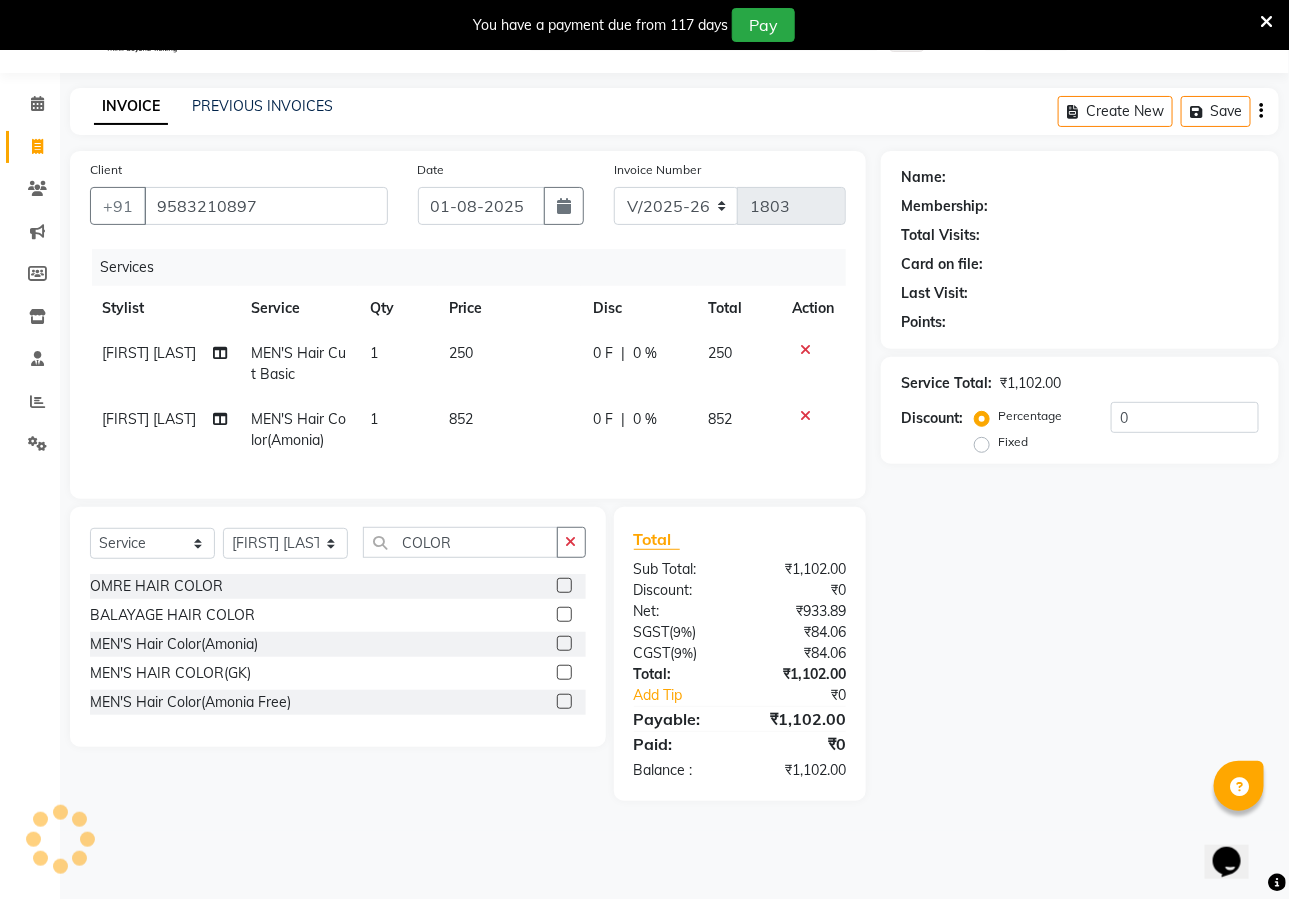 select on "2: Object" 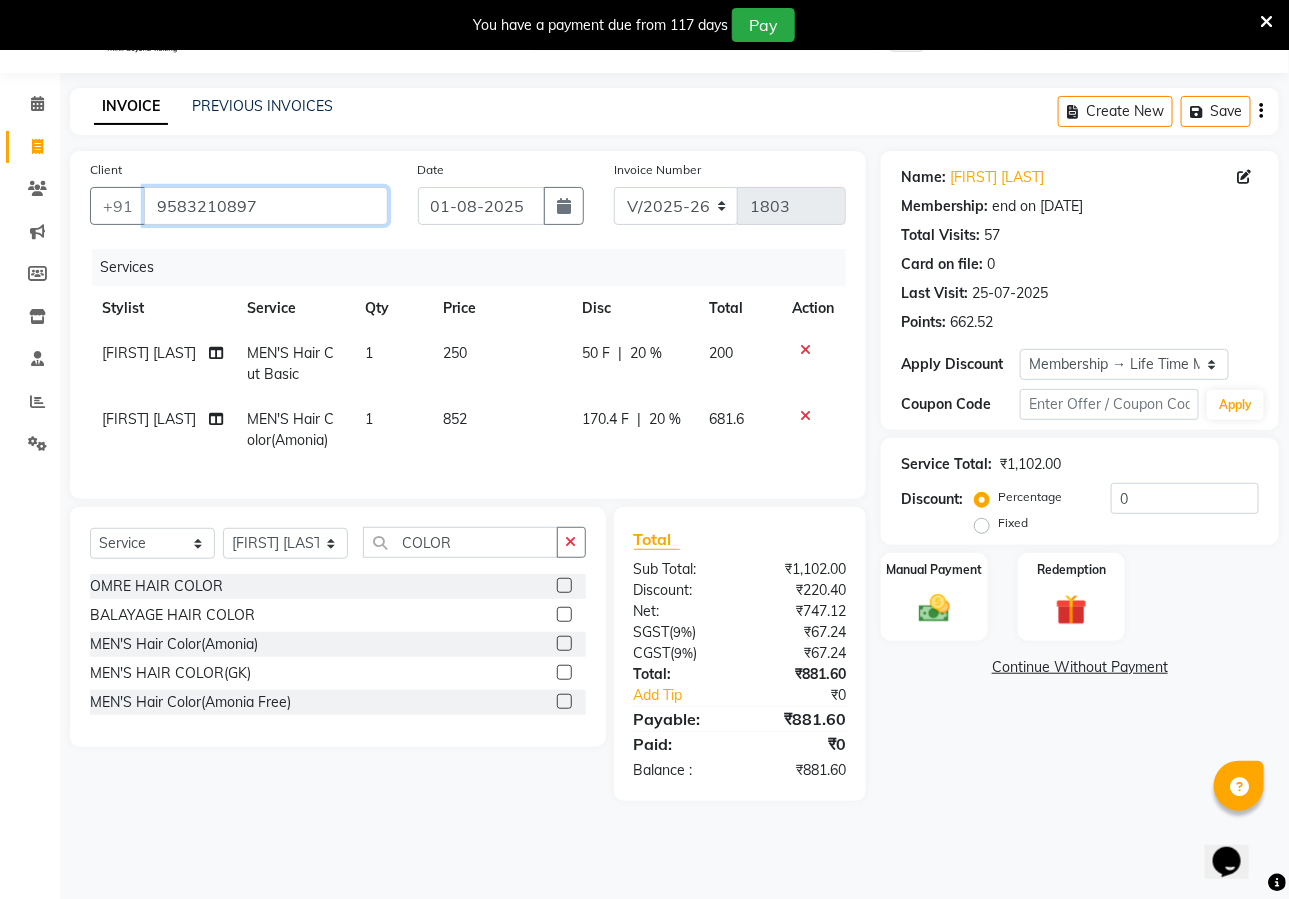 drag, startPoint x: 148, startPoint y: 202, endPoint x: 280, endPoint y: 203, distance: 132.00378 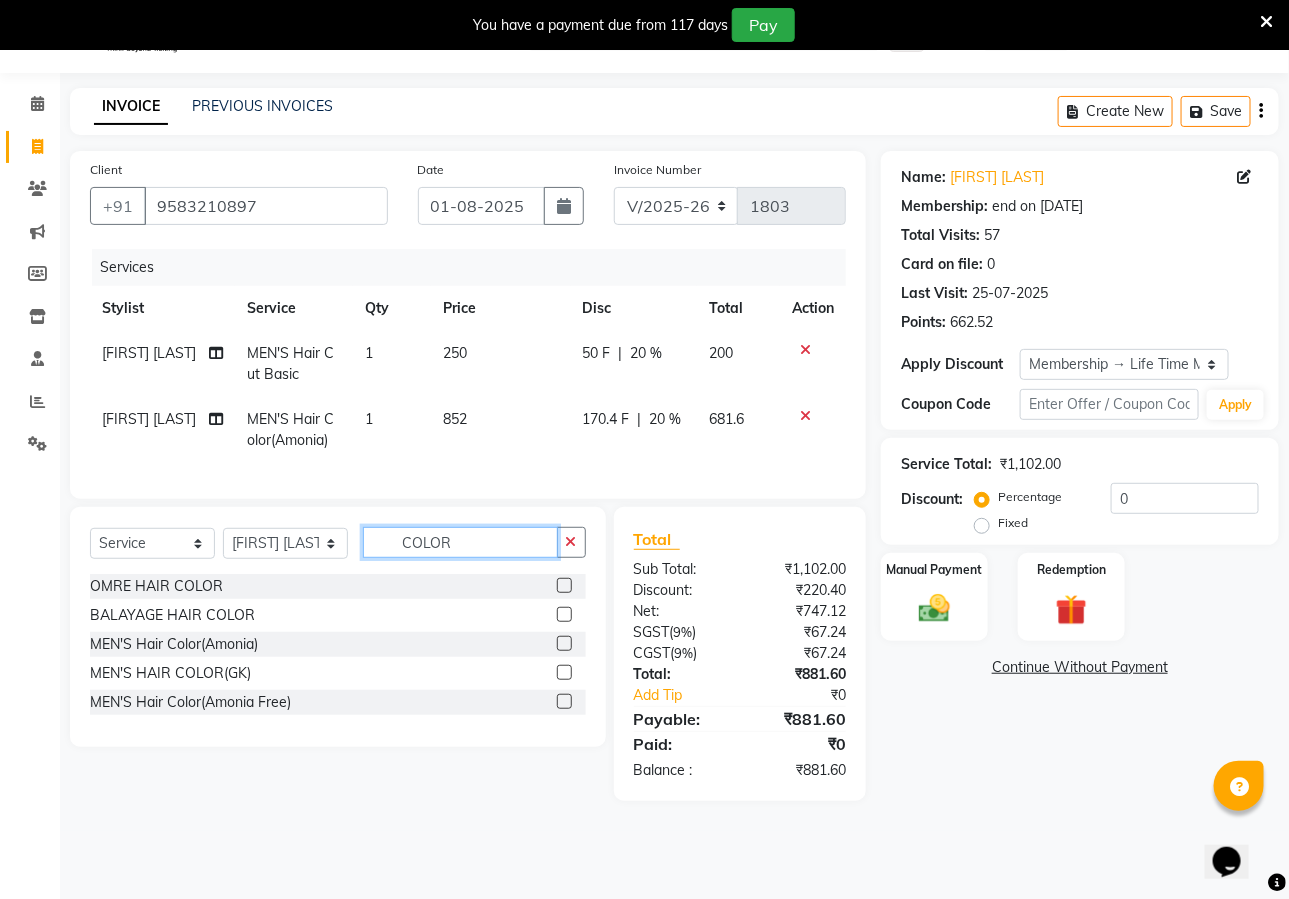 click on "COLOR" 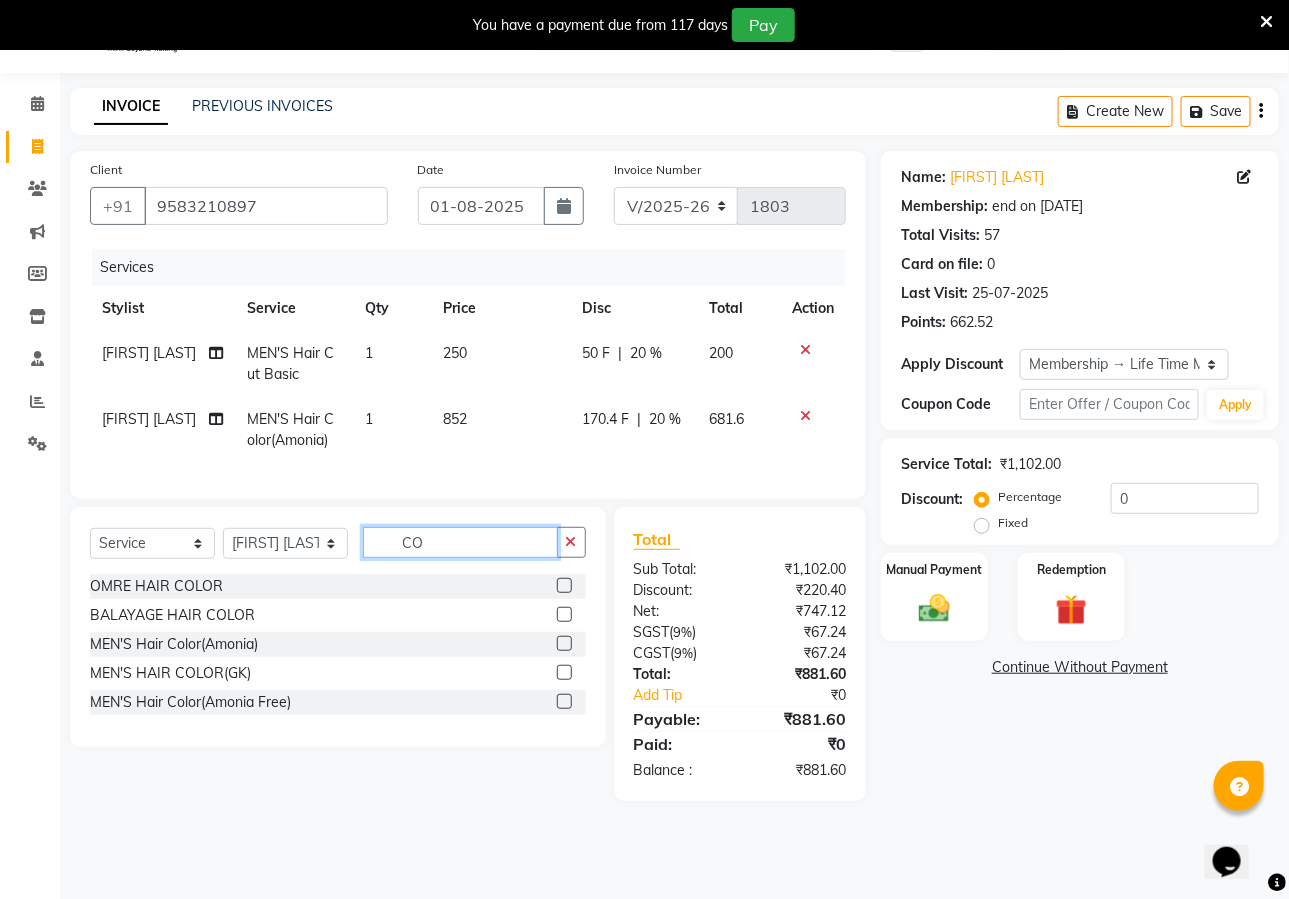 type on "C" 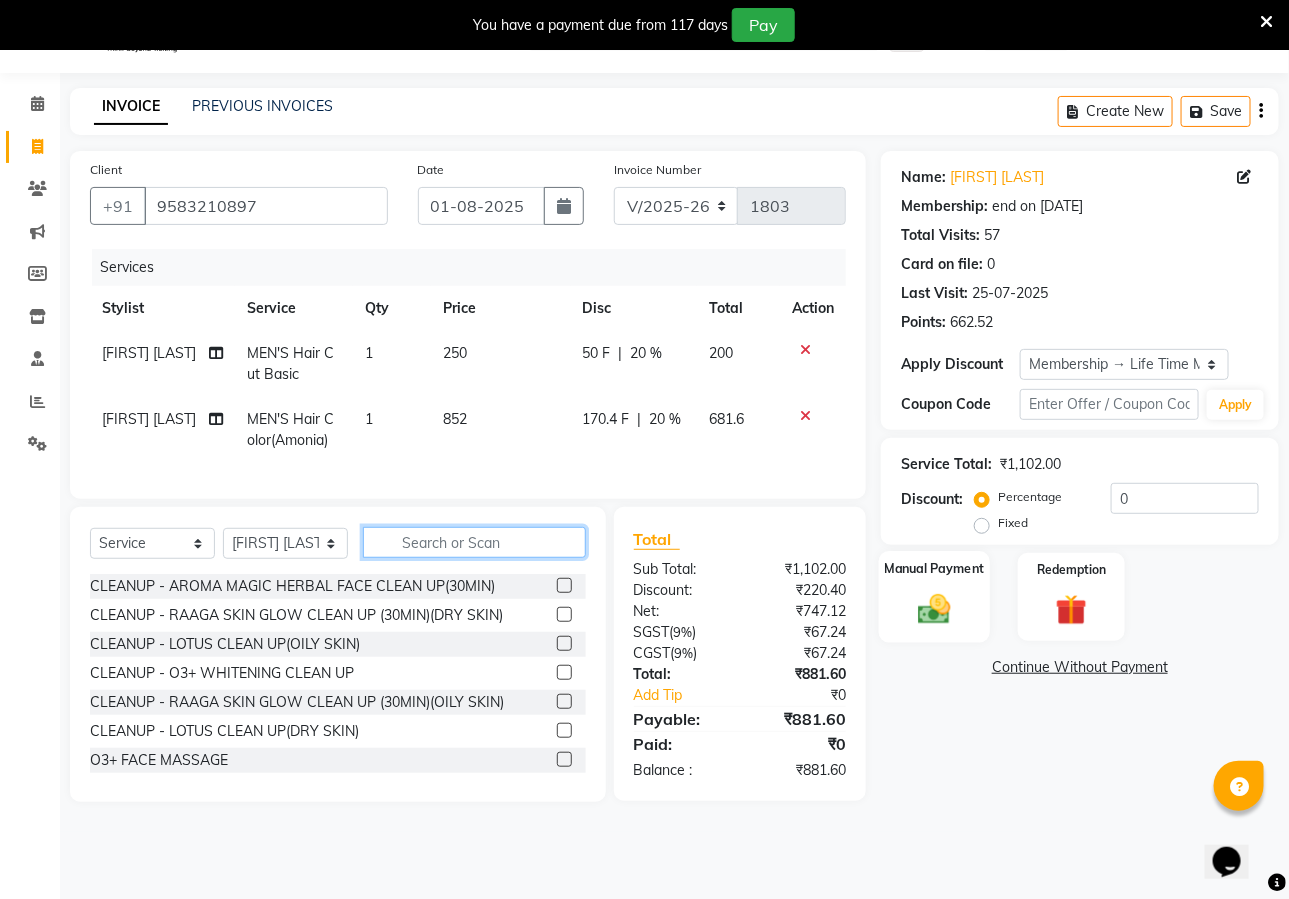 type 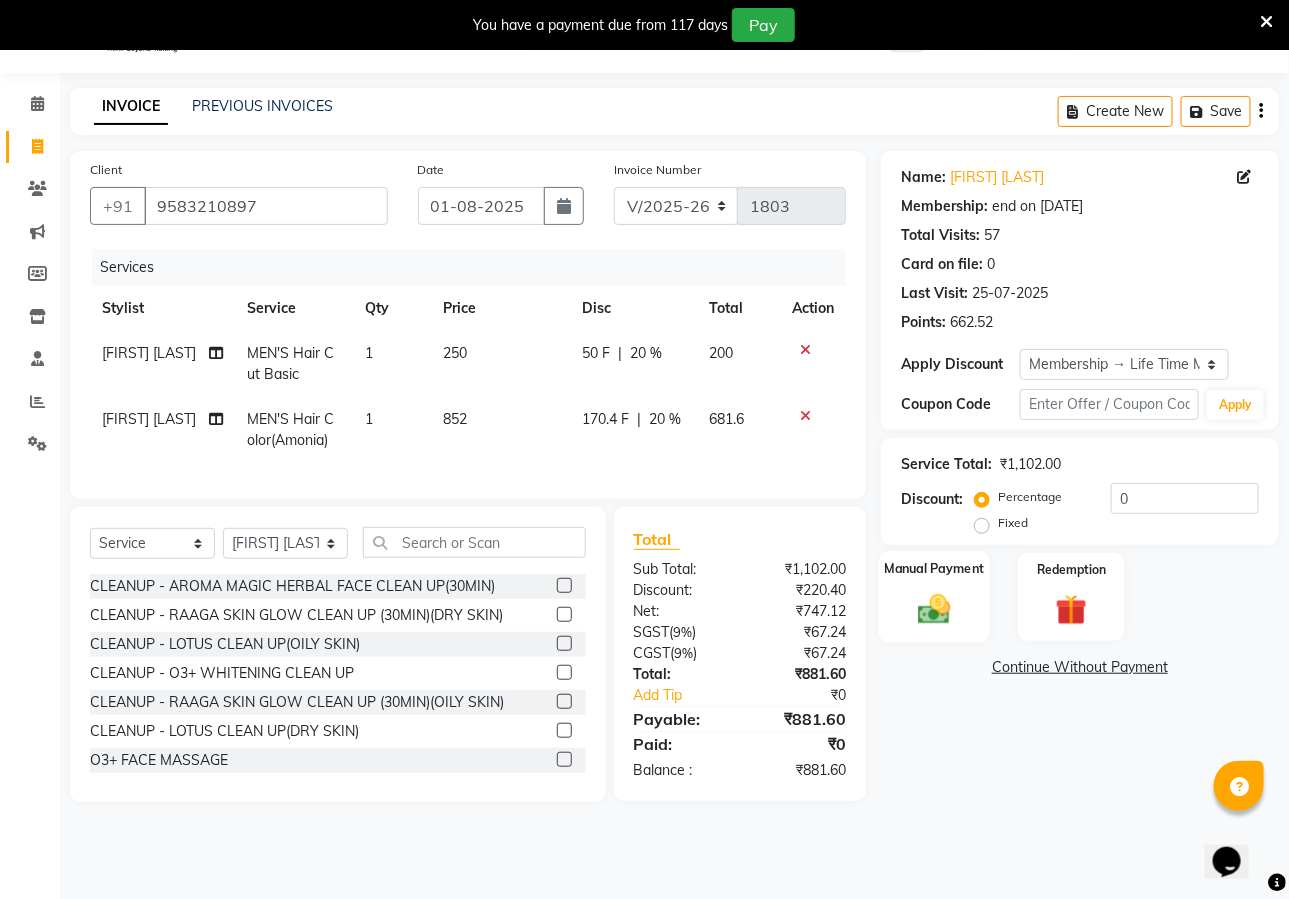 click 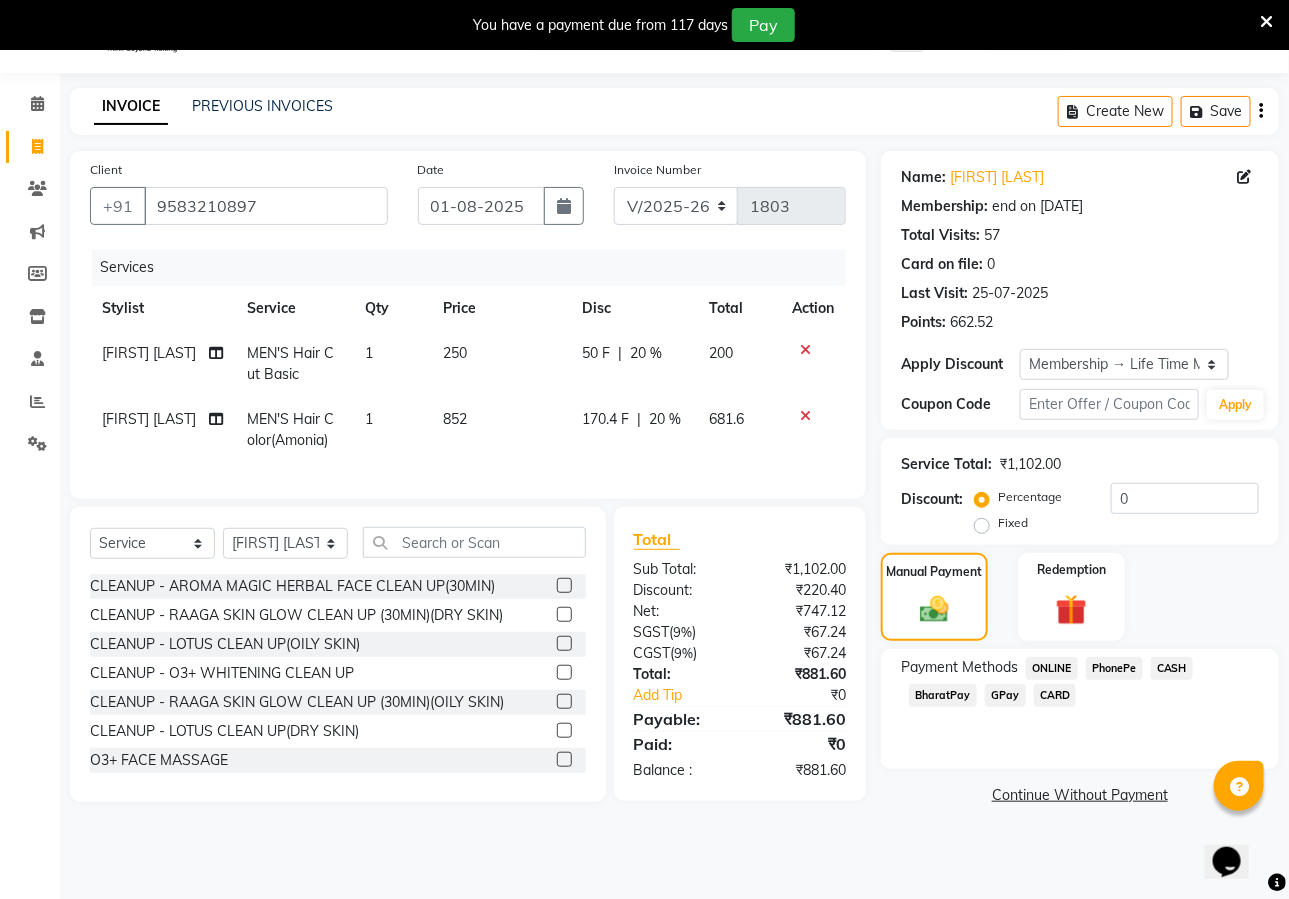 click on "PhonePe" 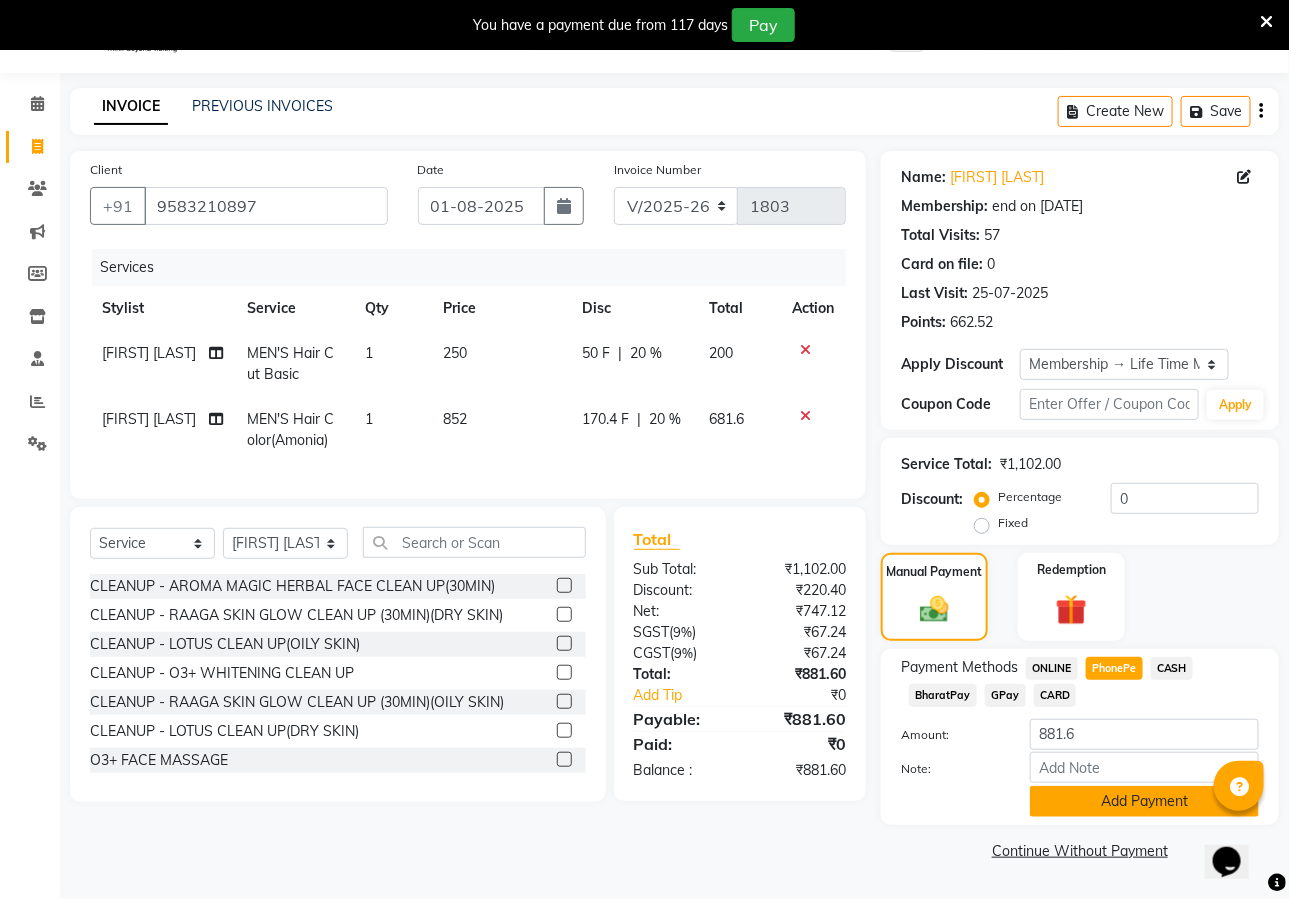 click on "Add Payment" 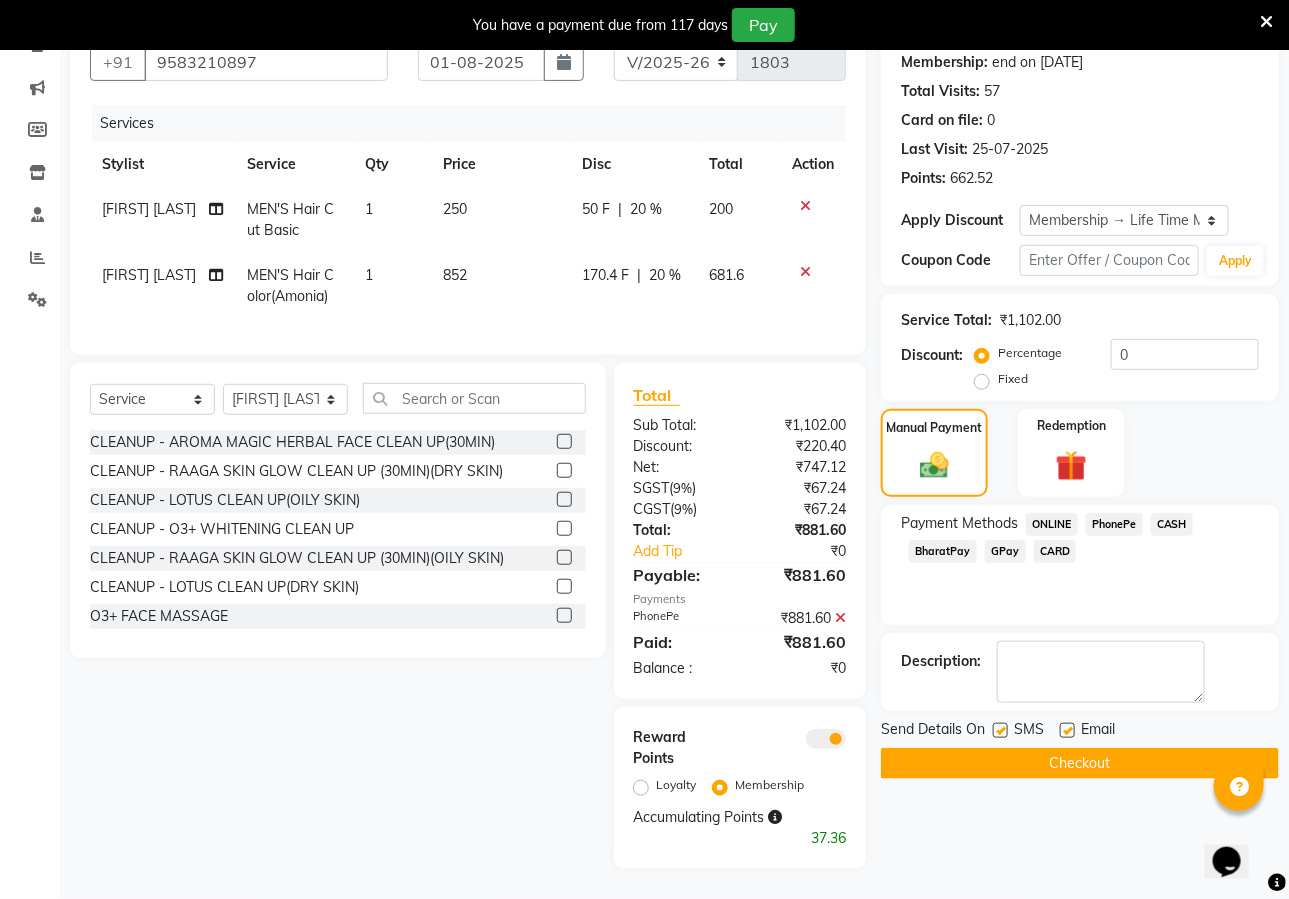 scroll, scrollTop: 229, scrollLeft: 0, axis: vertical 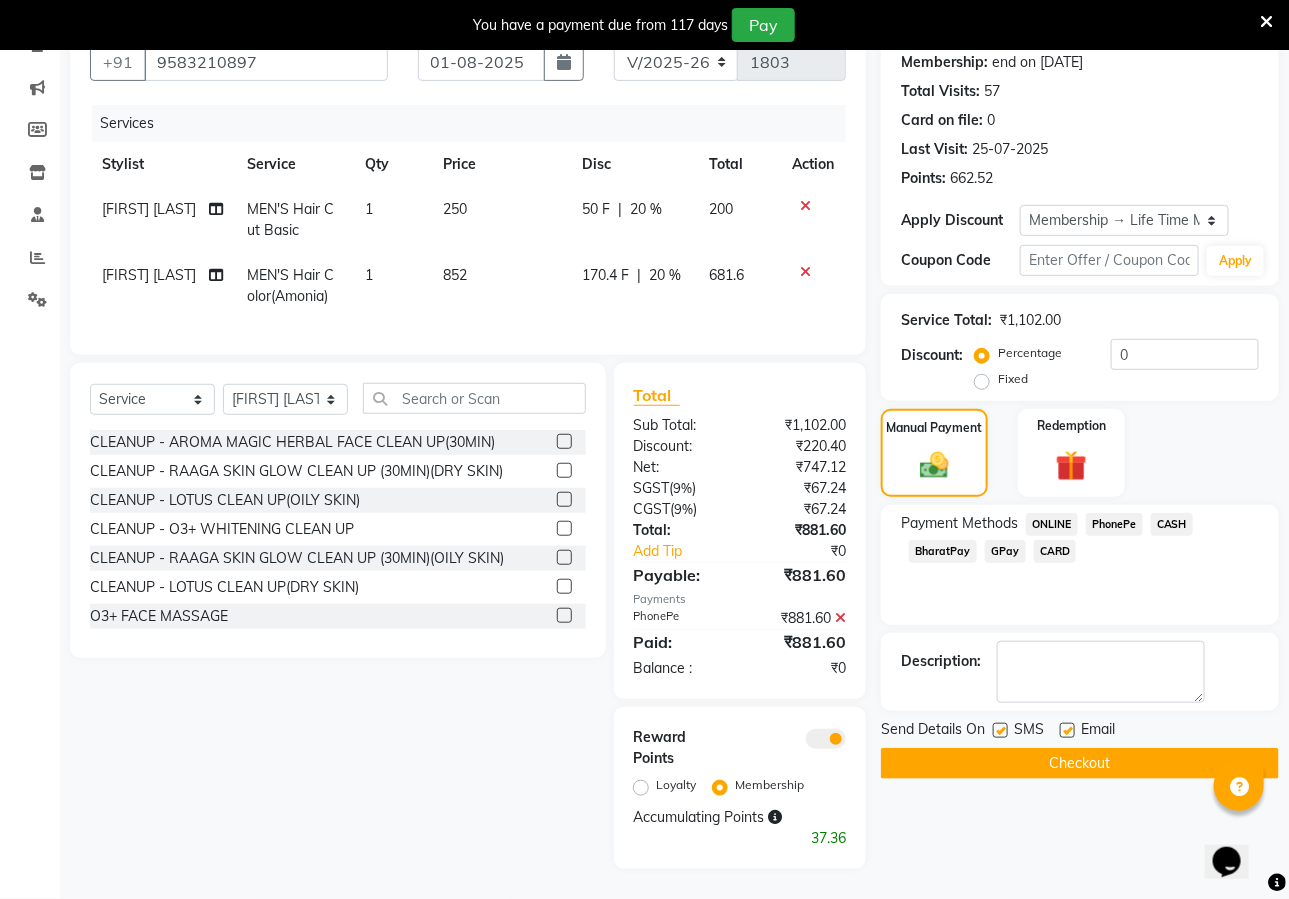 click on "Checkout" 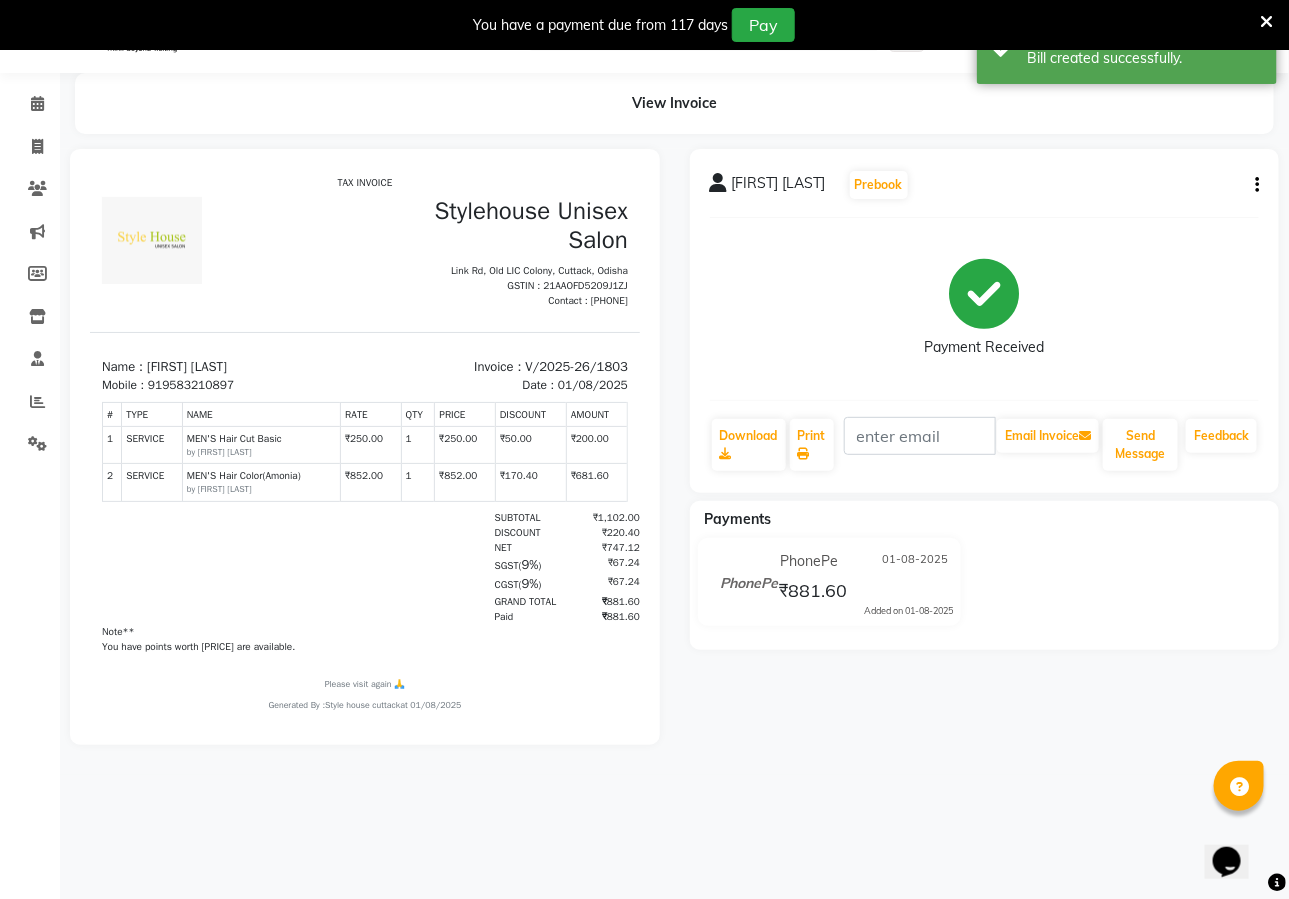 scroll, scrollTop: 0, scrollLeft: 0, axis: both 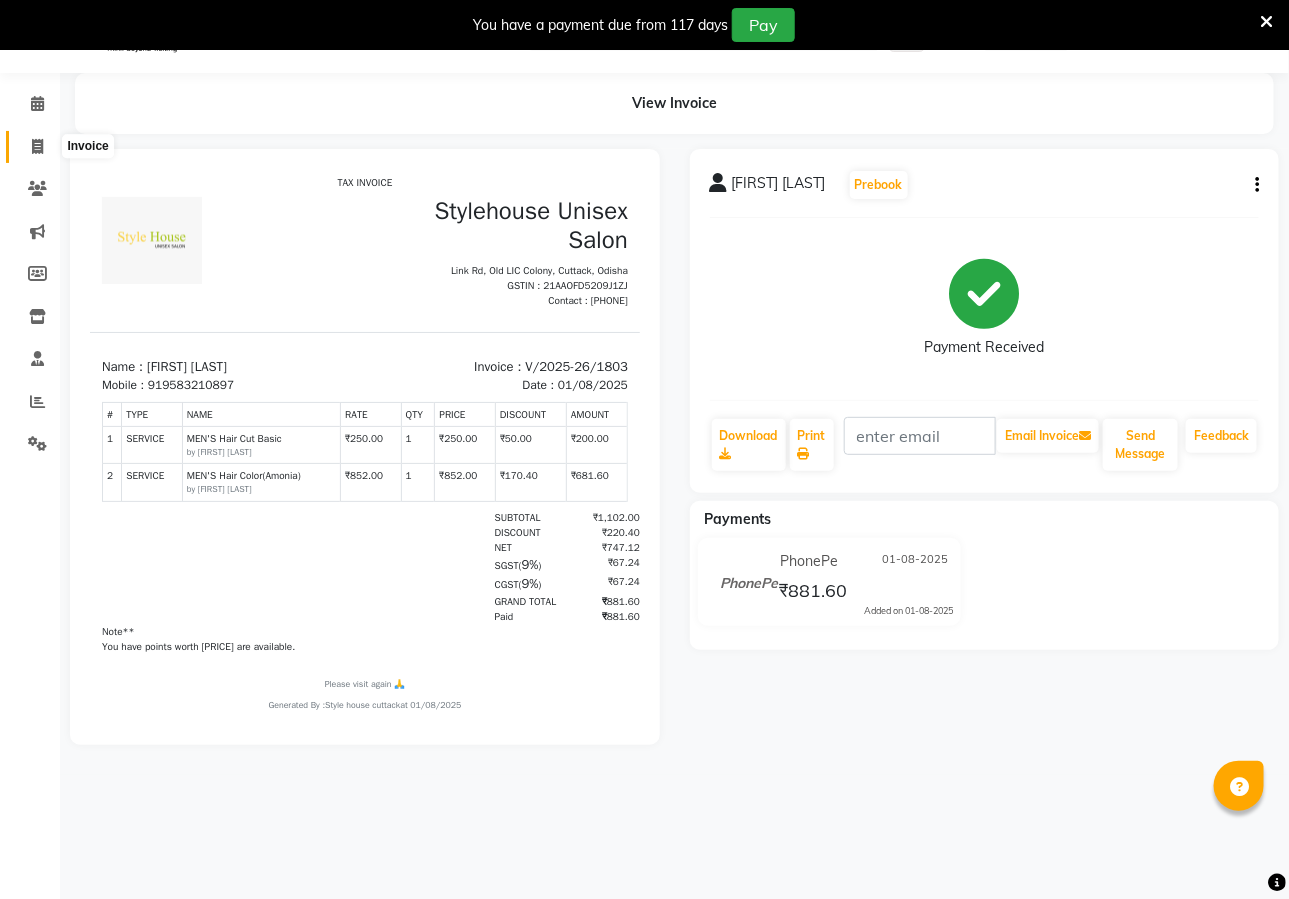 click 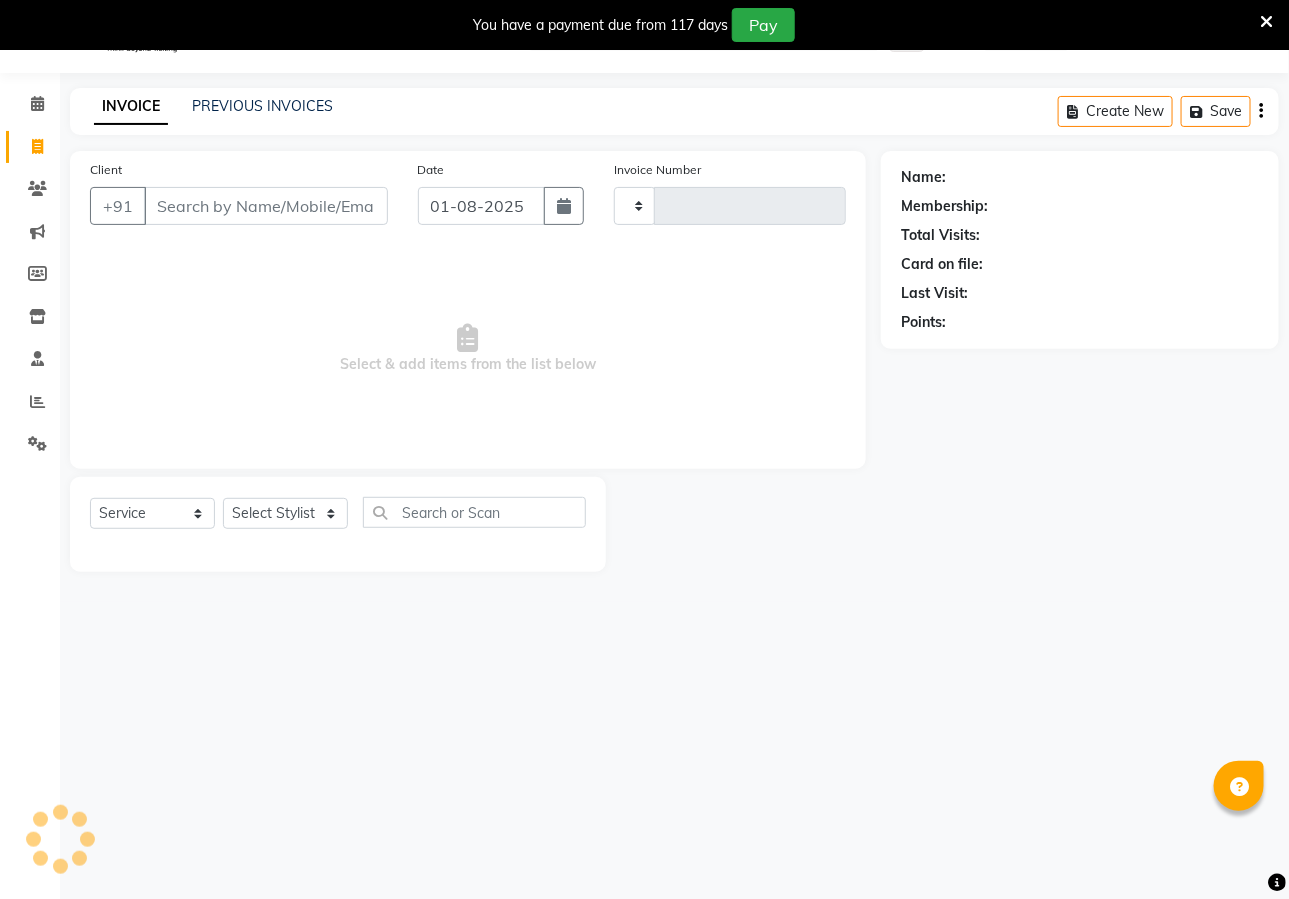 type on "1805" 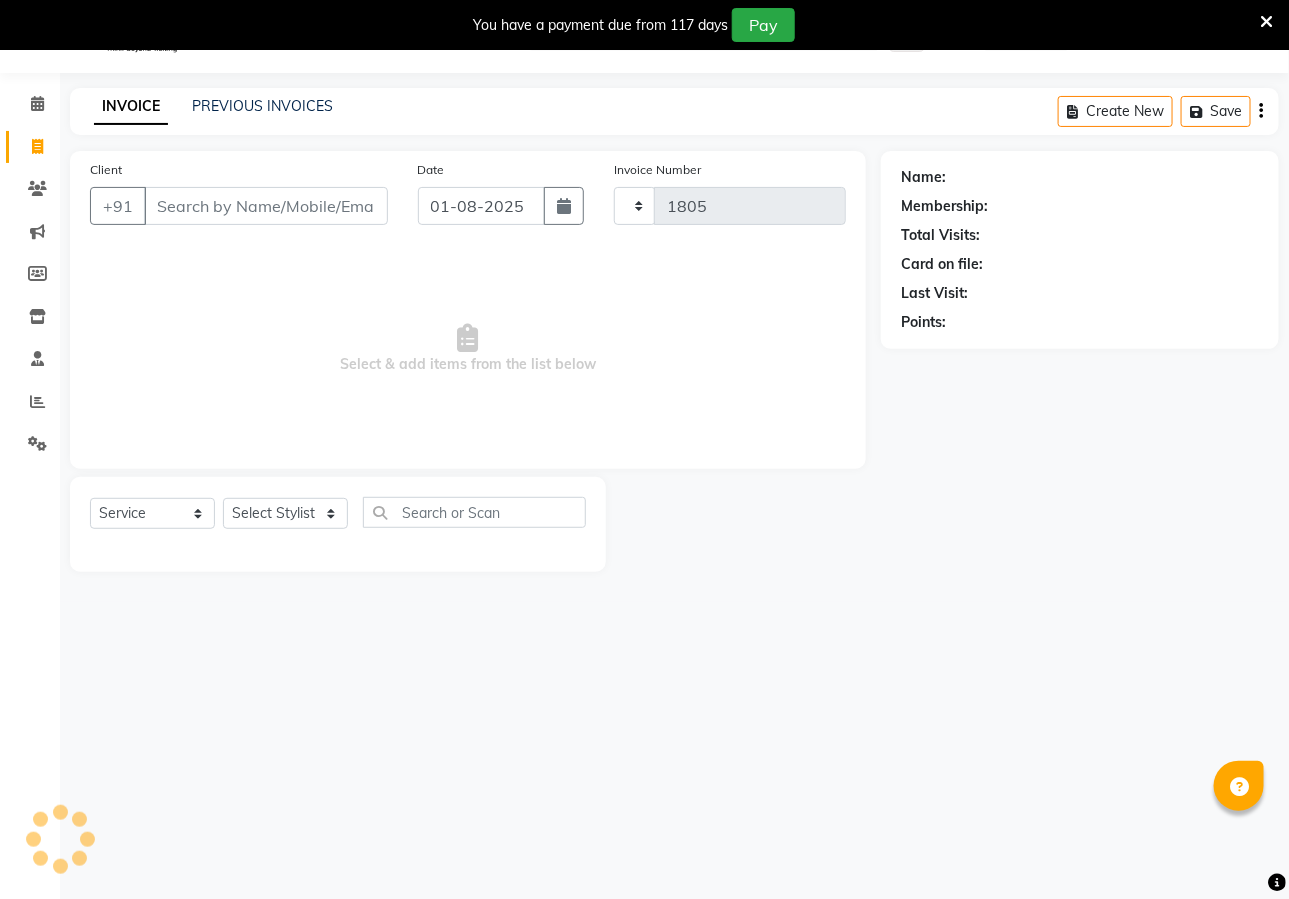 select on "4222" 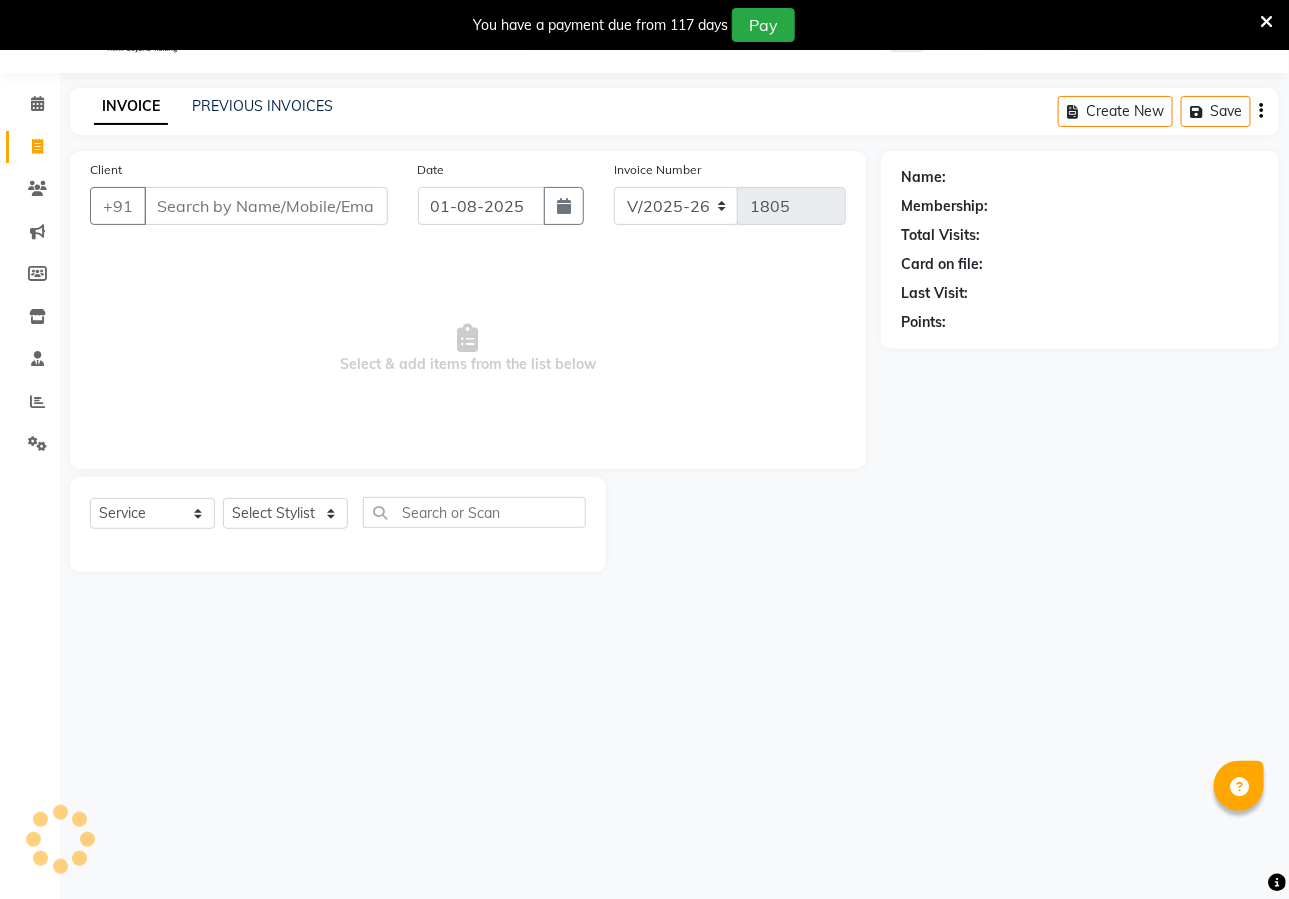 click on "INVOICE PREVIOUS INVOICES Create New   Save" 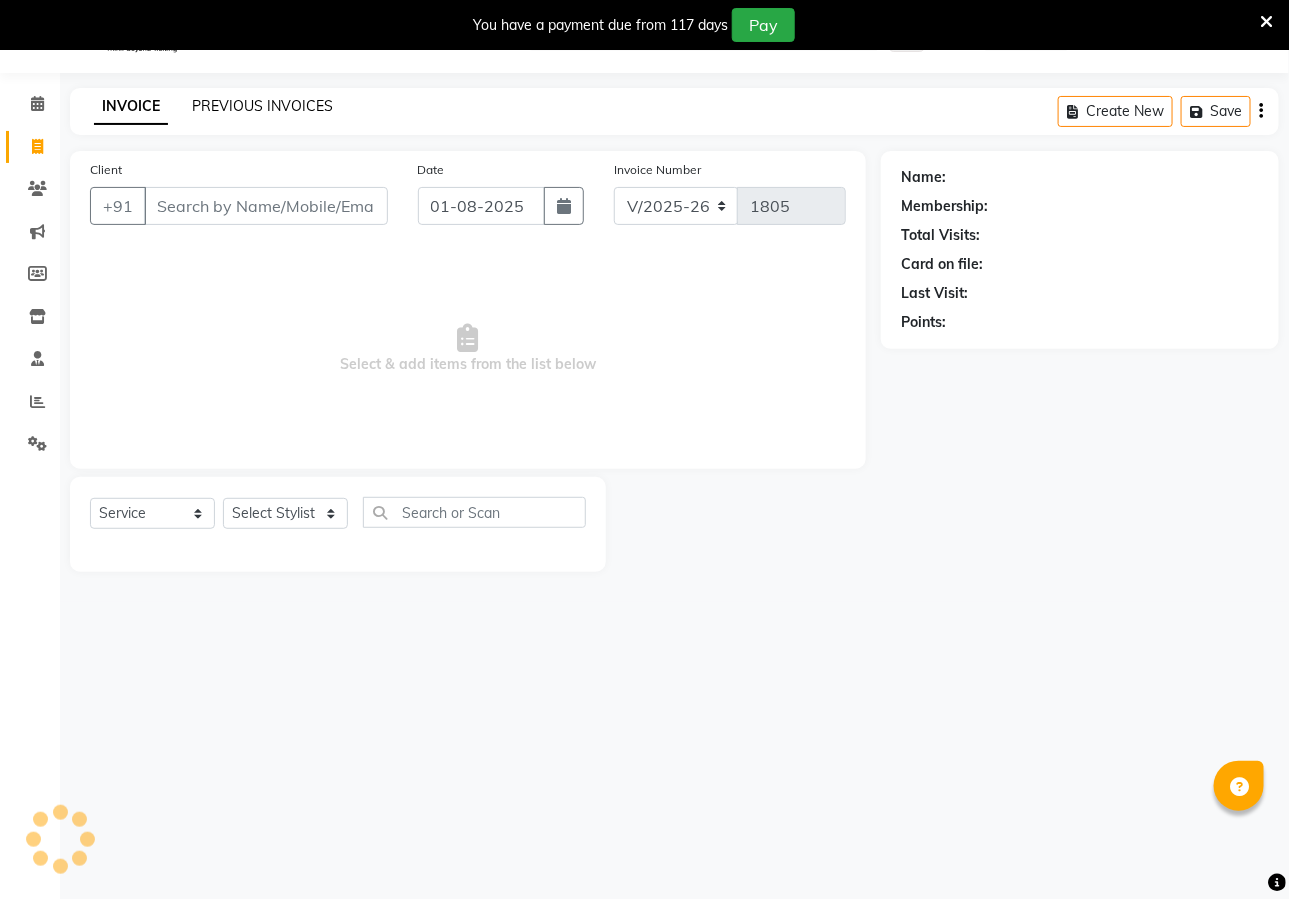 click on "PREVIOUS INVOICES" 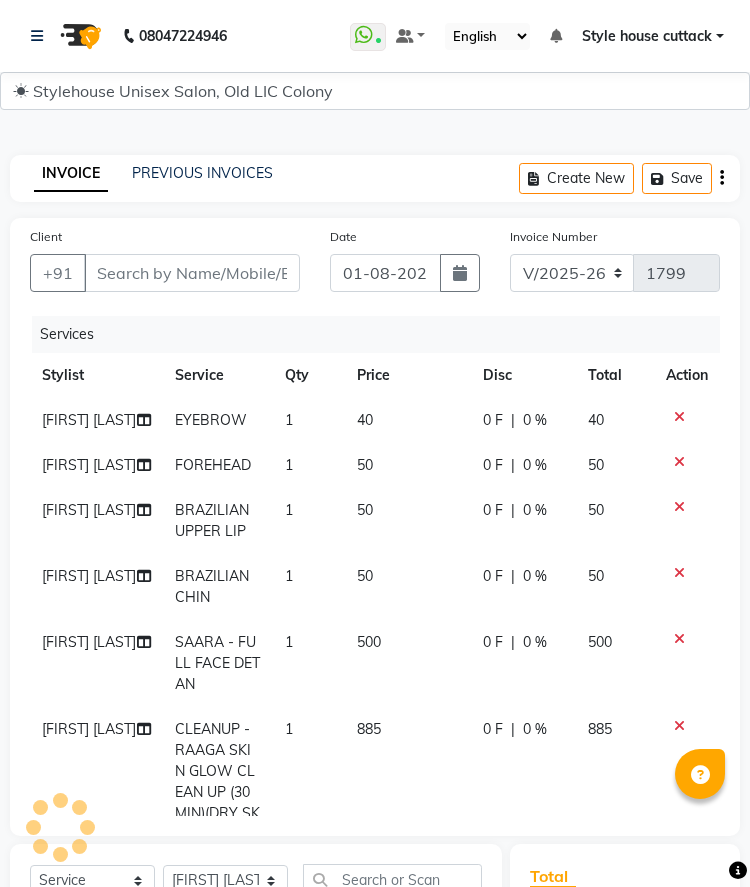 select on "4222" 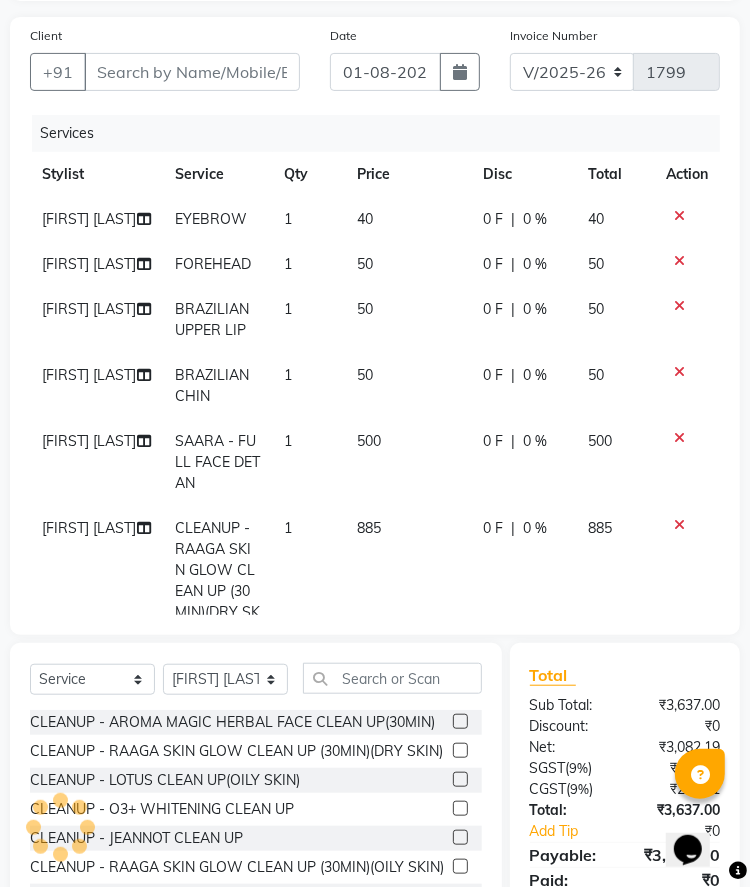 scroll, scrollTop: 0, scrollLeft: 0, axis: both 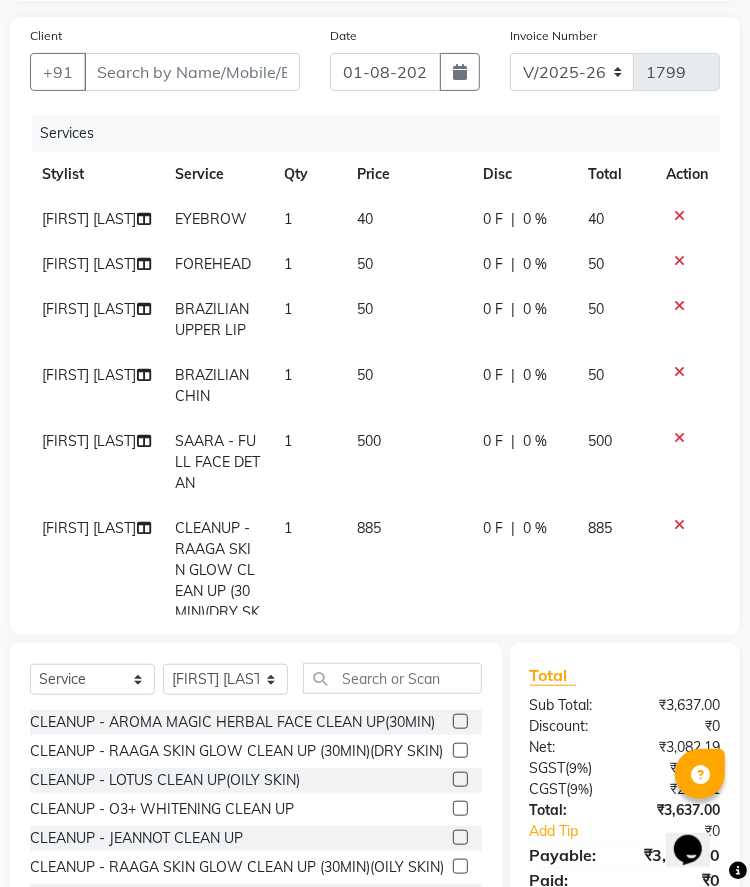 drag, startPoint x: 386, startPoint y: 4, endPoint x: 405, endPoint y: 41, distance: 41.59327 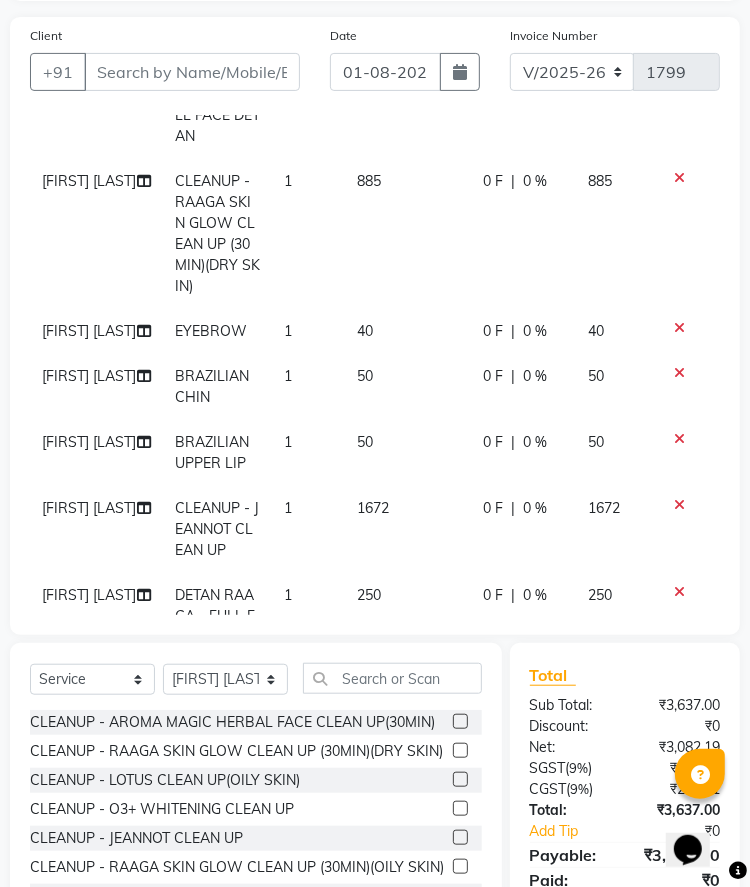 scroll, scrollTop: 423, scrollLeft: 0, axis: vertical 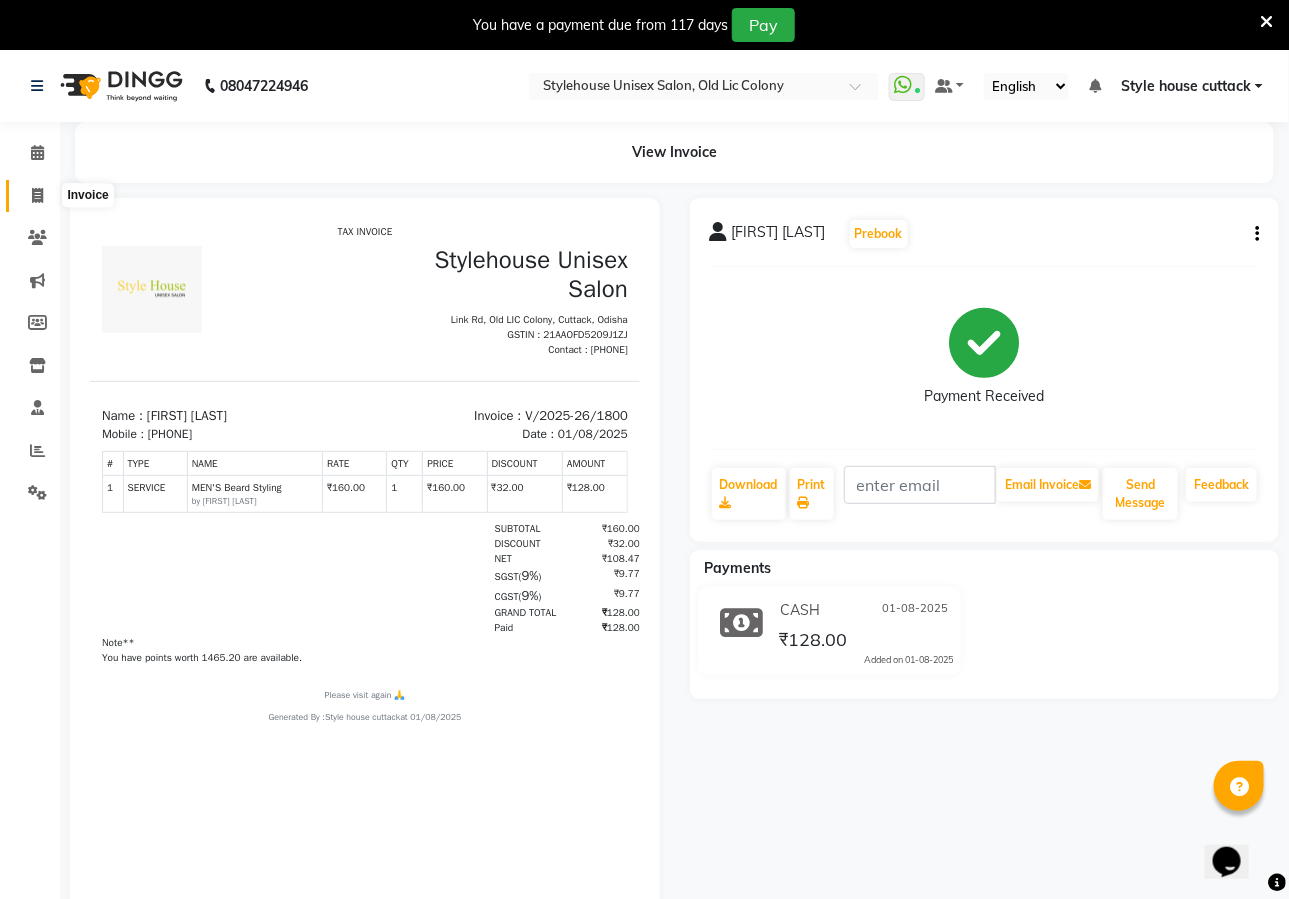 click 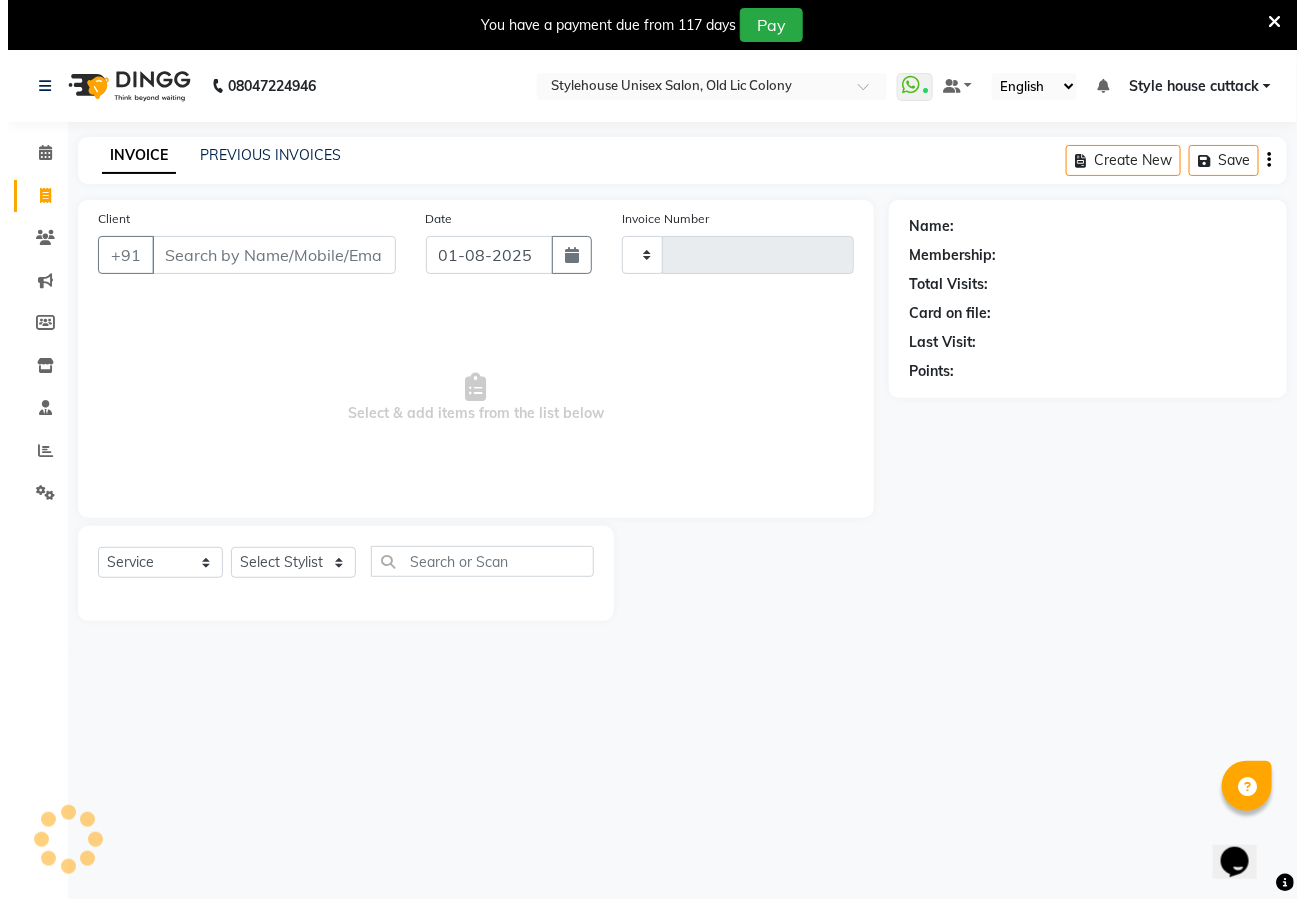 scroll, scrollTop: 49, scrollLeft: 0, axis: vertical 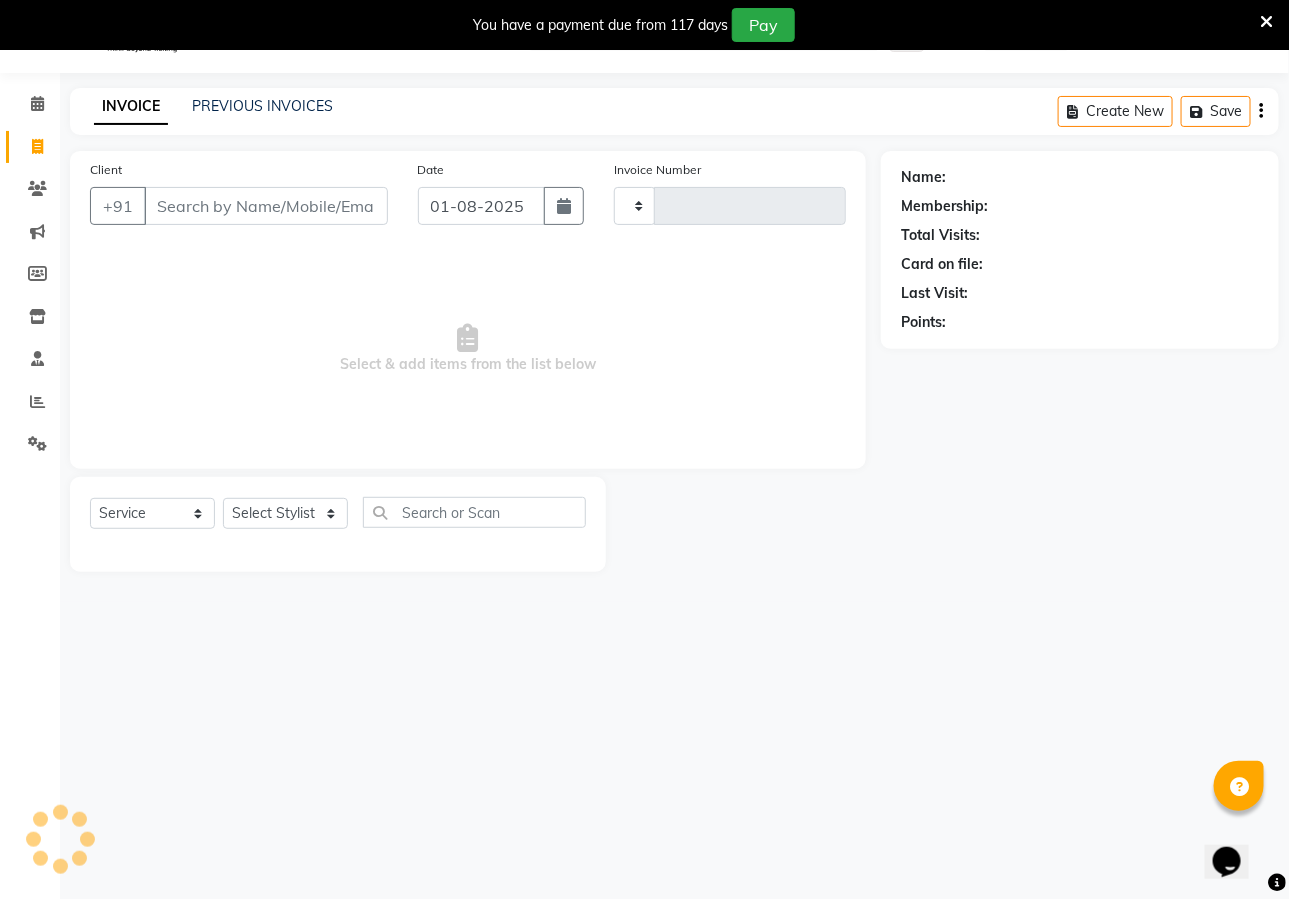 type on "1801" 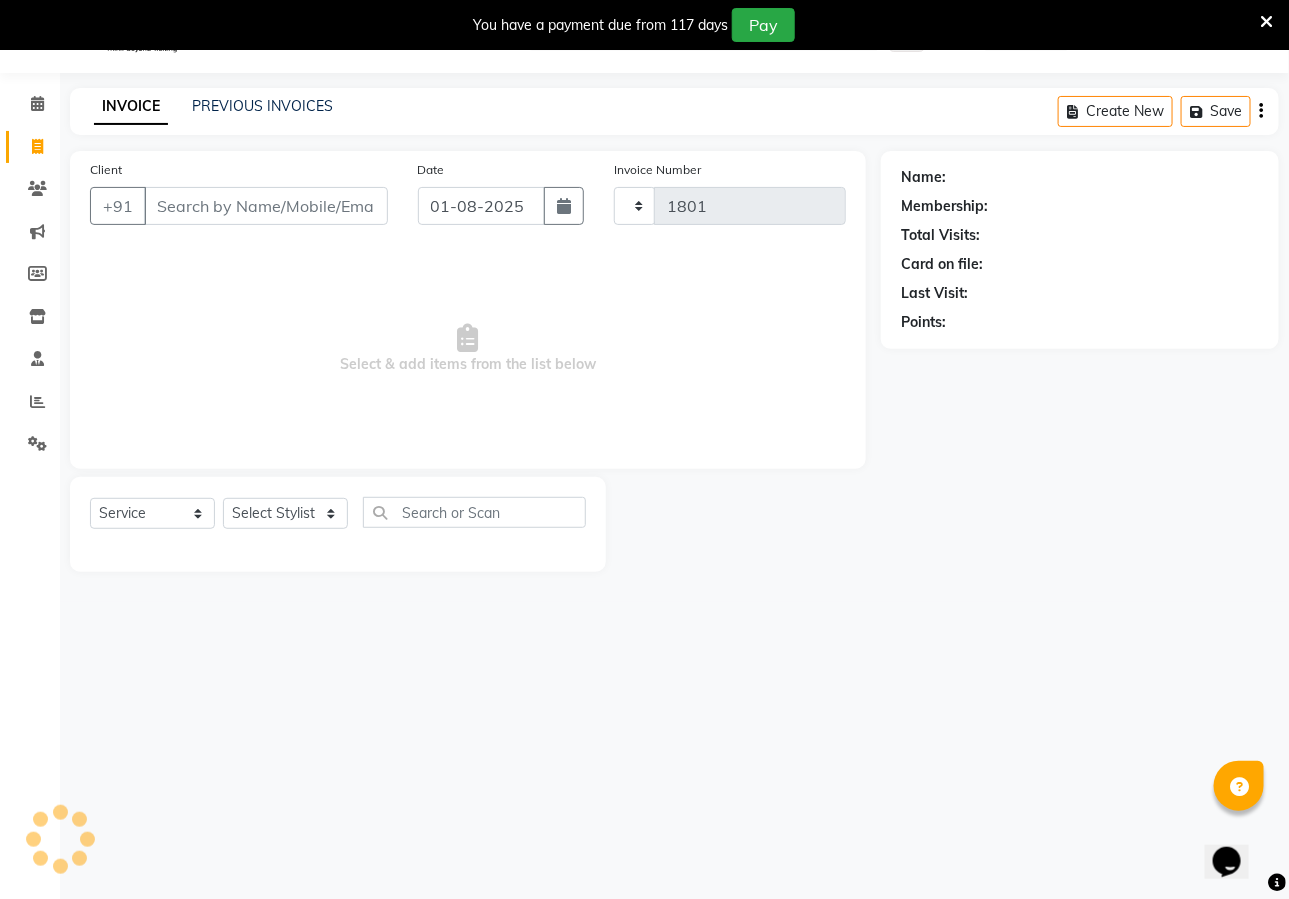 select on "4222" 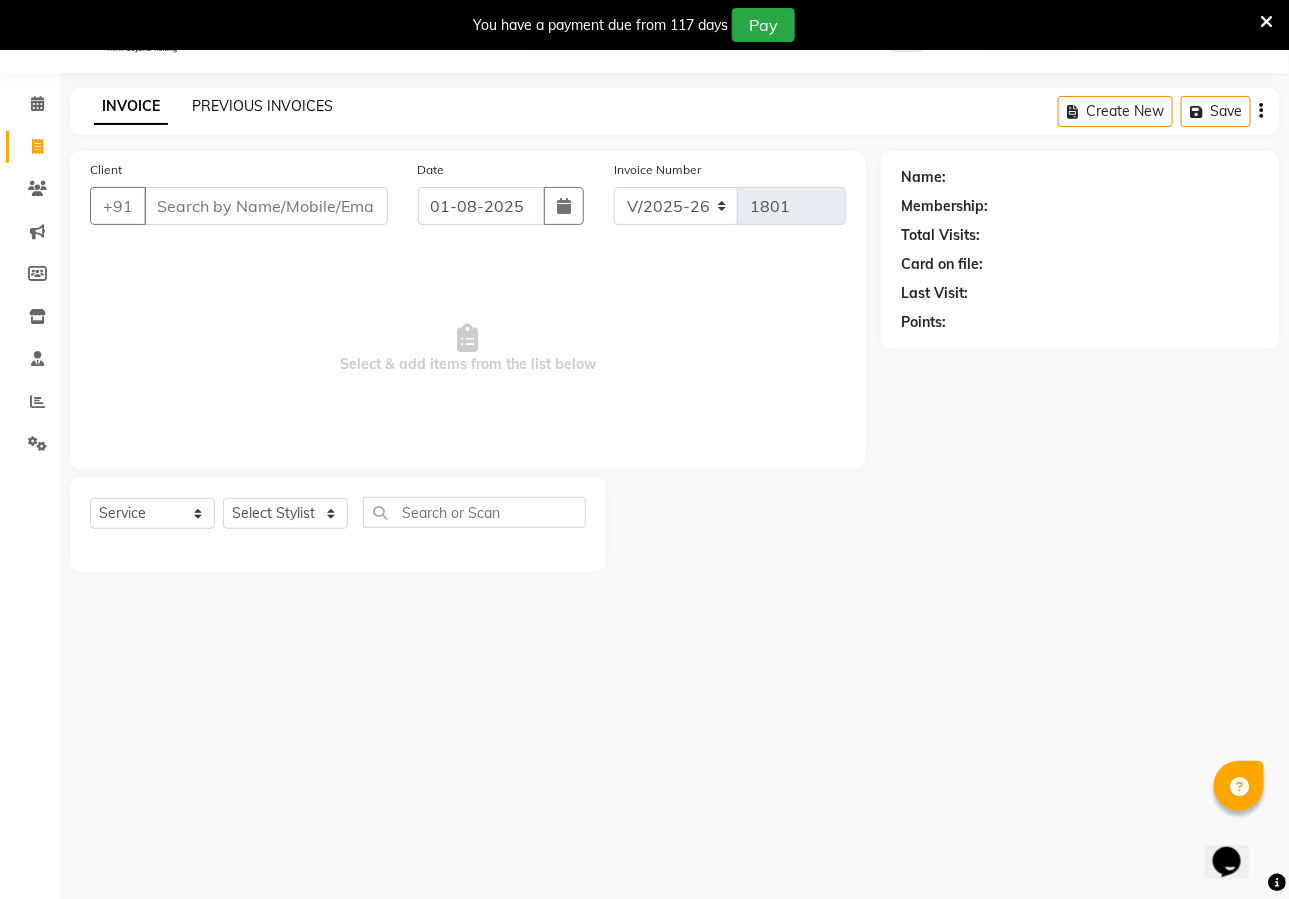 click on "PREVIOUS INVOICES" 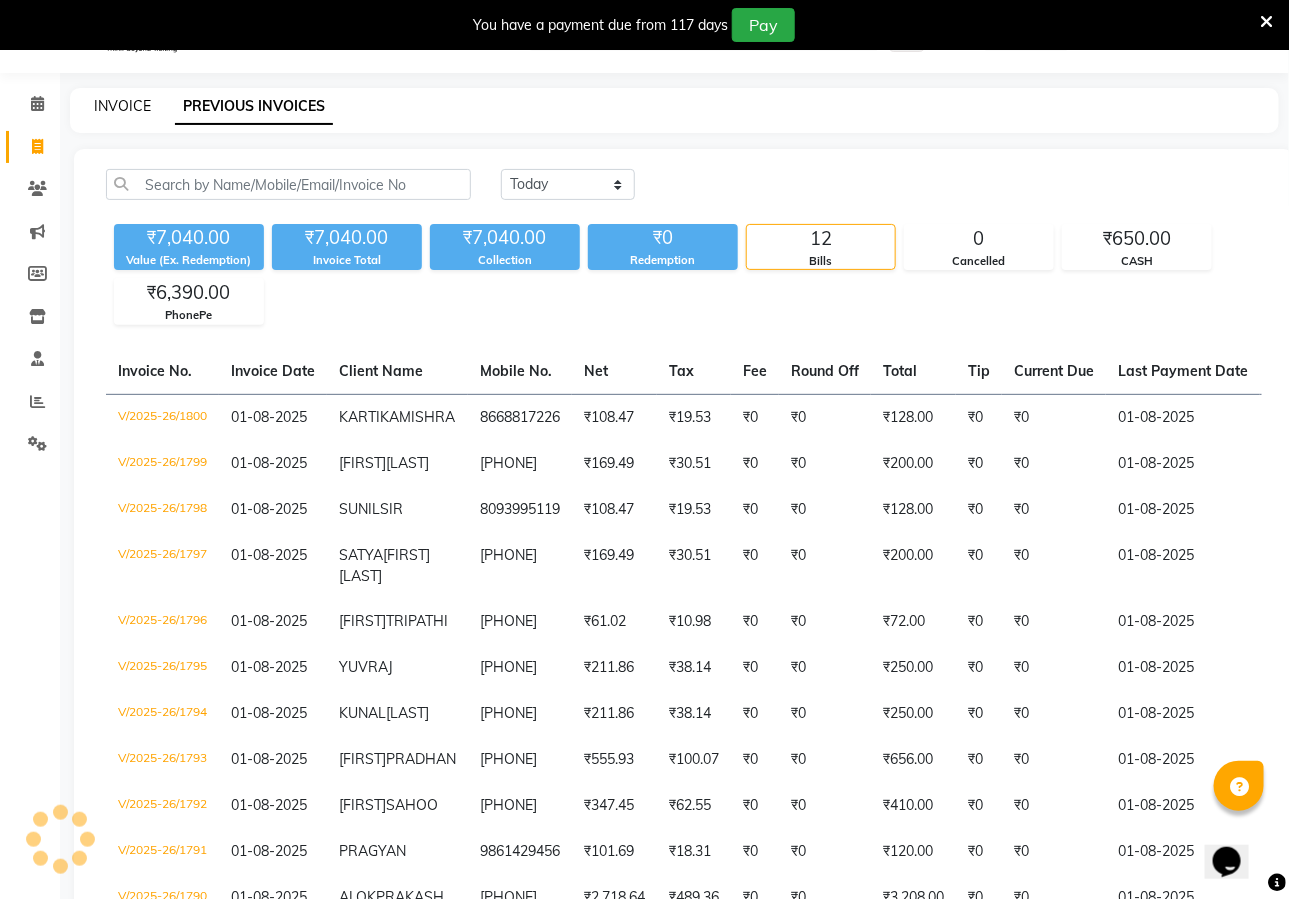 click on "INVOICE" 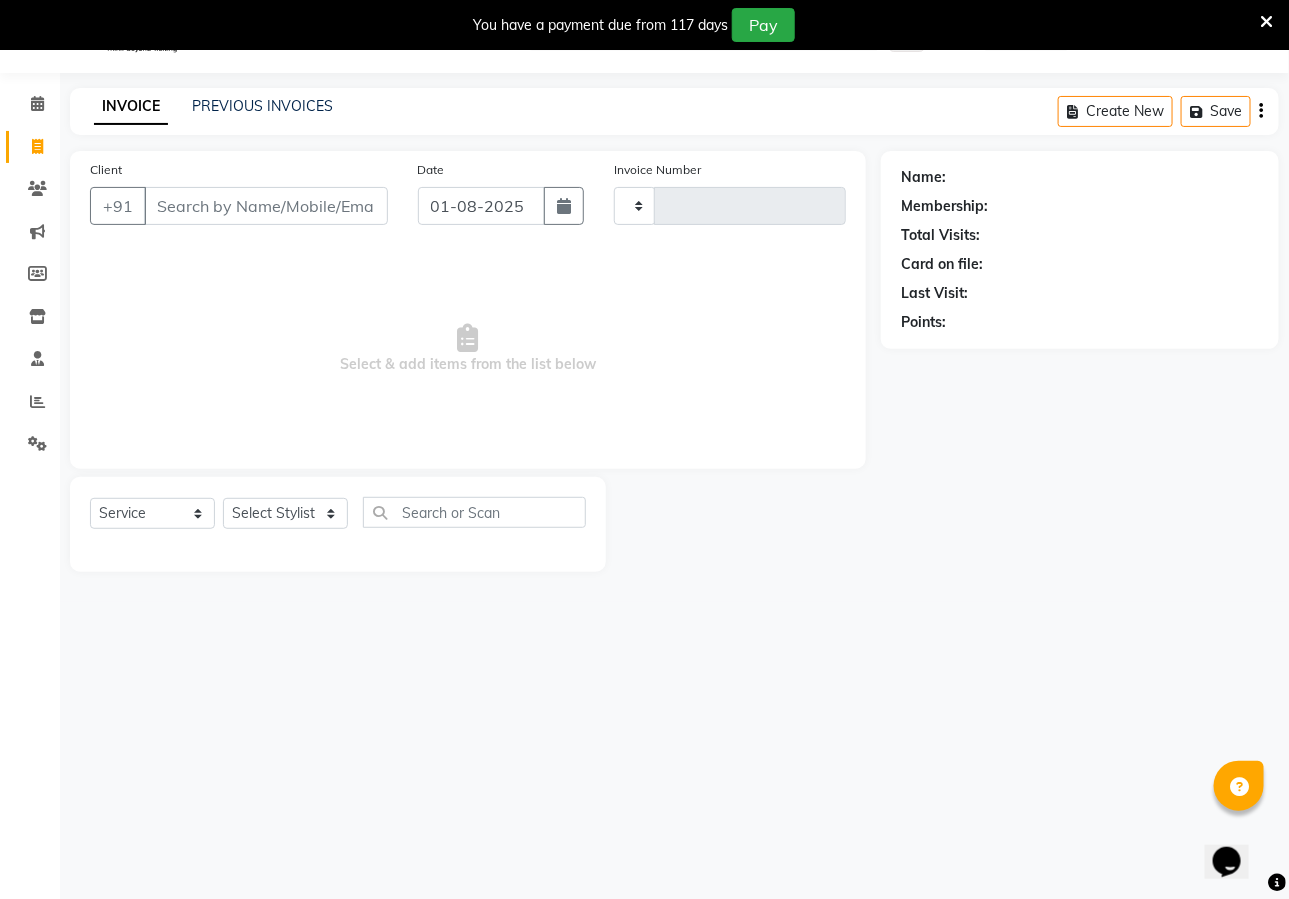 type on "1801" 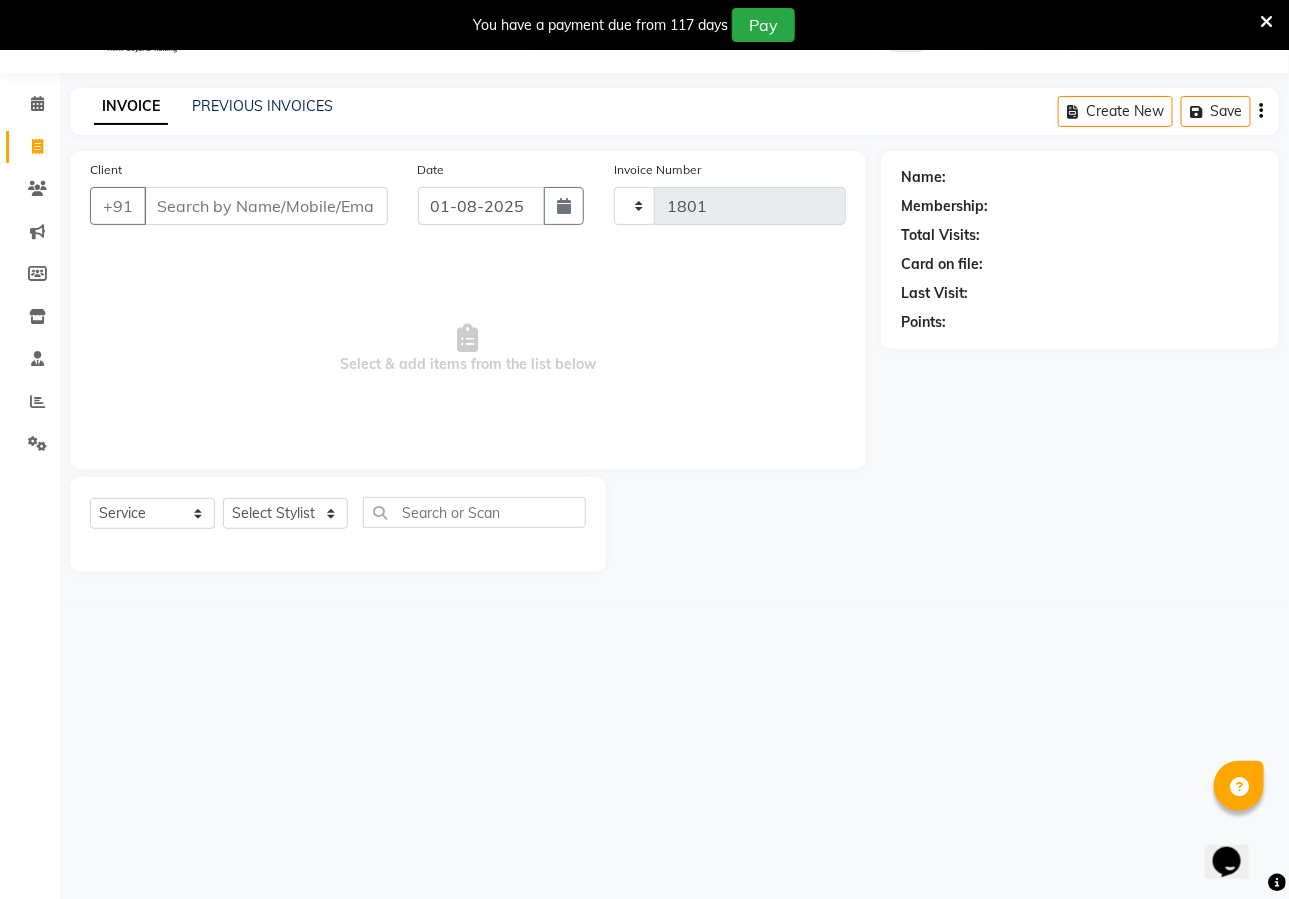 select on "4222" 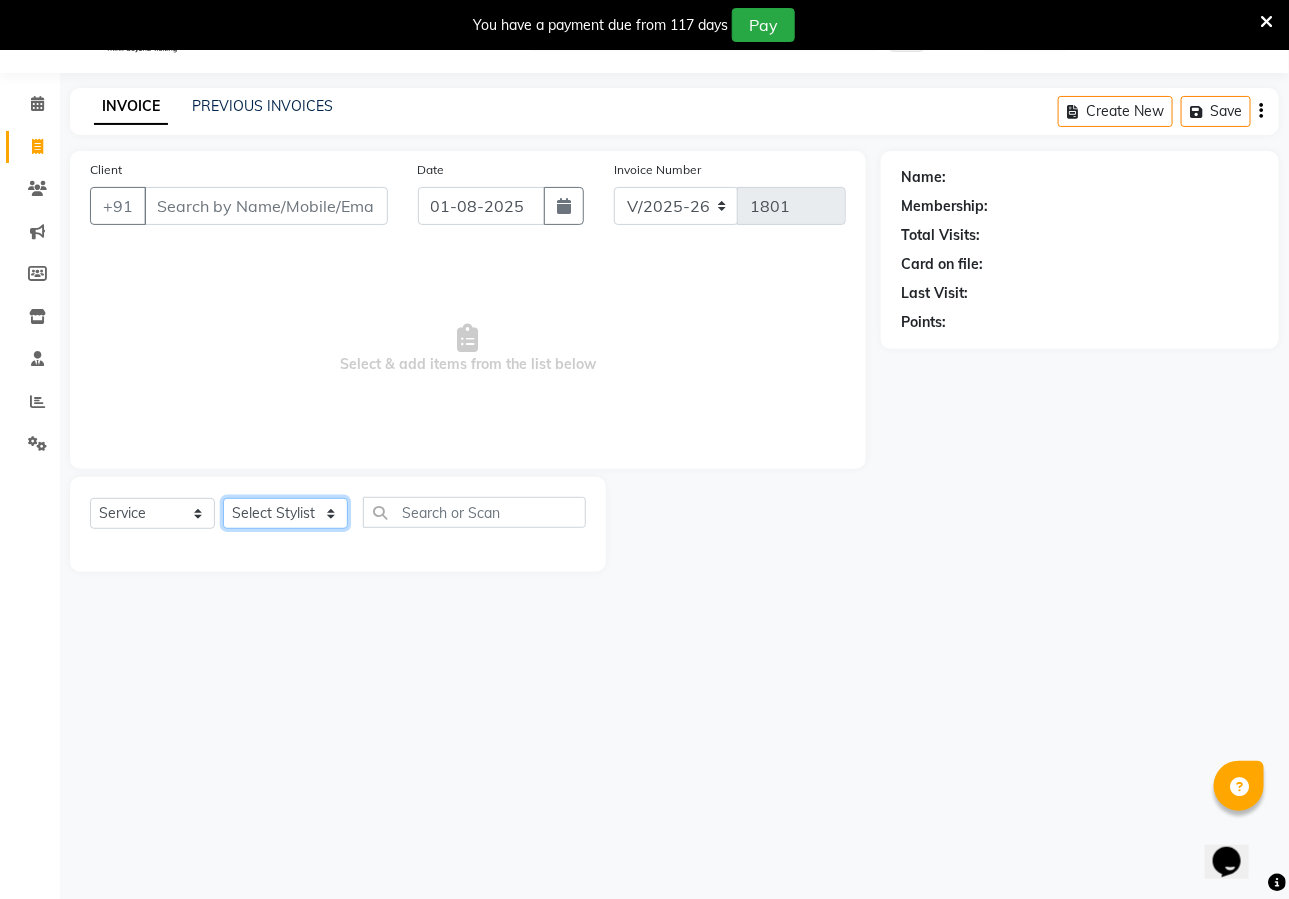 click on "Select Stylist Bharati Nanda Bikash Chintu Kanha Barik LIPI Manjit Barik Nitu Behera Padmini Rout Payal Dash PRADIP BARIK Style house cuttack" 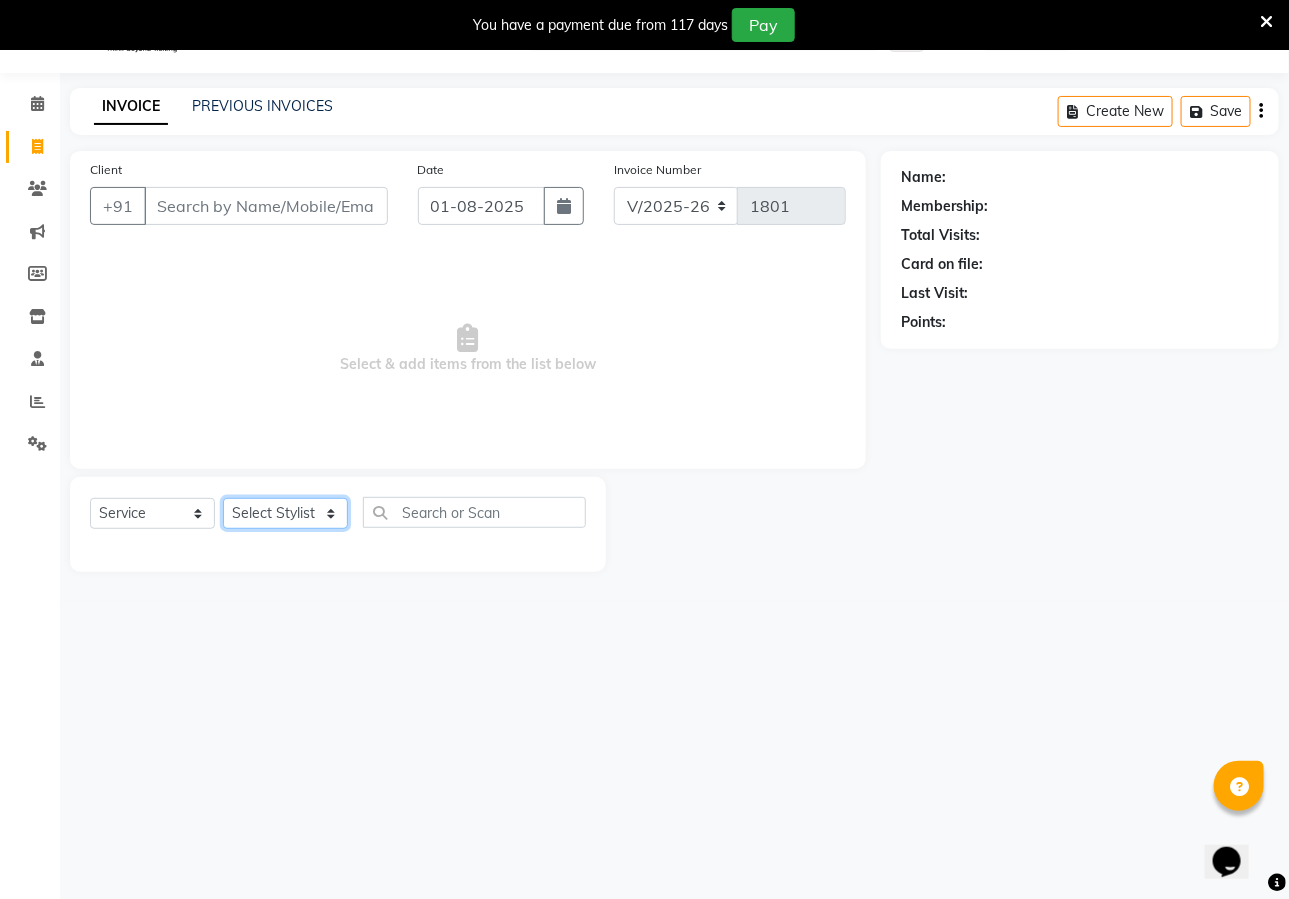 select on "21976" 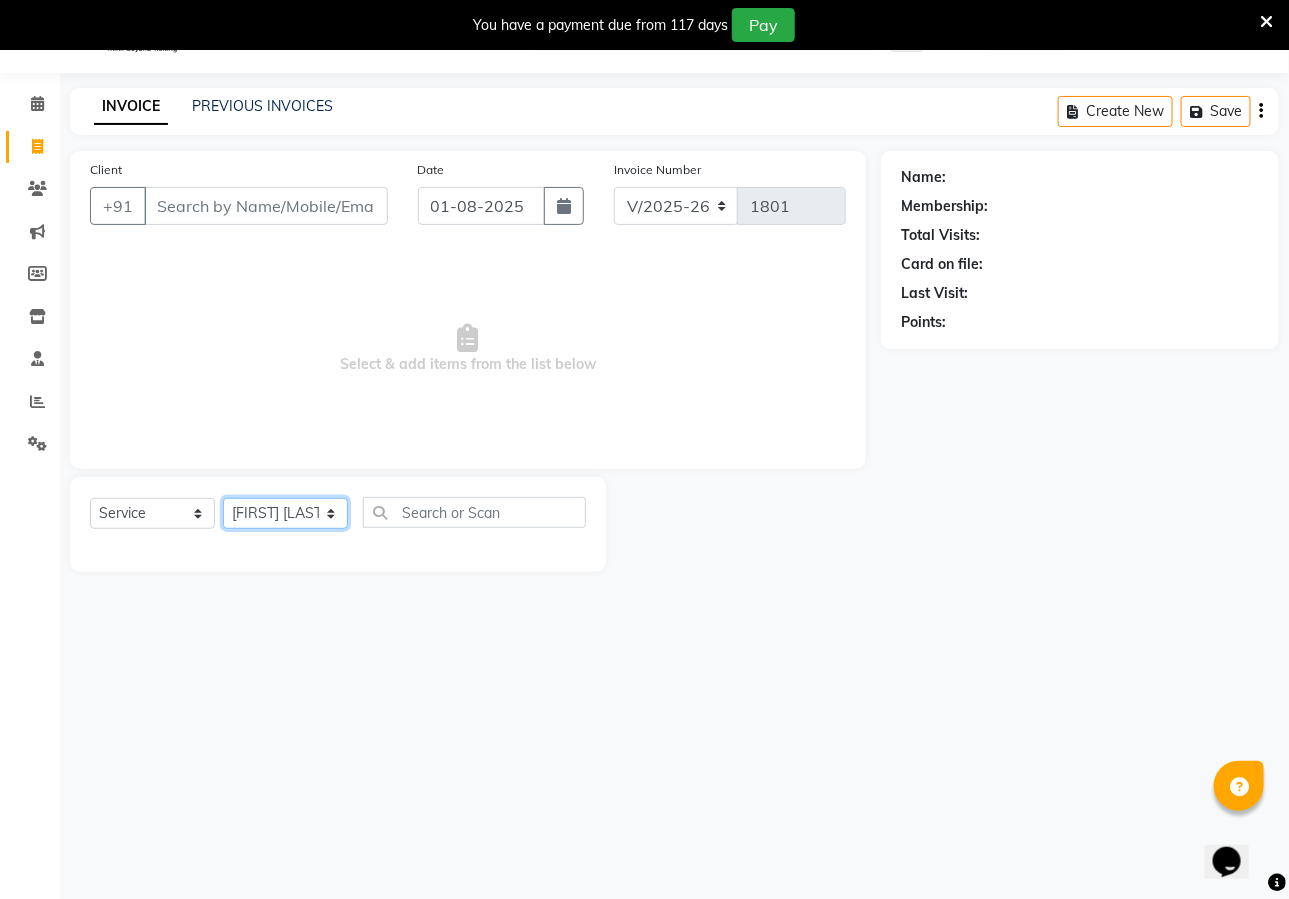 click on "Select Stylist Bharati Nanda Bikash Chintu Kanha Barik LIPI Manjit Barik Nitu Behera Padmini Rout Payal Dash PRADIP BARIK Style house cuttack" 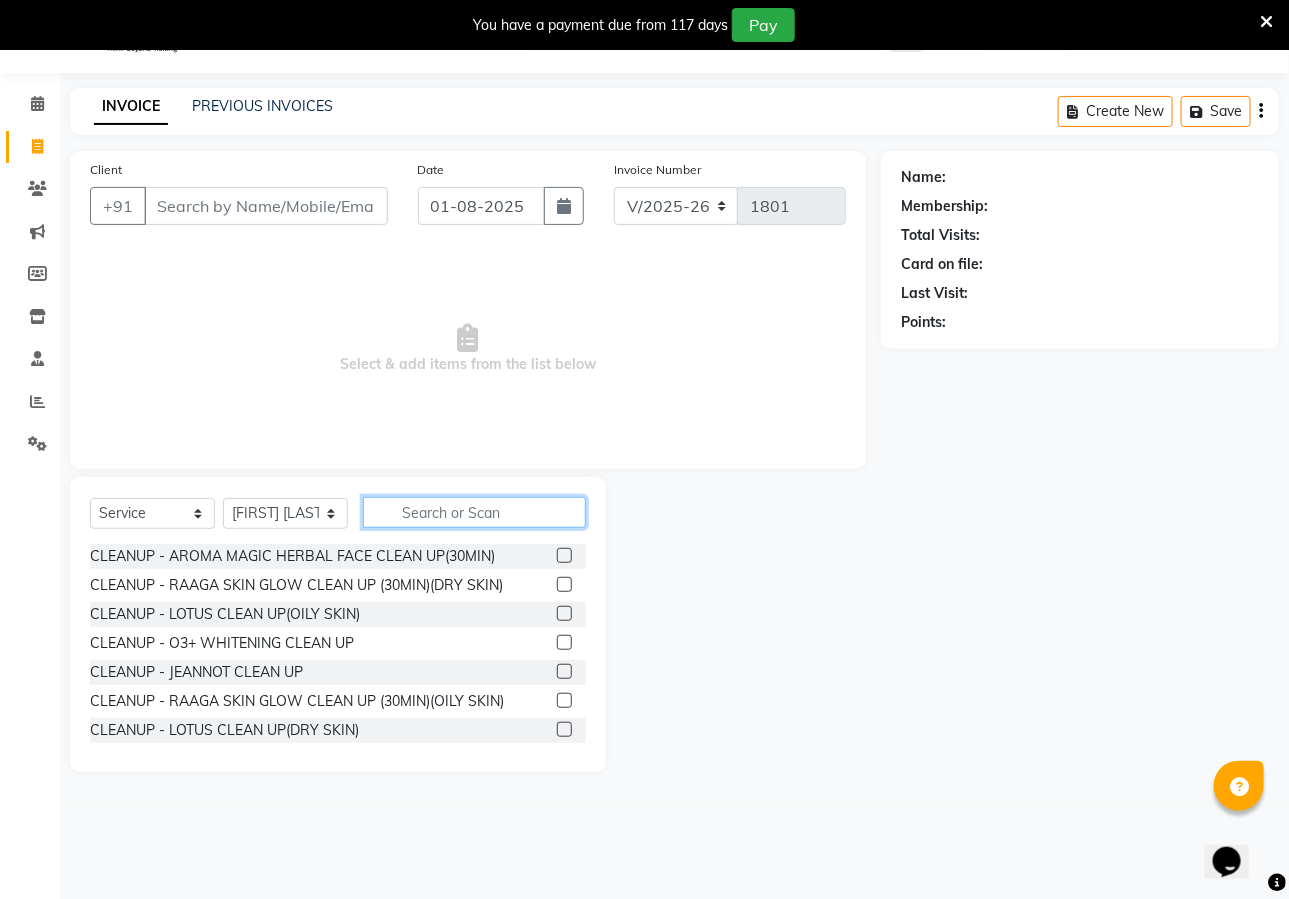 click 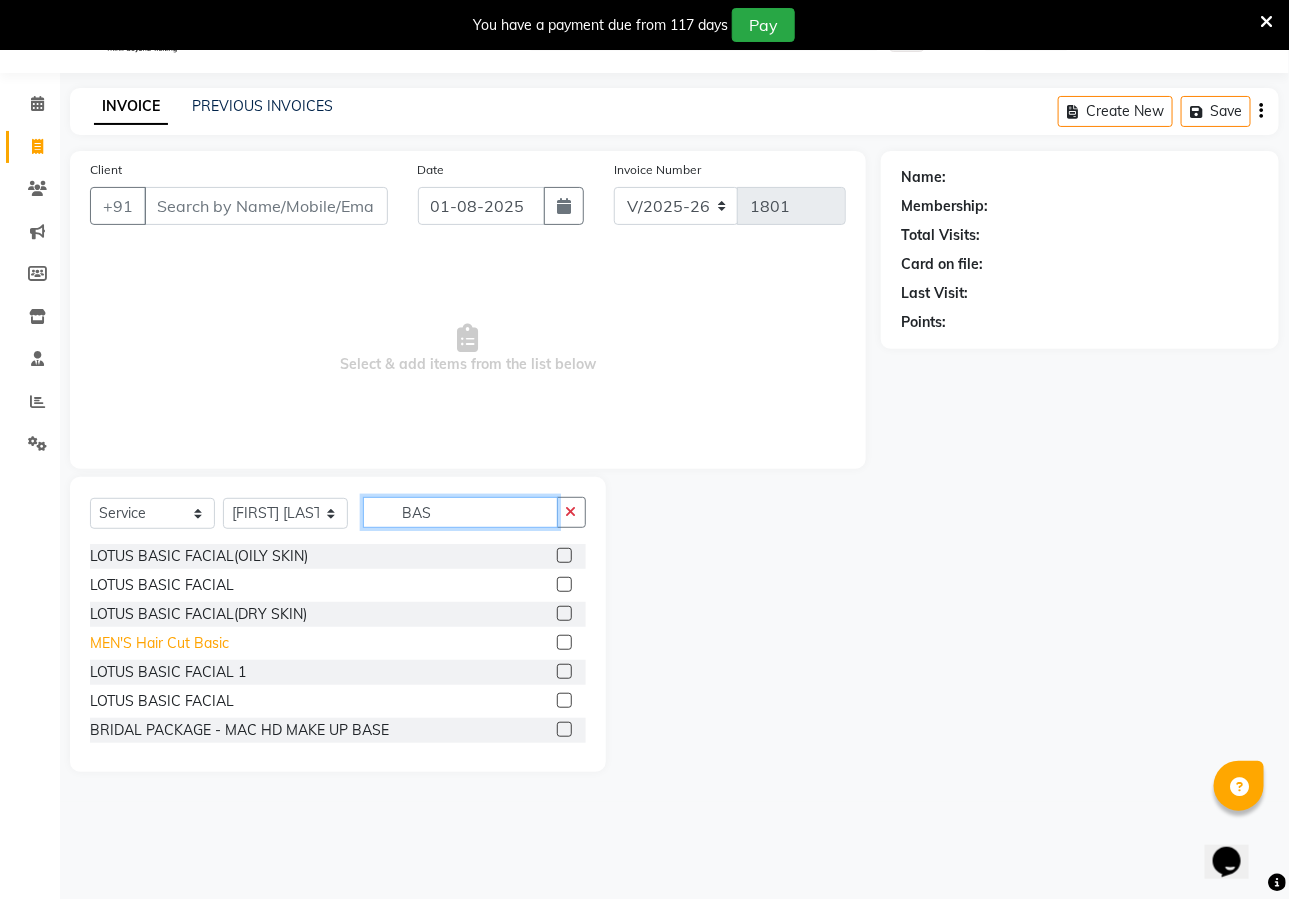 type on "BAS" 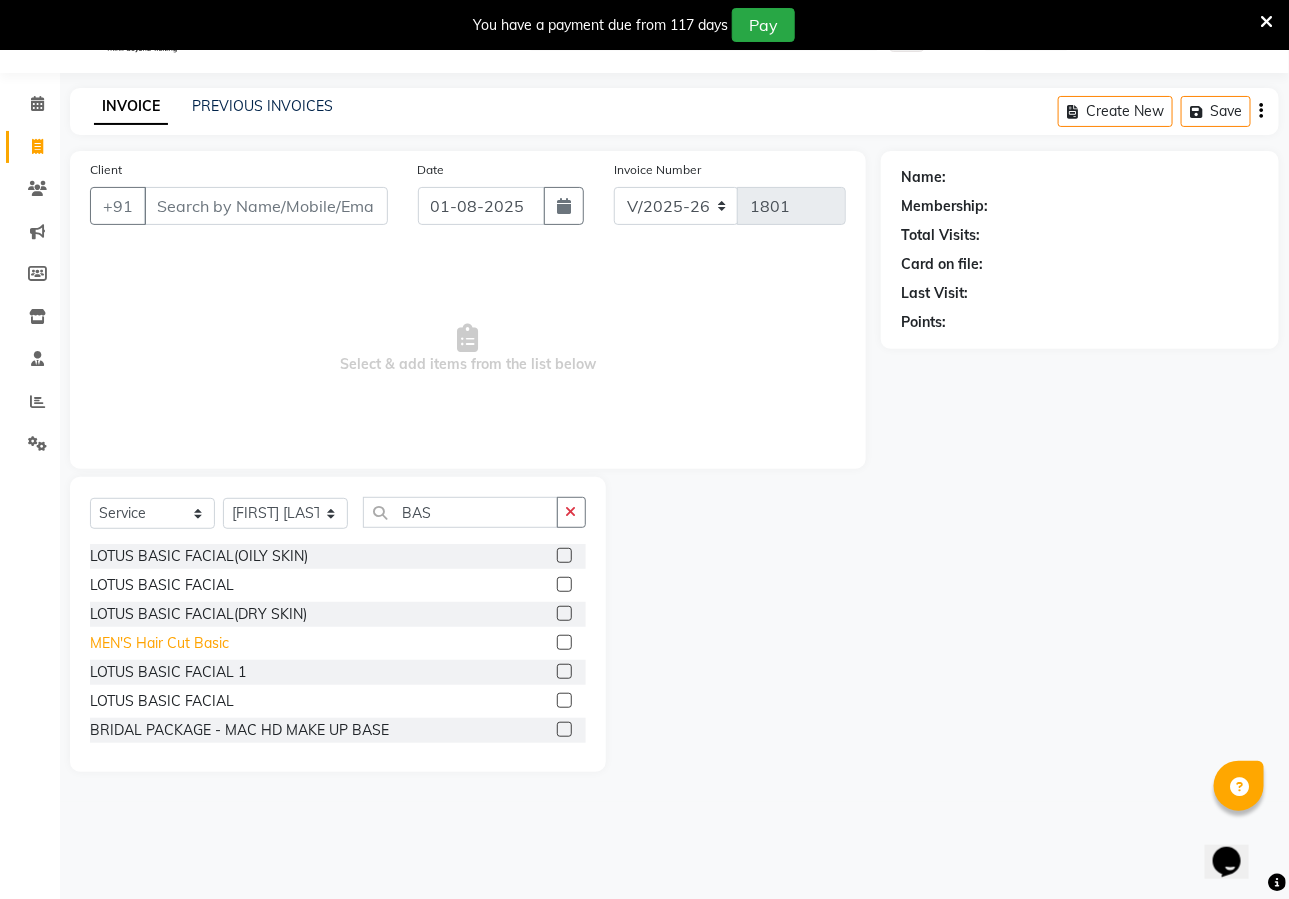 click on "MEN'S Hair Cut Basic" 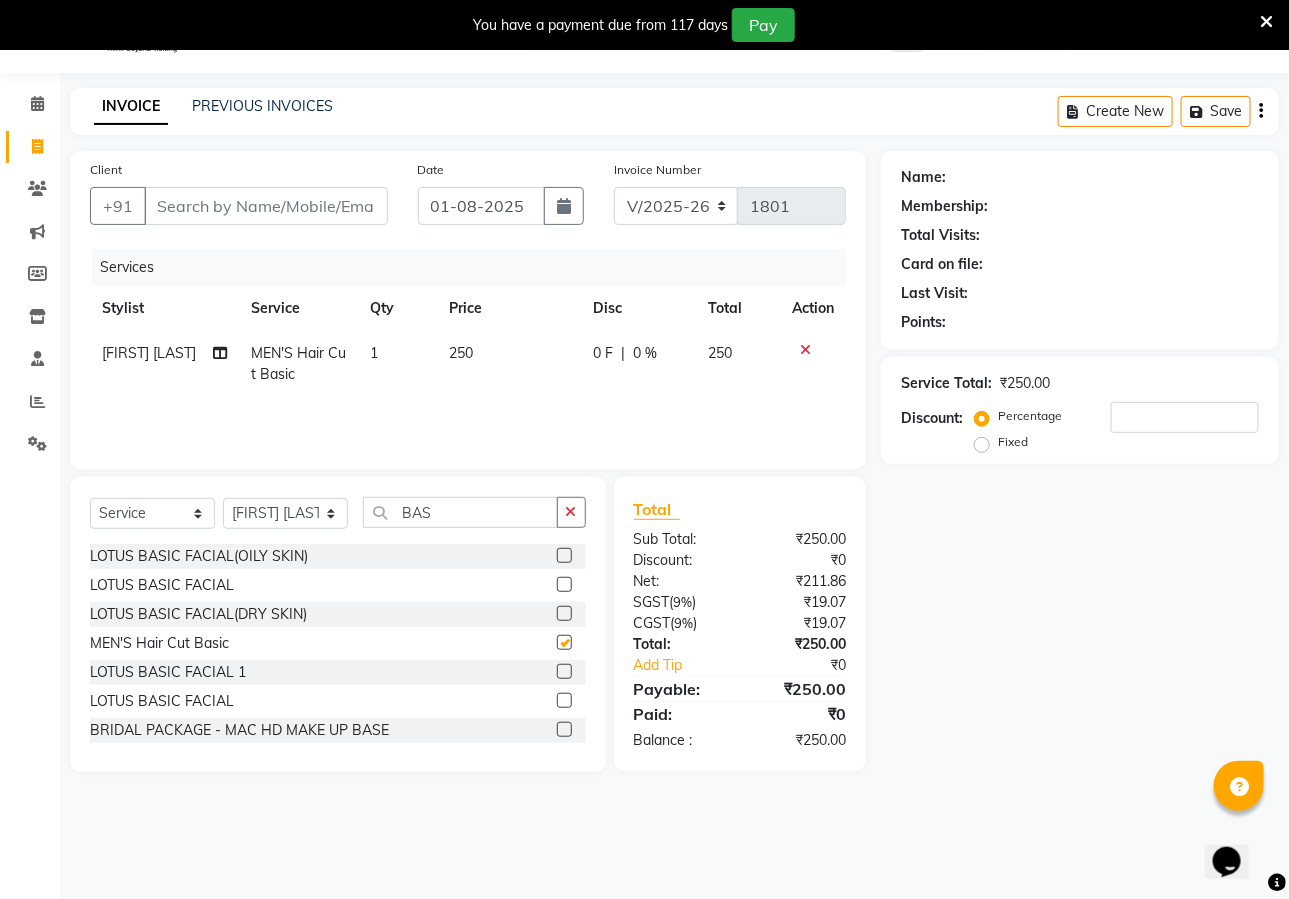 checkbox on "false" 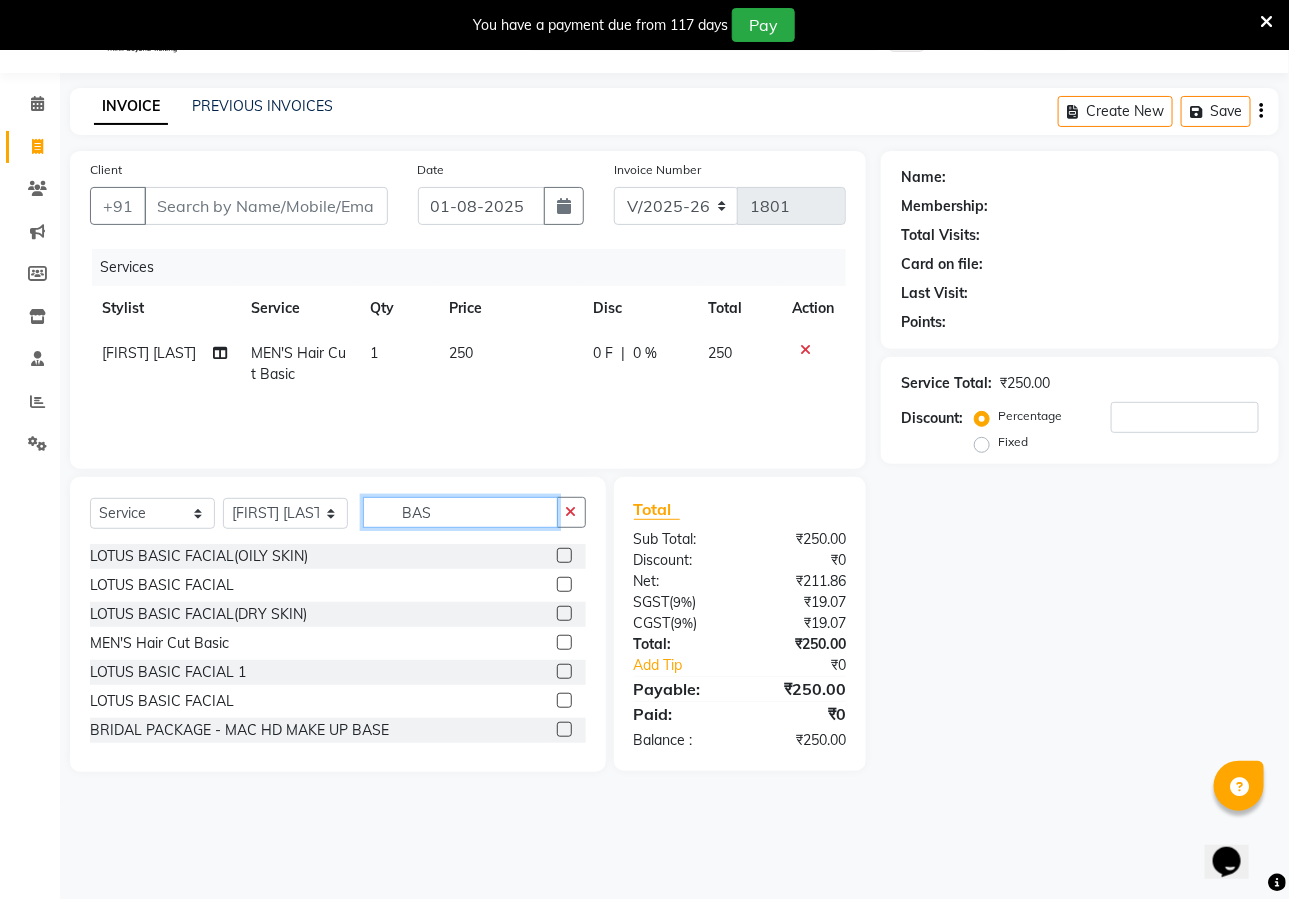 click on "BAS" 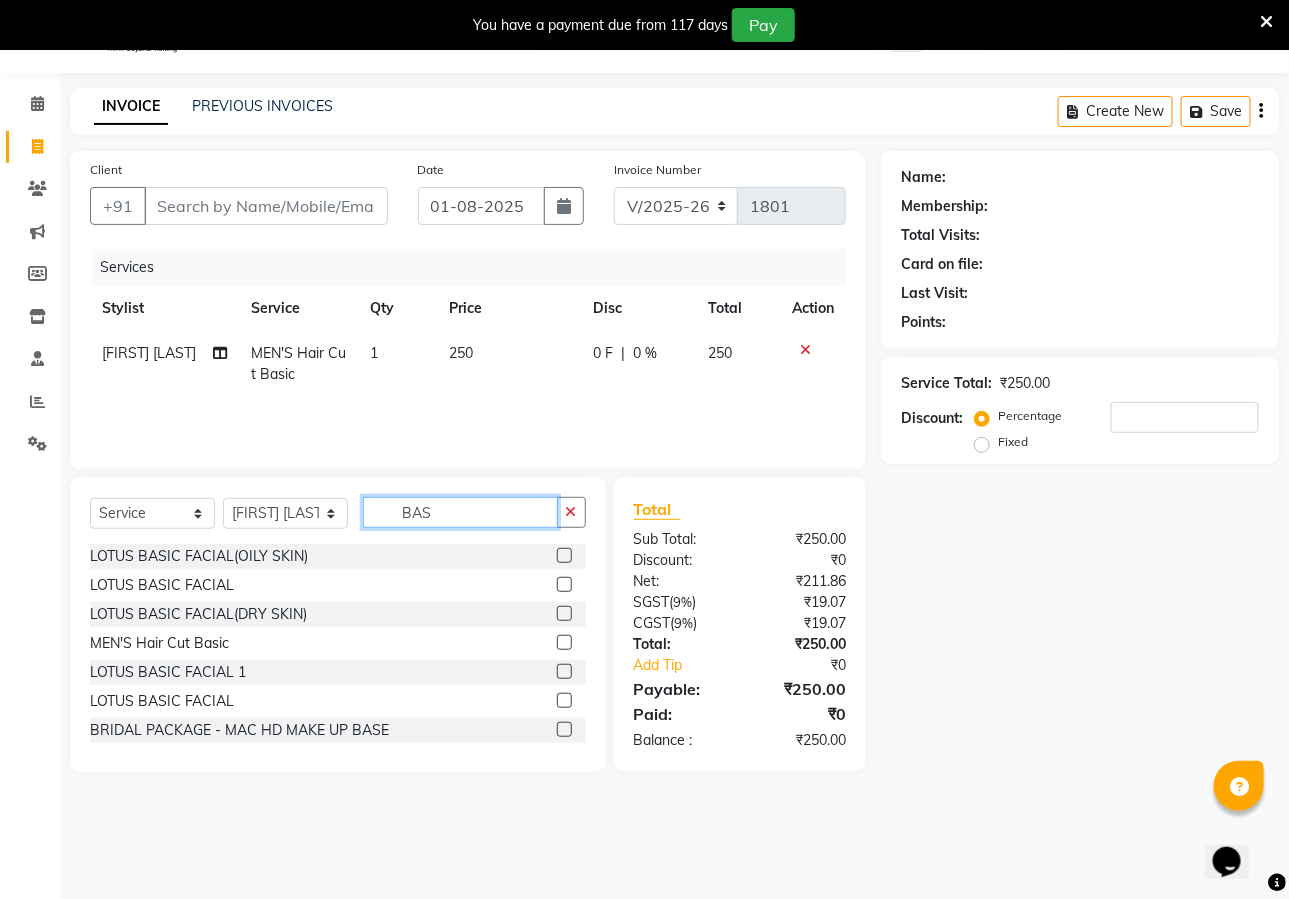 click on "BAS" 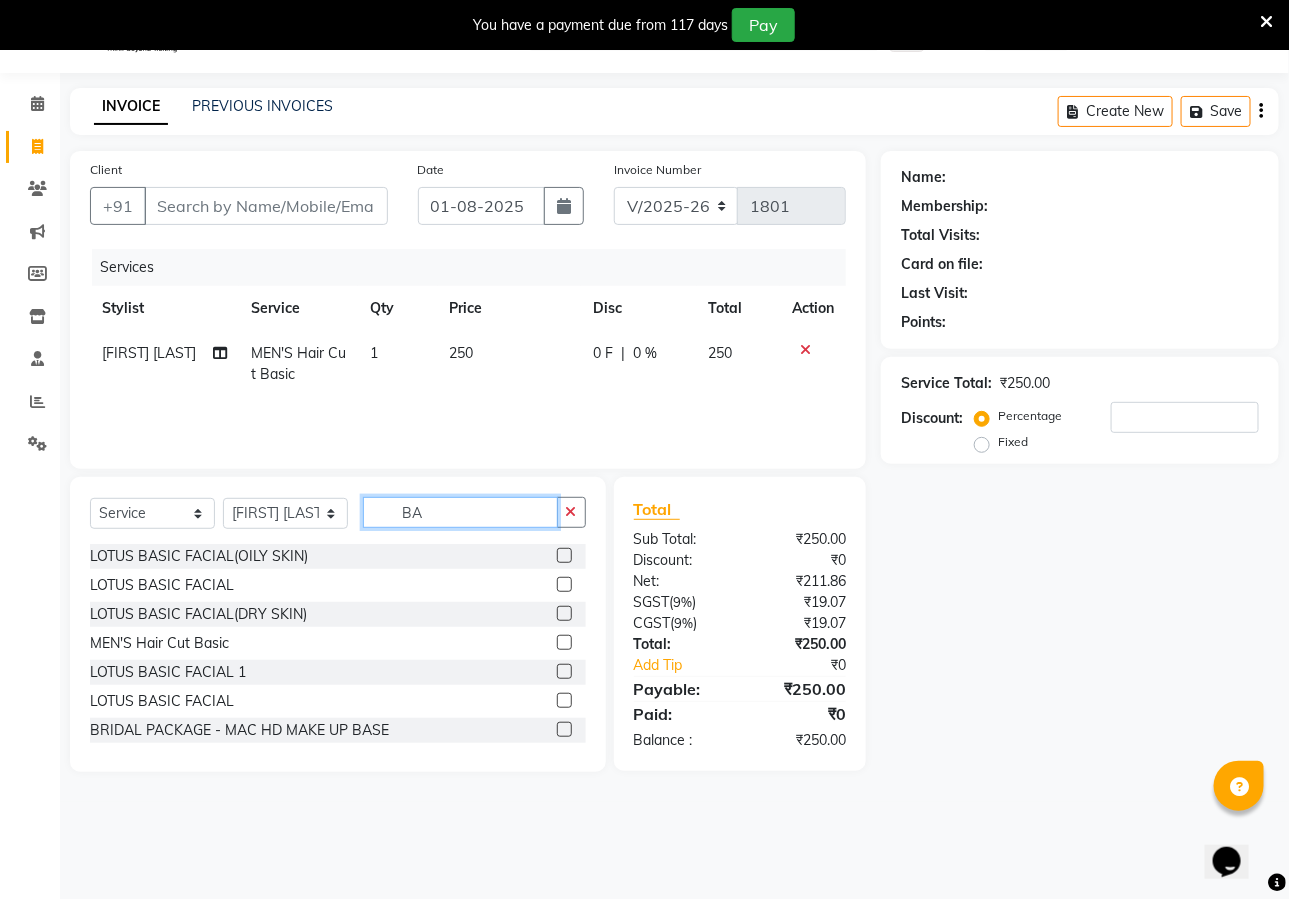 type on "B" 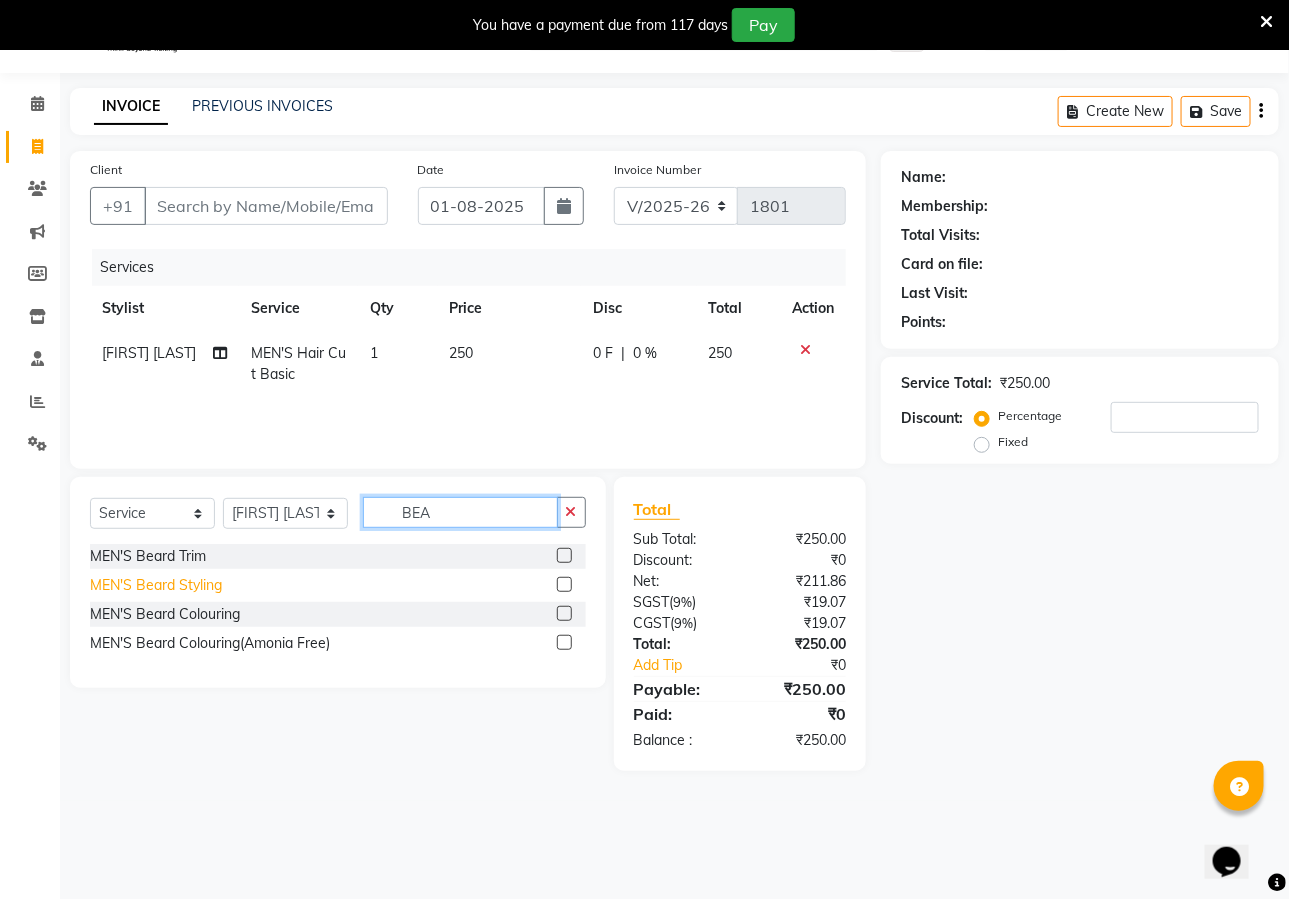 type on "BEA" 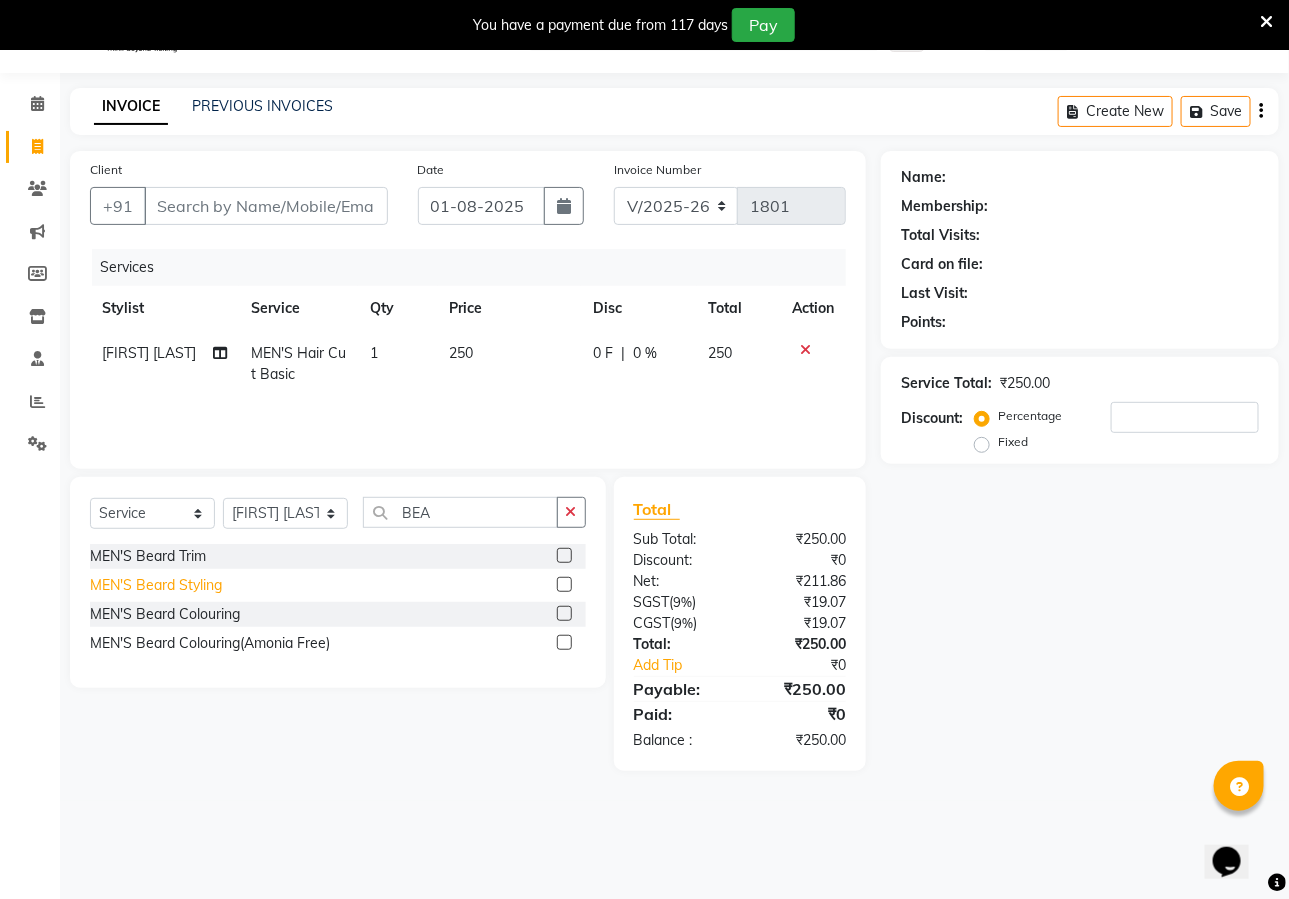 click on "MEN'S Beard Styling" 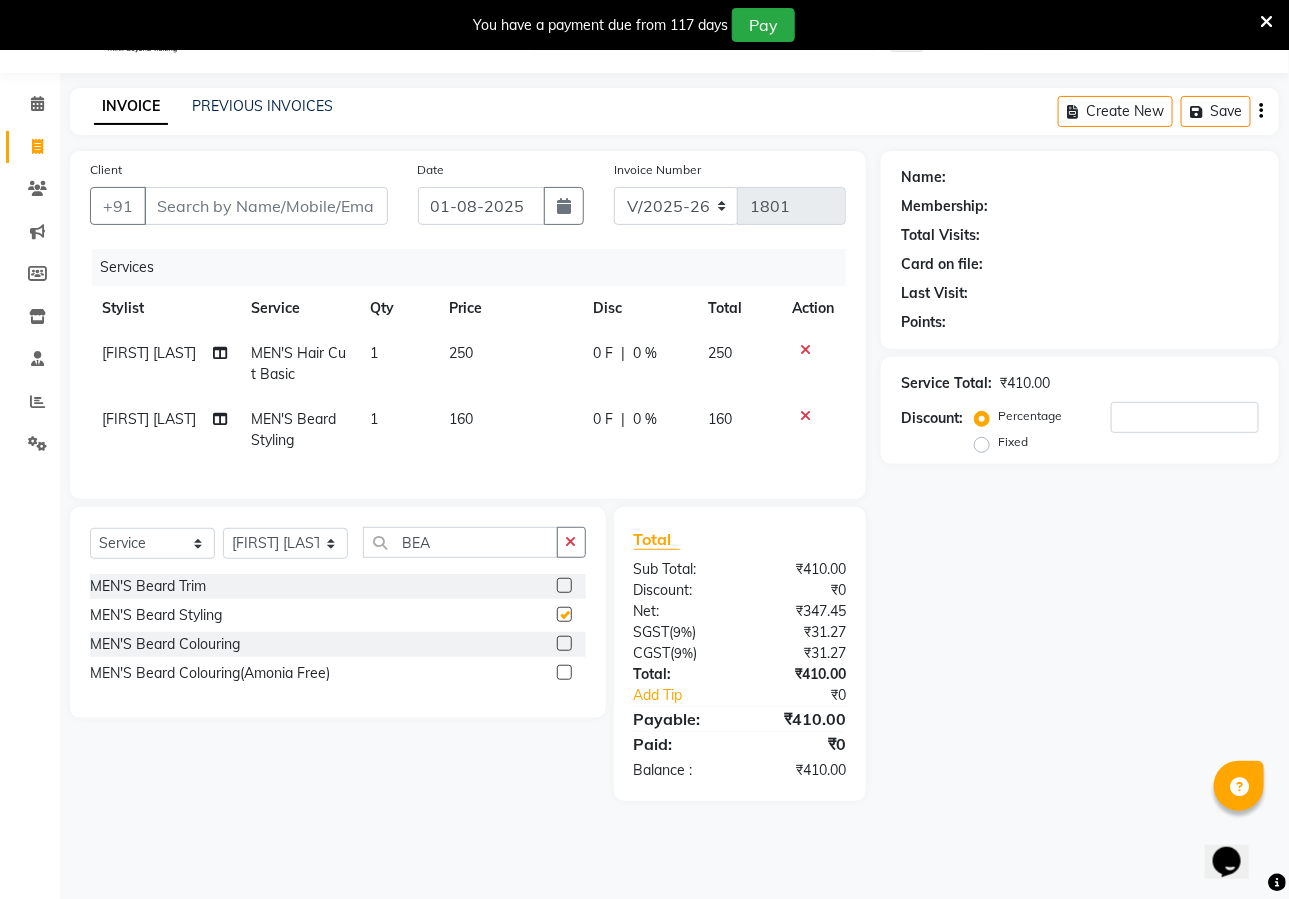 checkbox on "false" 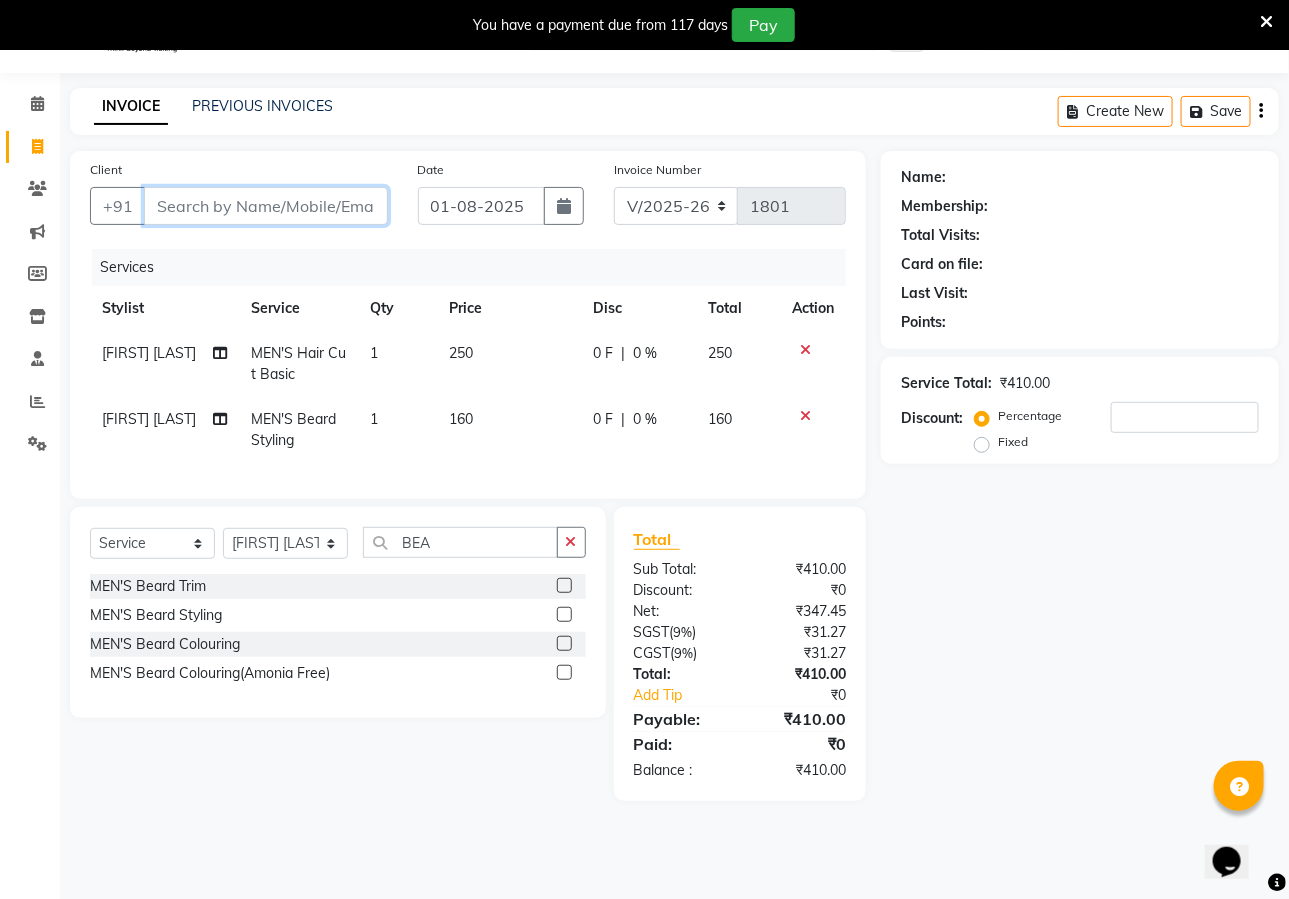 click on "Client" at bounding box center (266, 206) 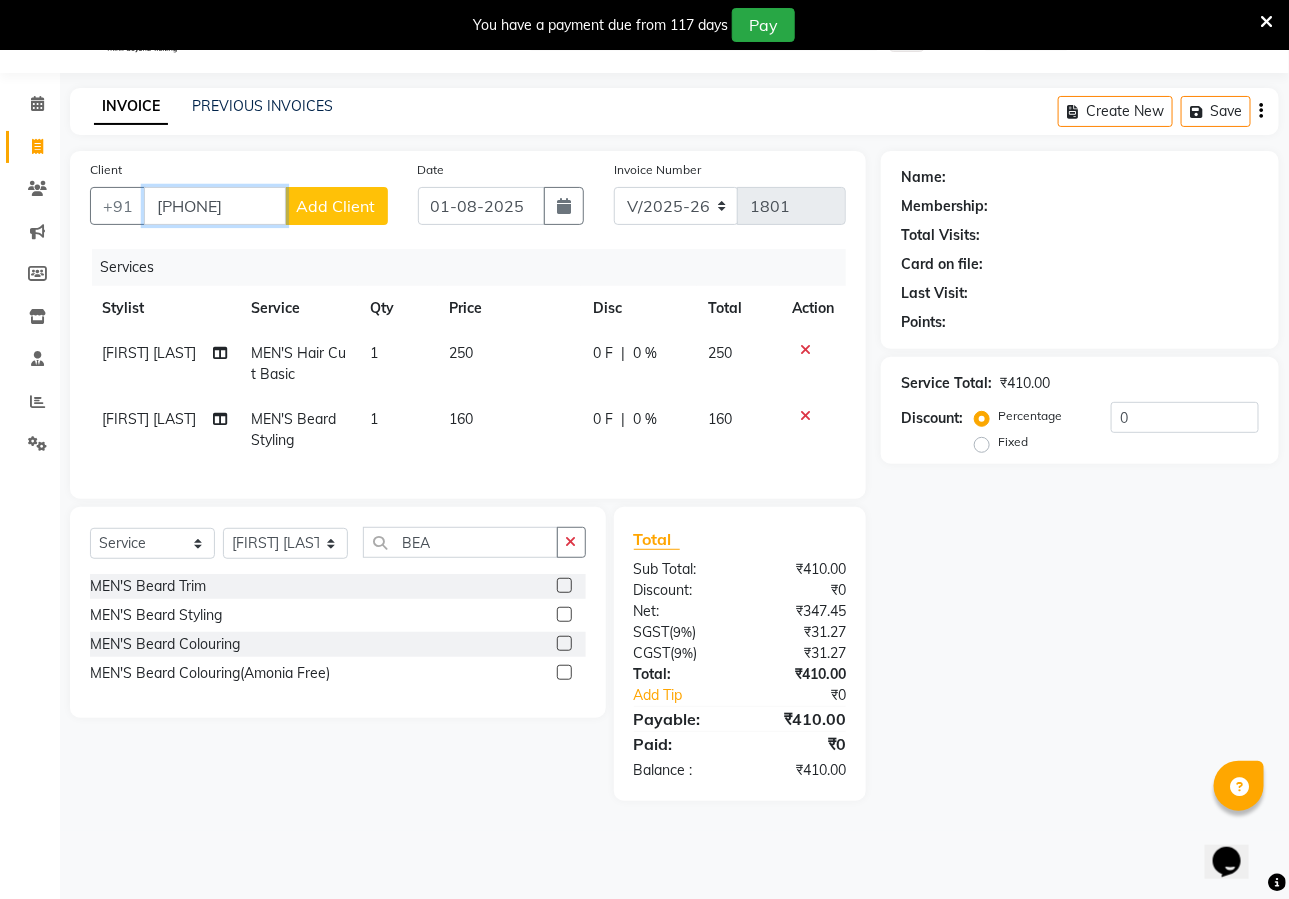 type on "7003301560" 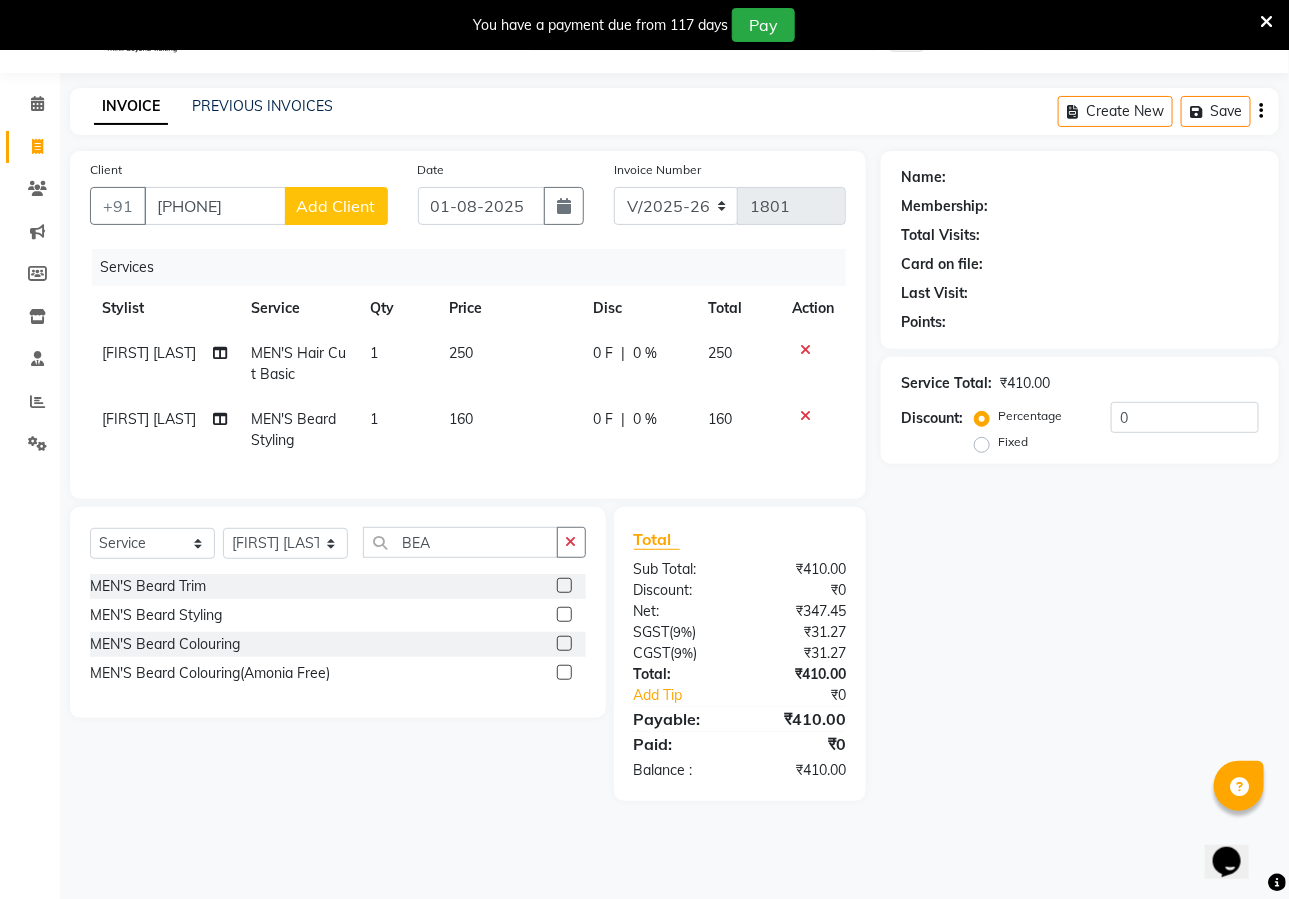 click on "Add Client" 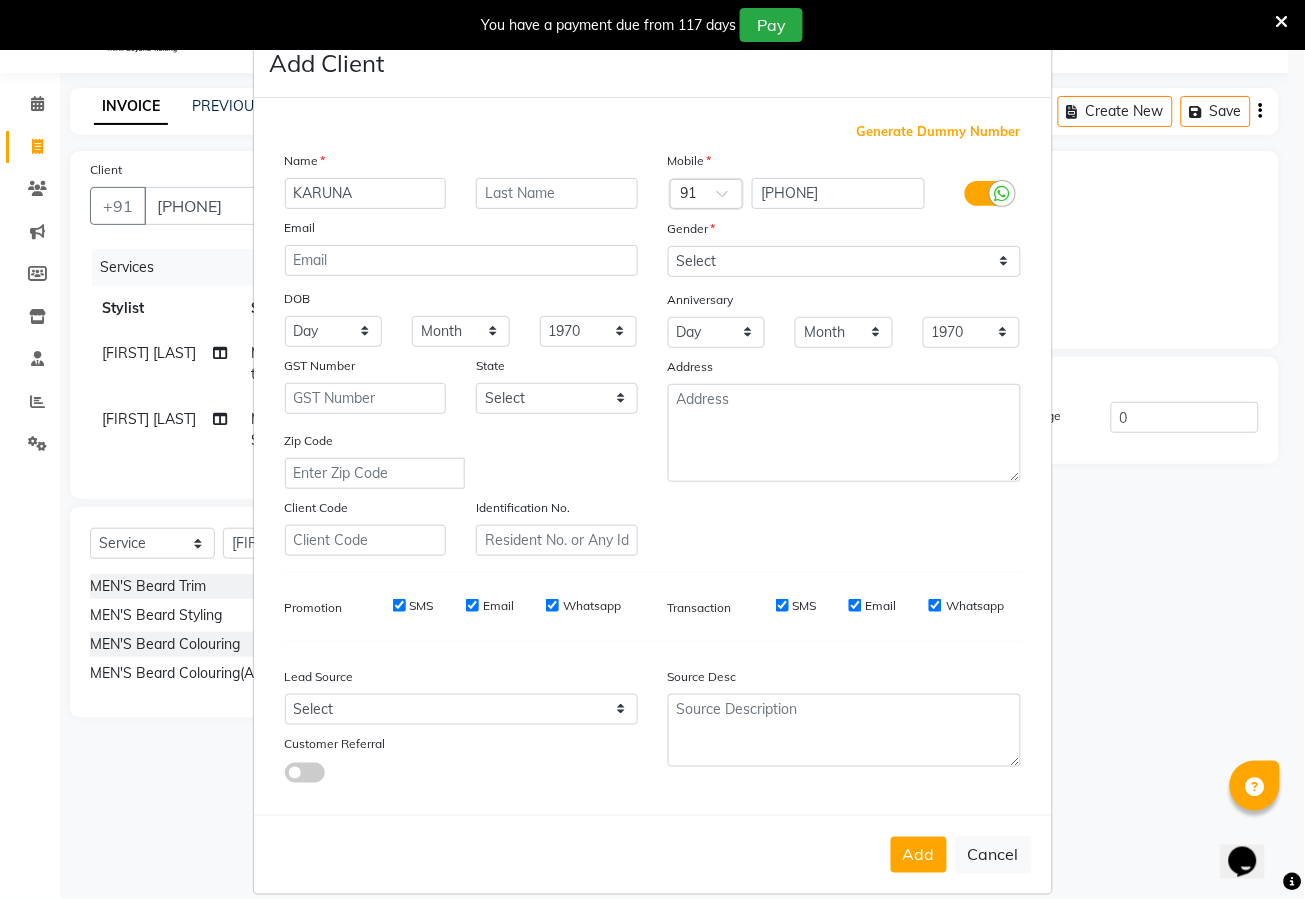 type on "KARUNA" 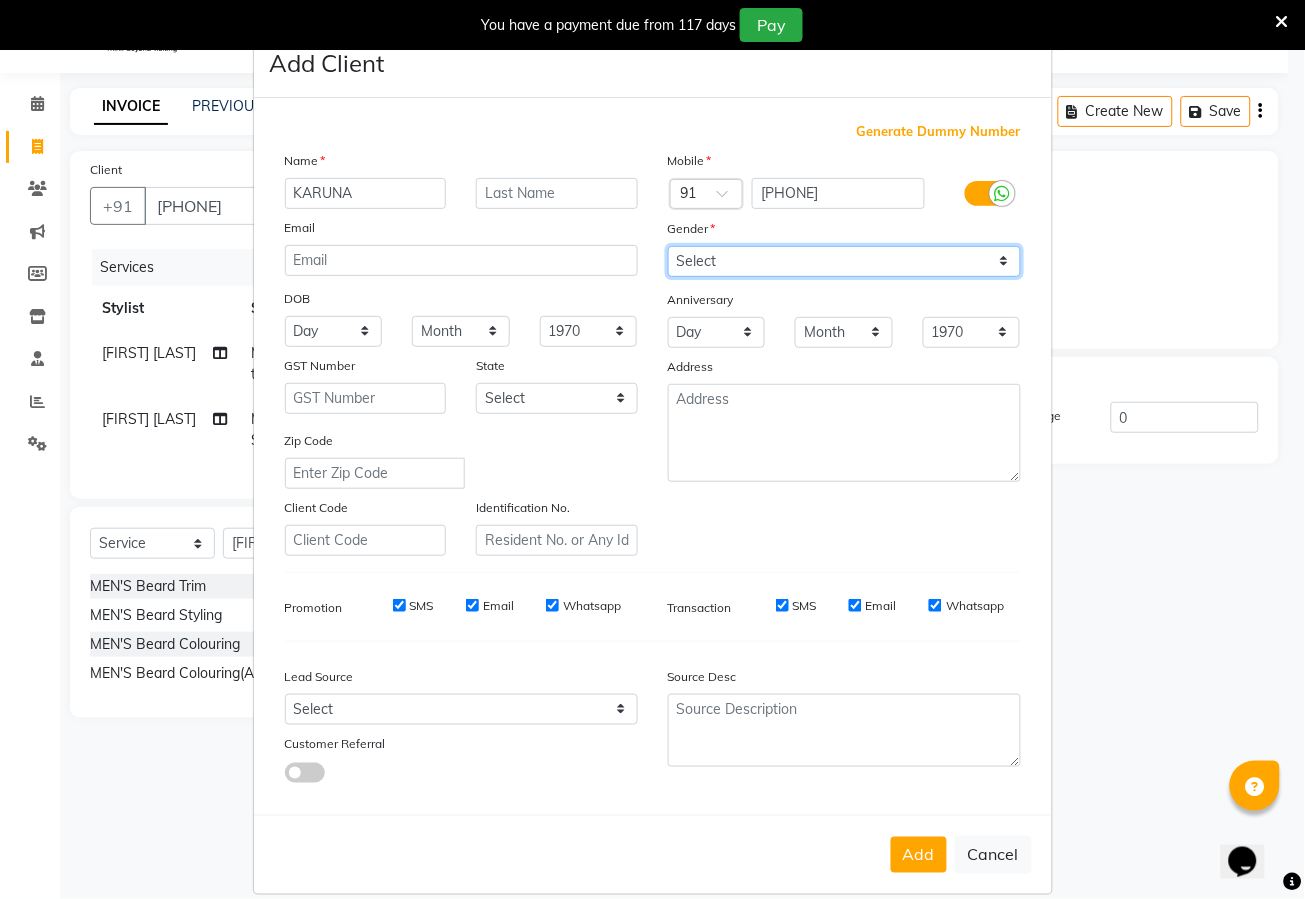 click on "Select Male Female Other Prefer Not To Say" at bounding box center [844, 261] 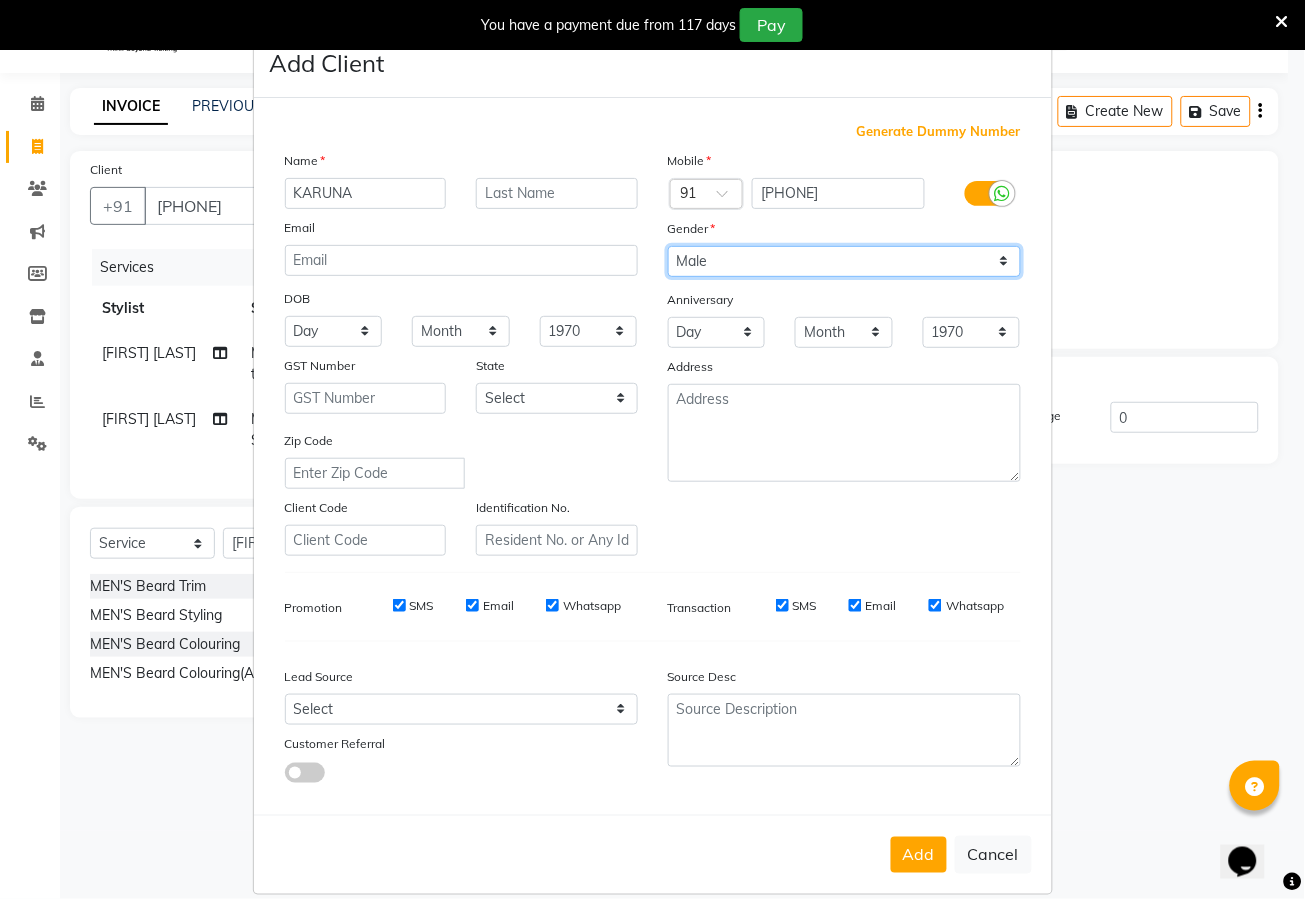 click on "Select Male Female Other Prefer Not To Say" at bounding box center (844, 261) 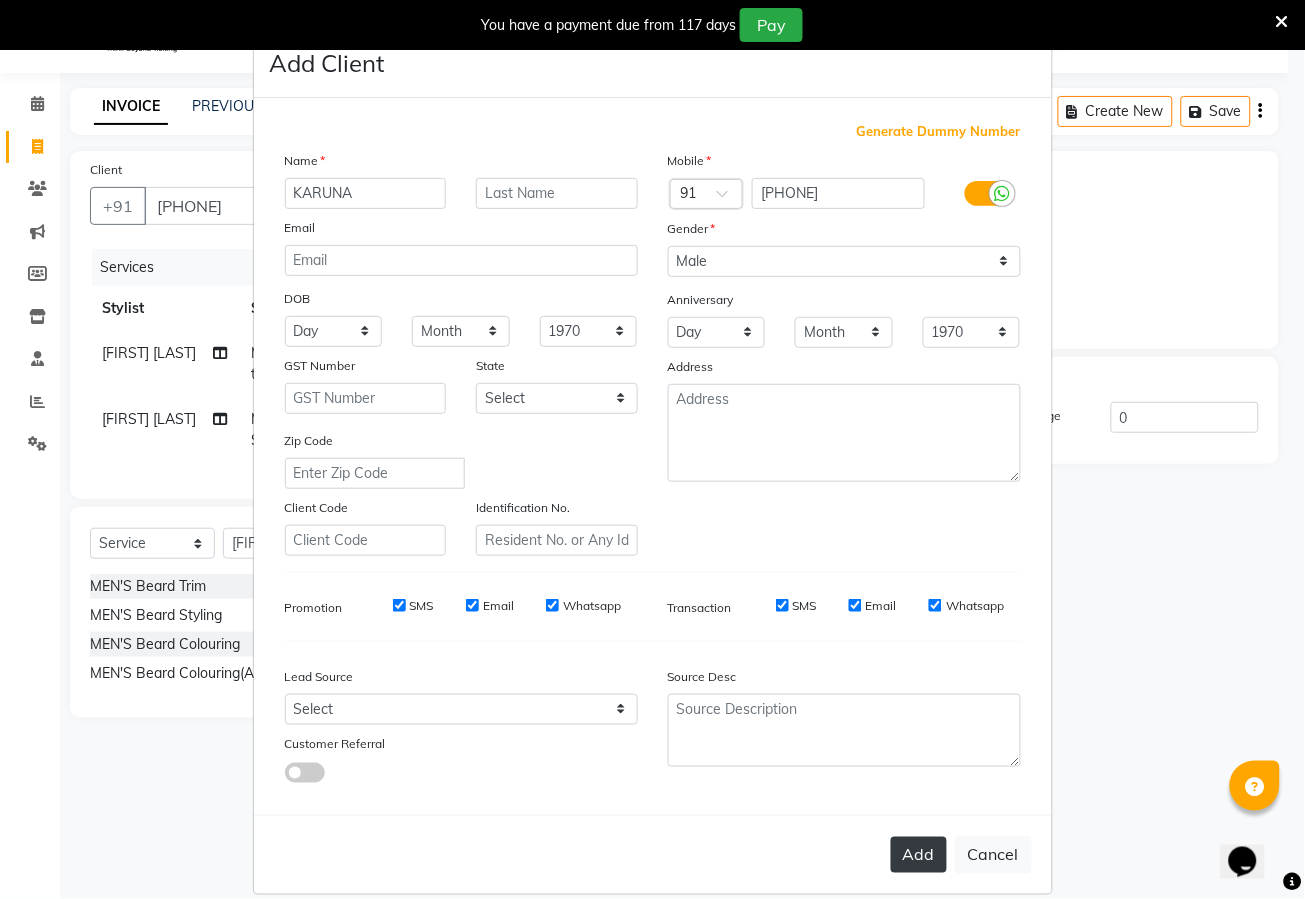 click on "Add" at bounding box center (919, 855) 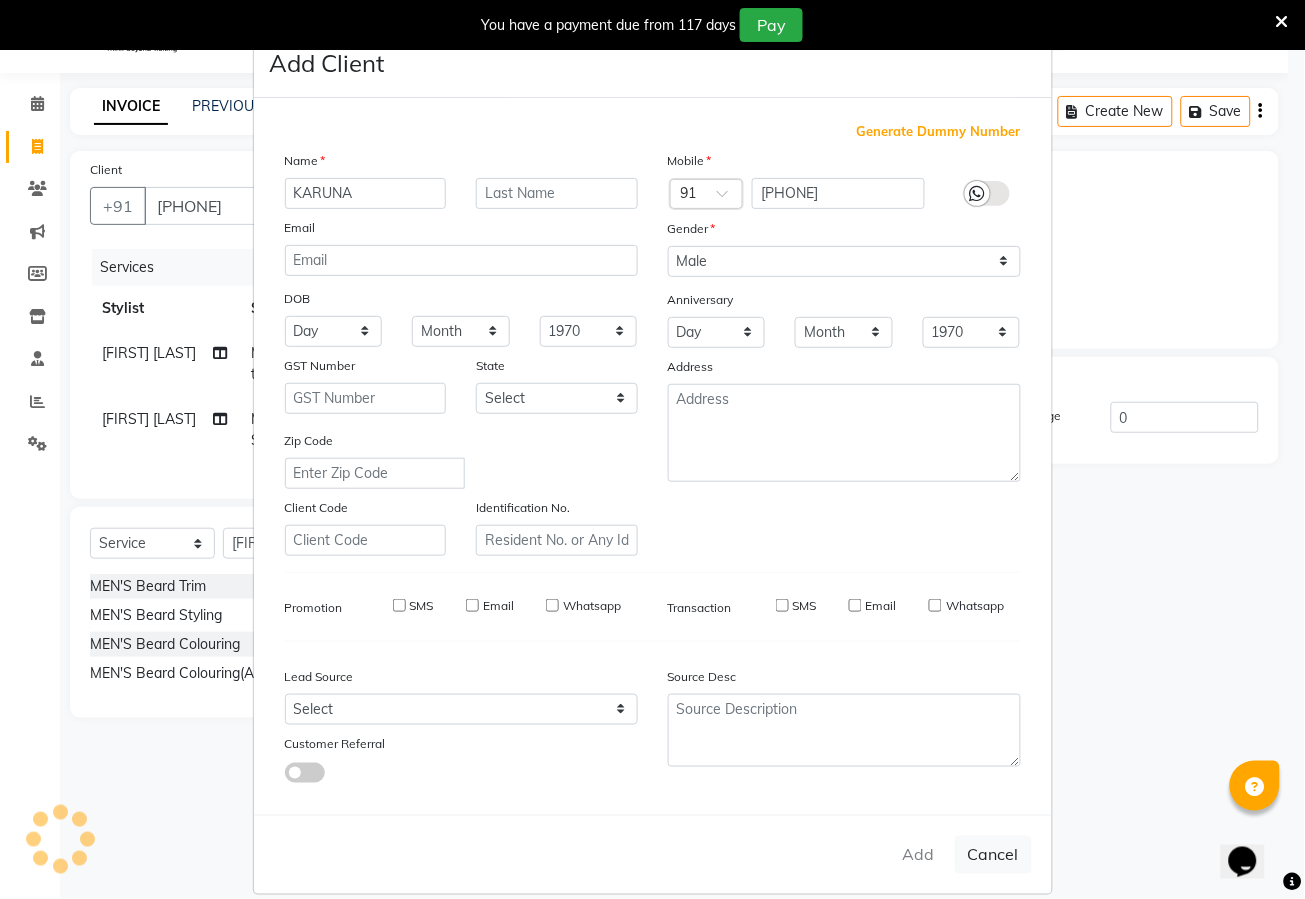 type 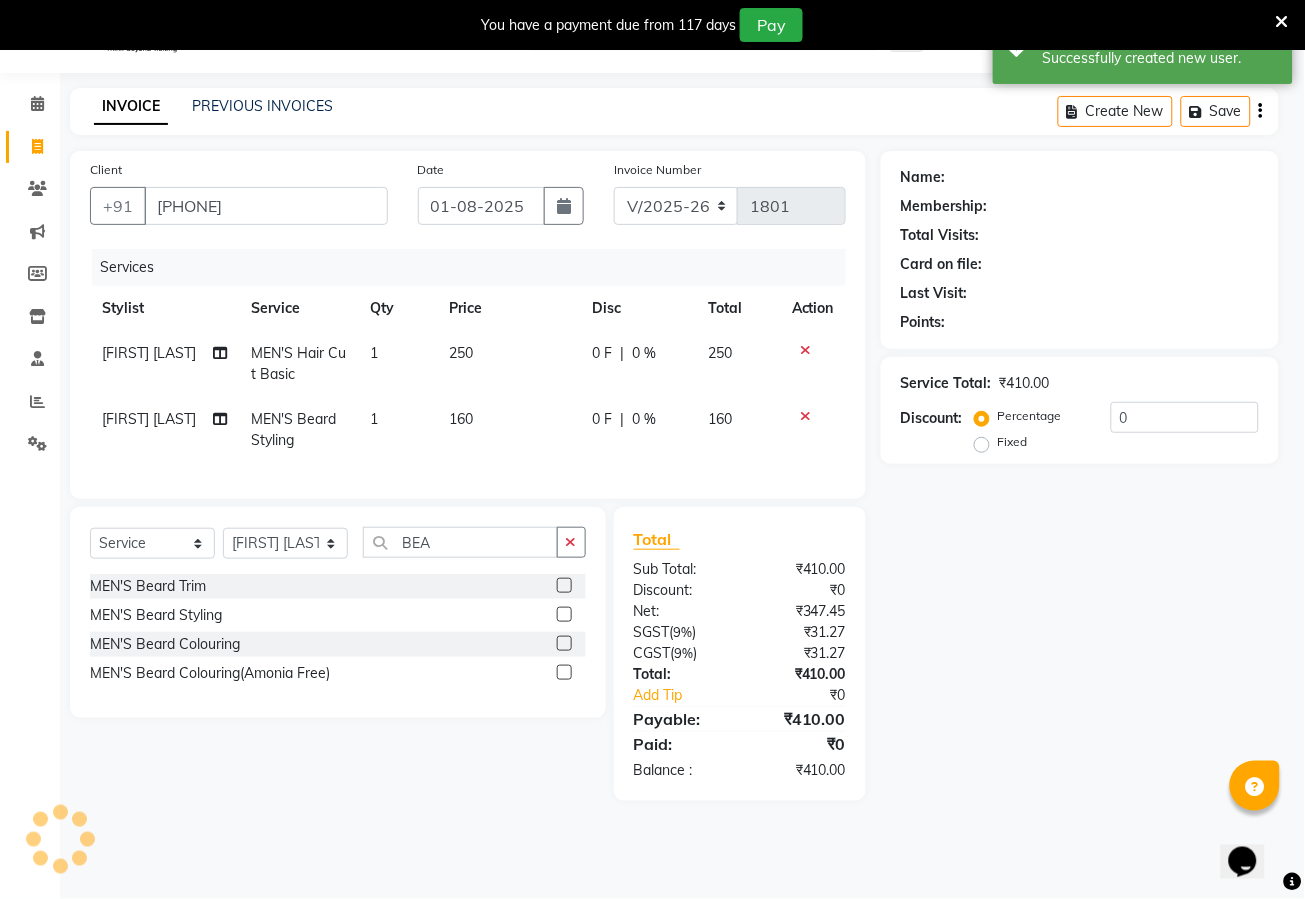 select on "1: Object" 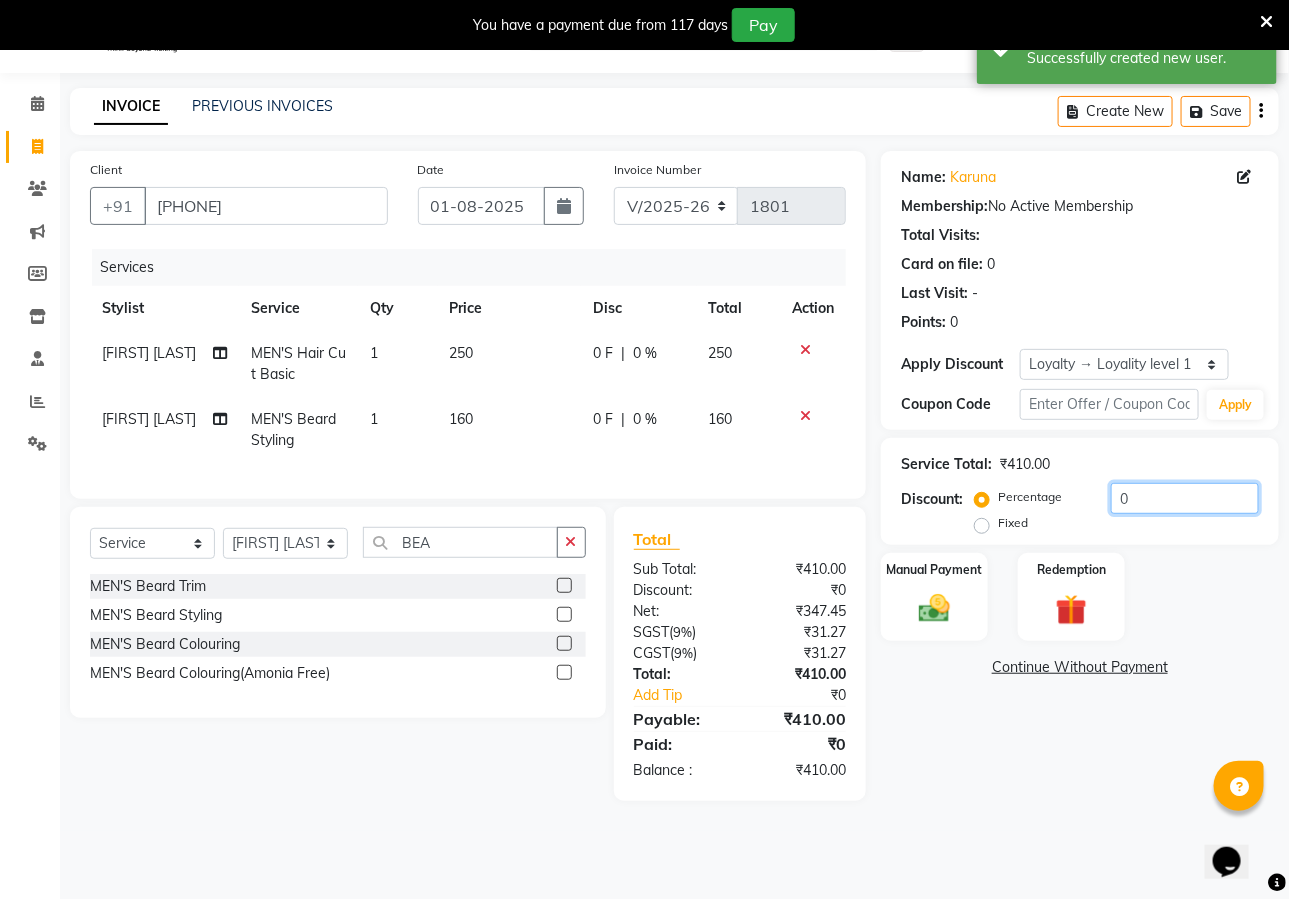 click on "0" 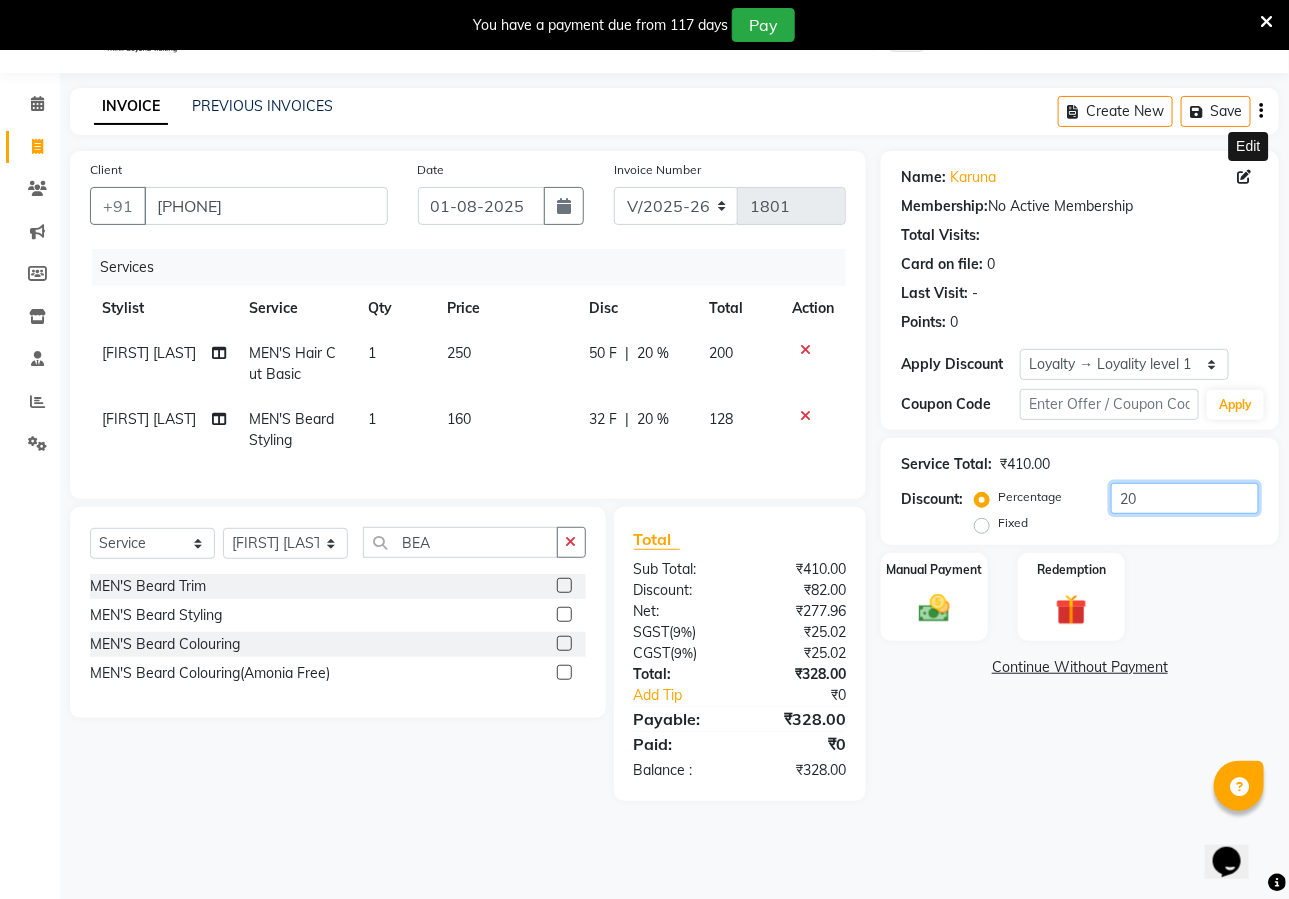 type on "20" 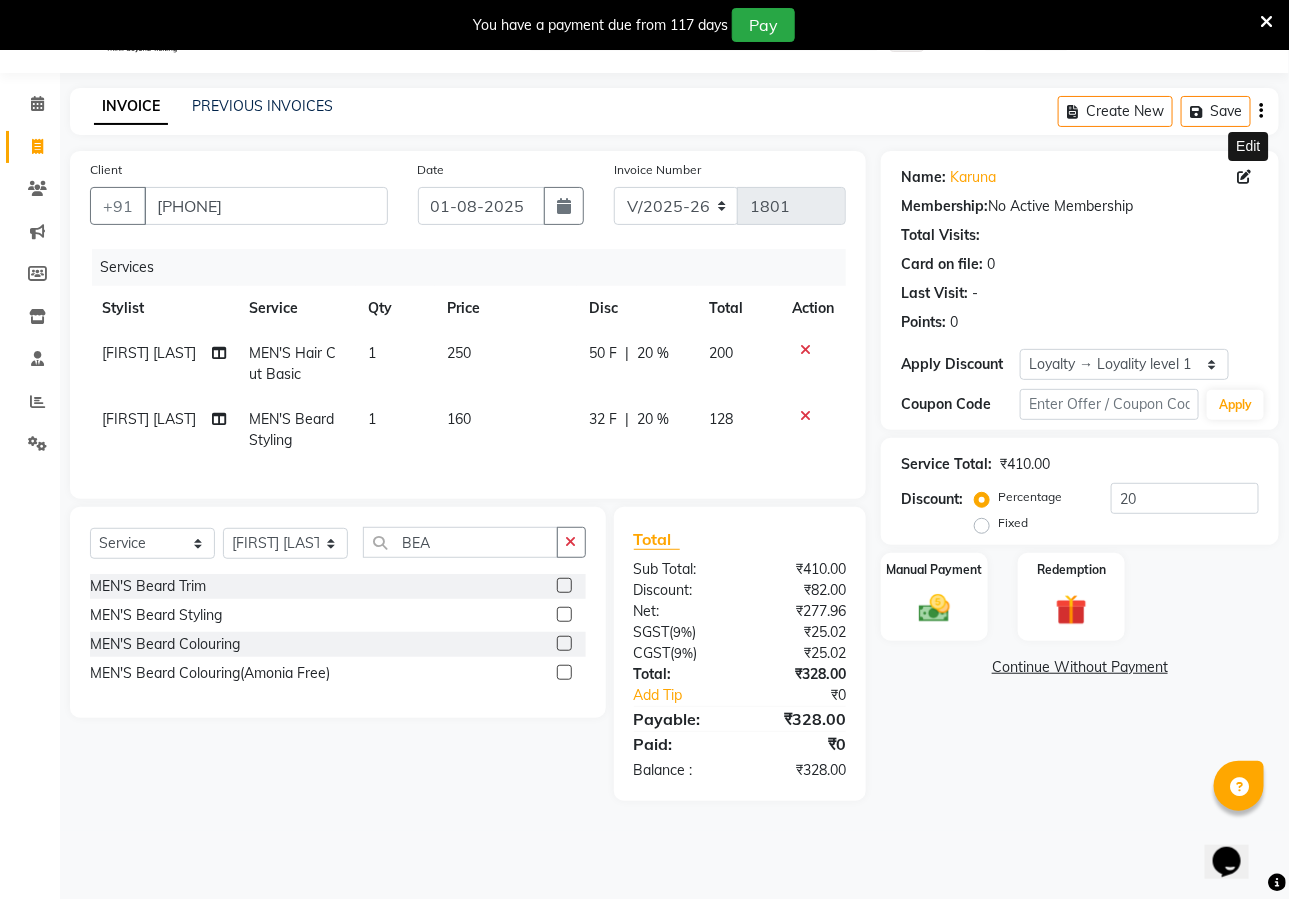 click 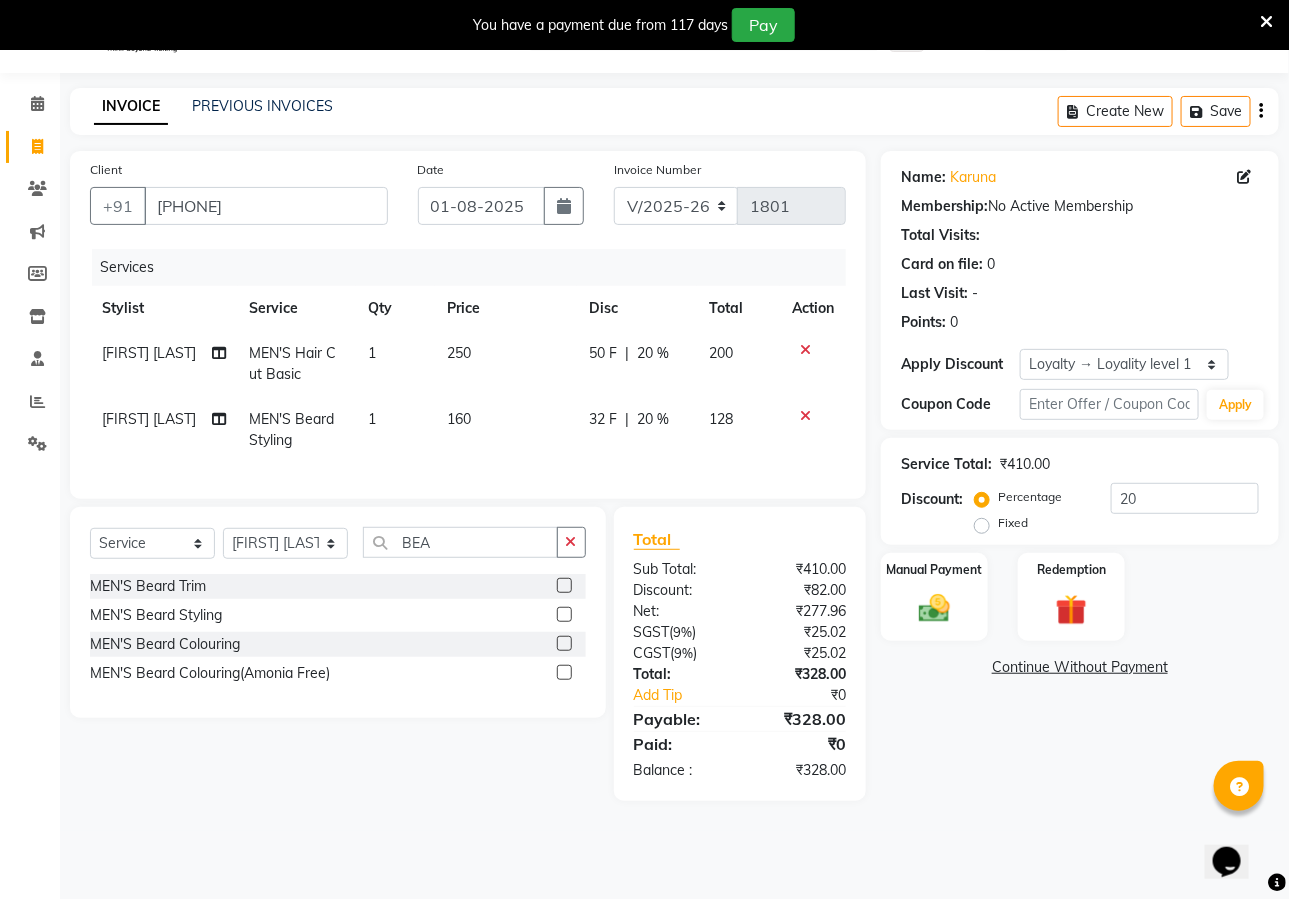 click on "Name: Karuna" 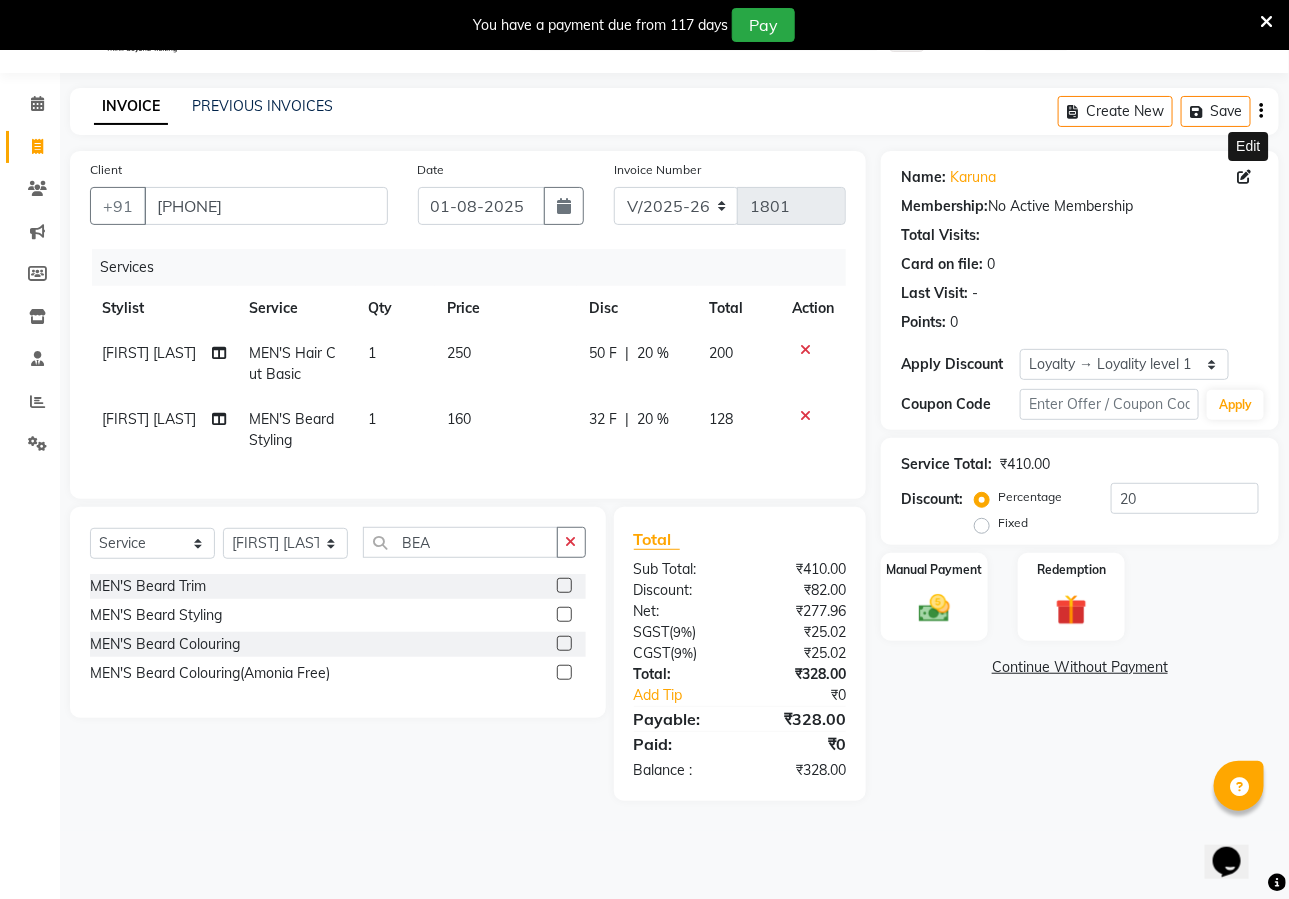 click 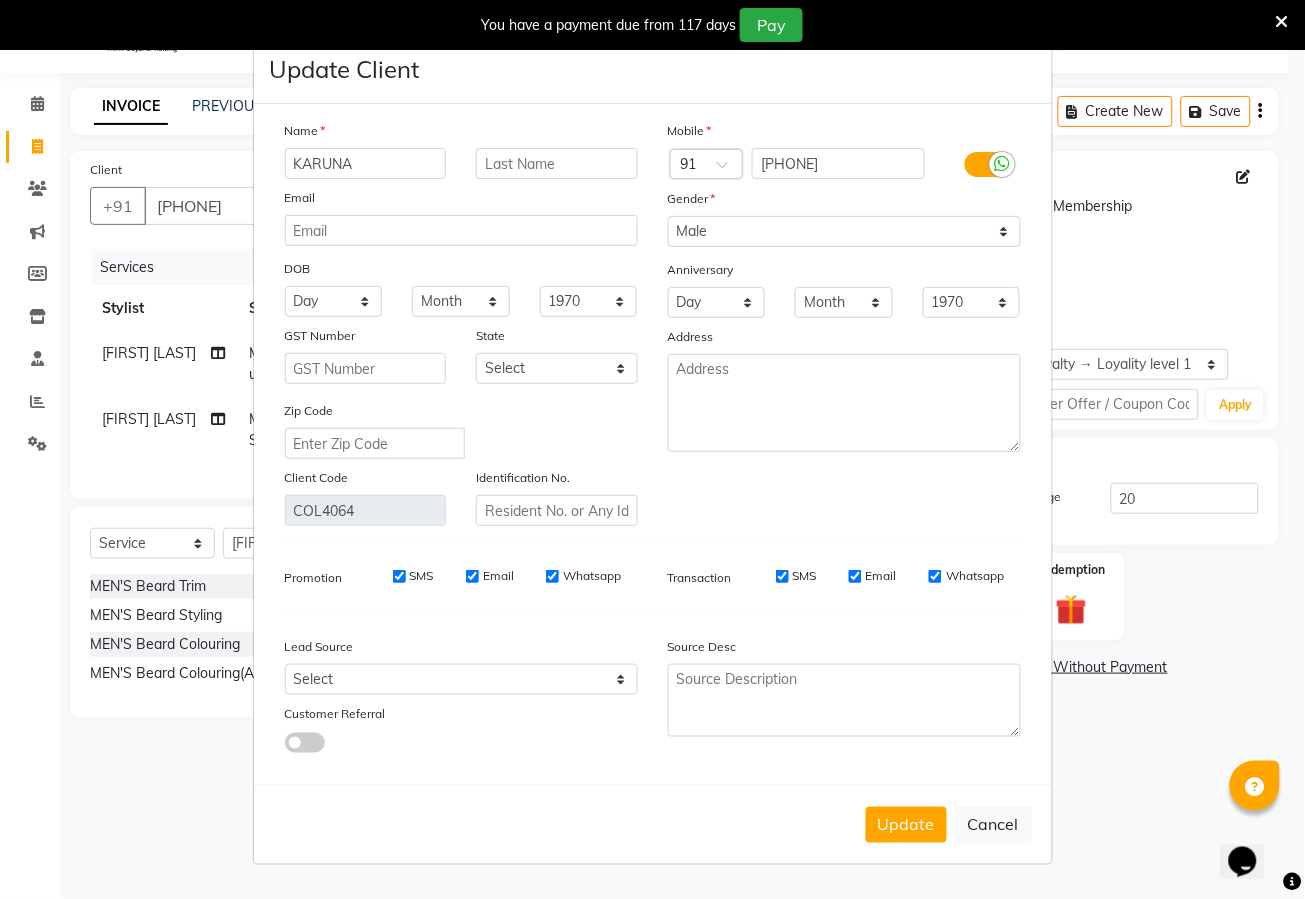 click on "KARUNA" at bounding box center (366, 163) 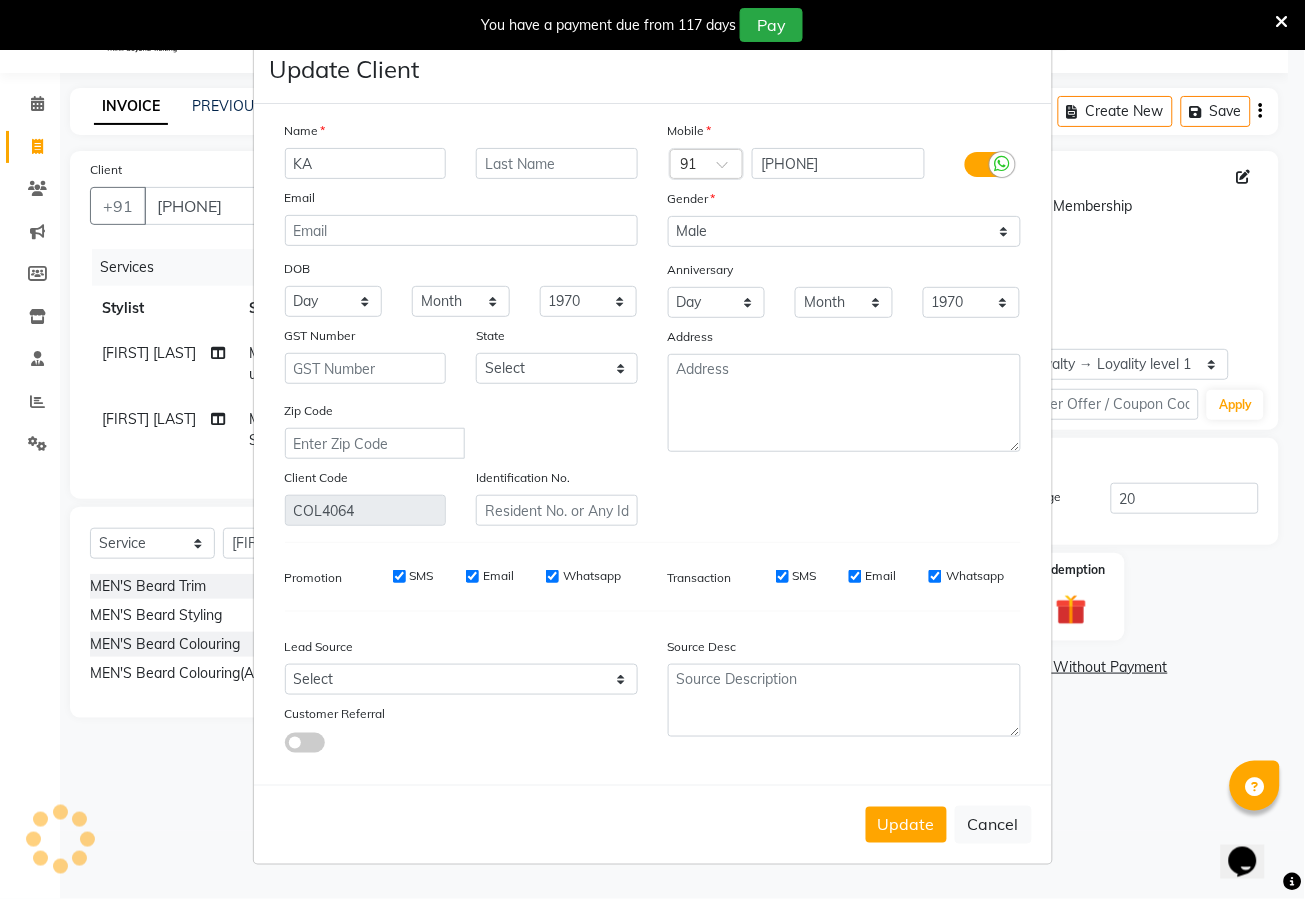 type on "K" 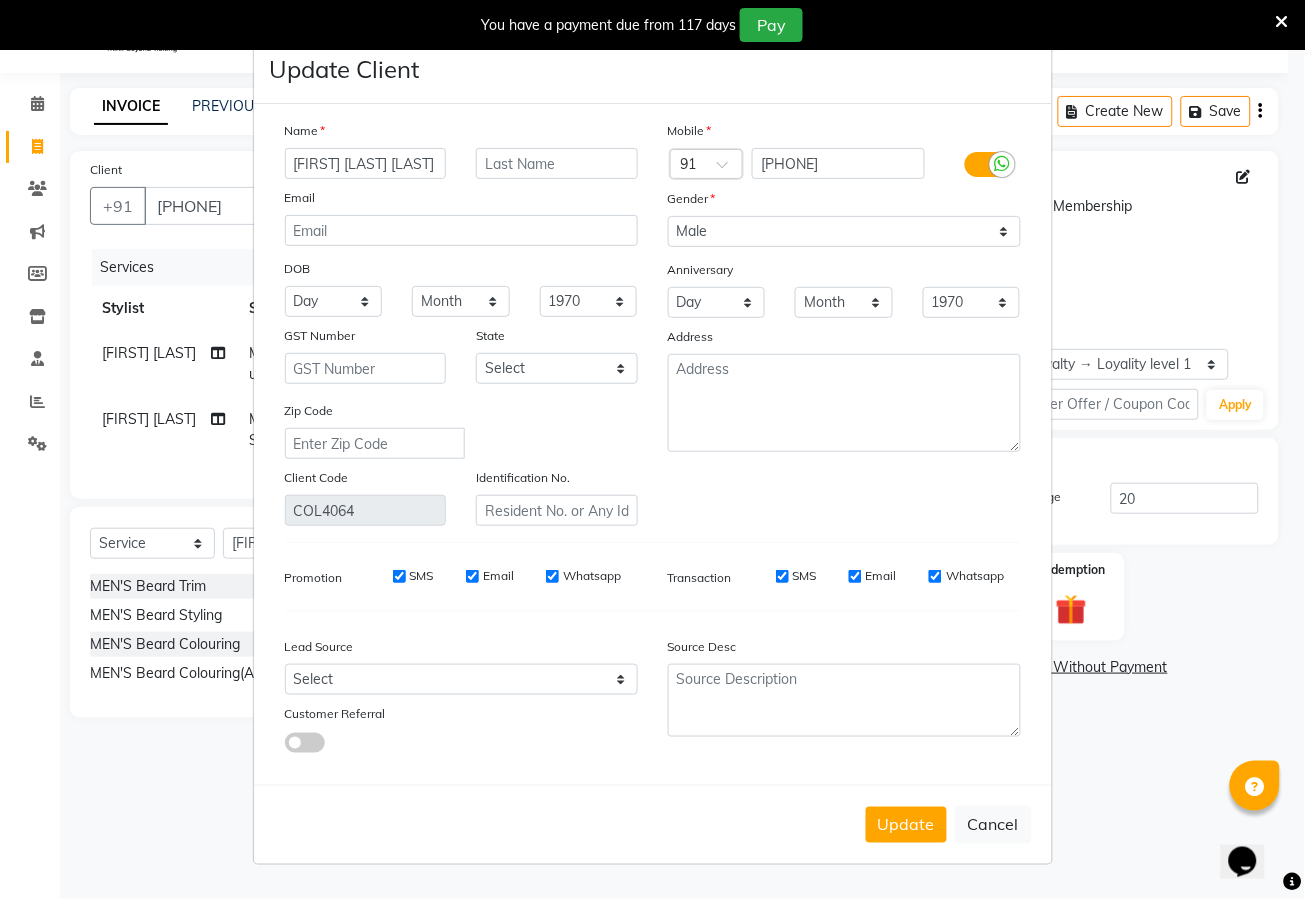 scroll, scrollTop: 0, scrollLeft: 12, axis: horizontal 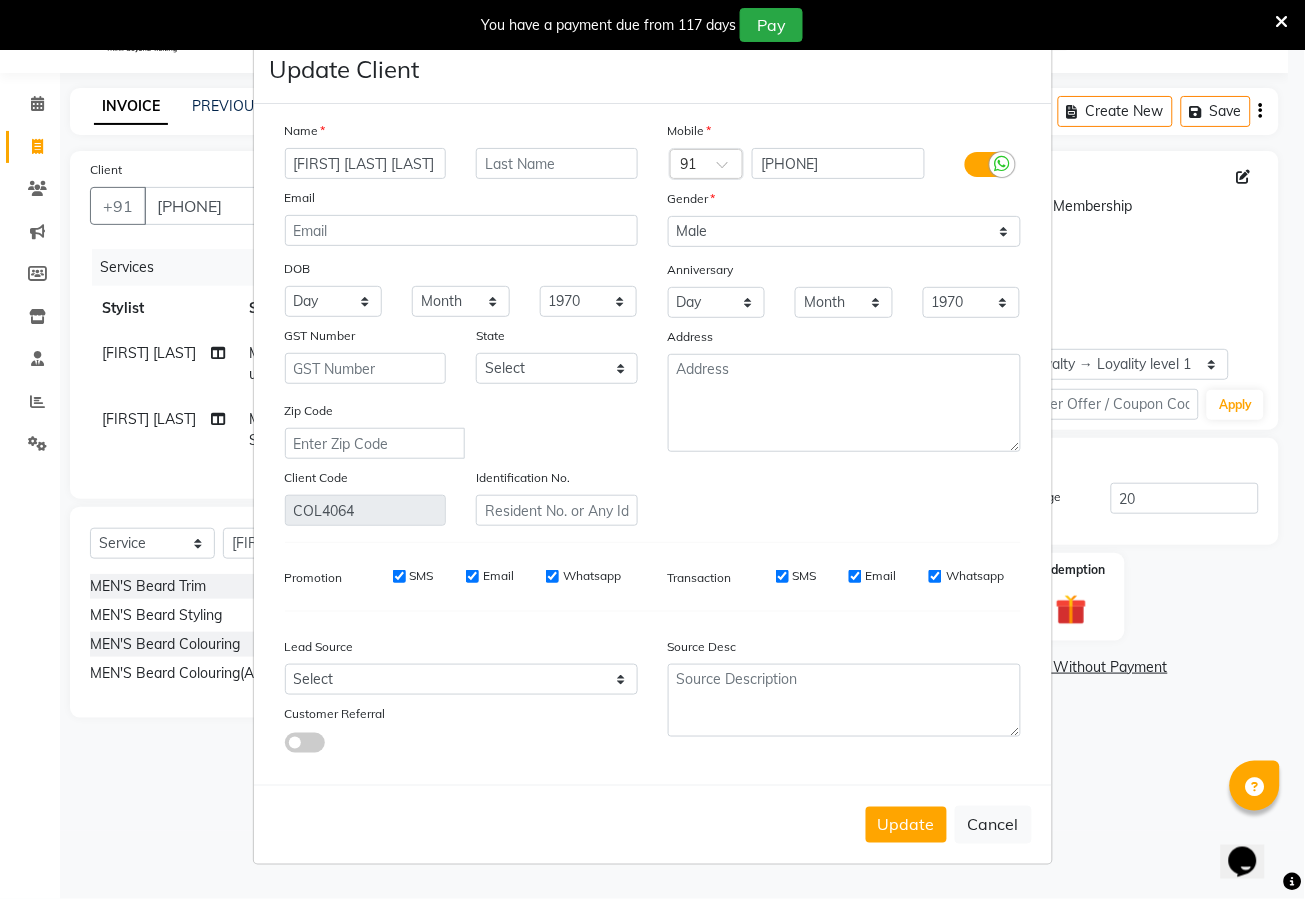 type on "KARUNA SAGAR SAHU" 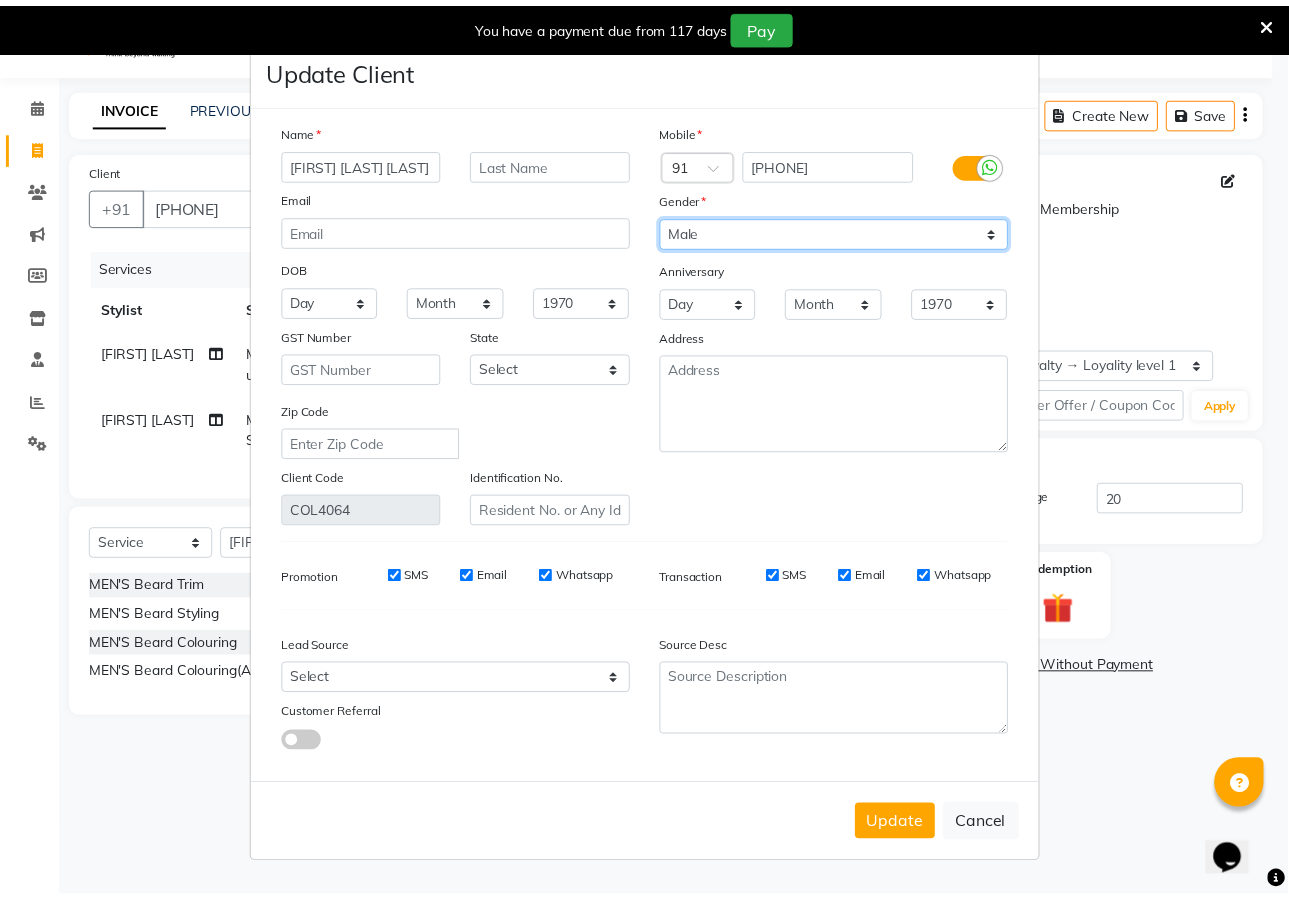 scroll, scrollTop: 0, scrollLeft: 0, axis: both 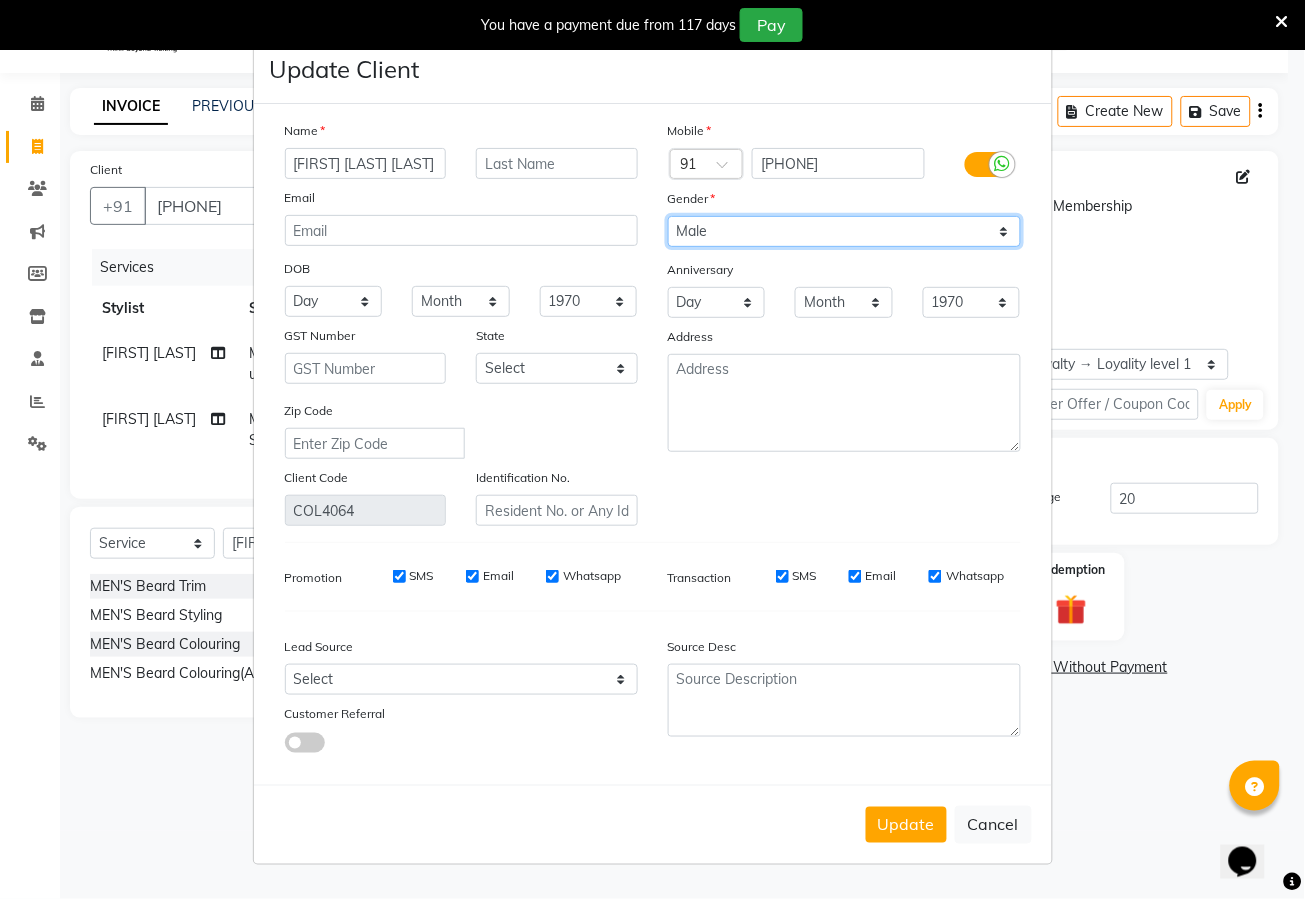 click on "Select Male Female Other Prefer Not To Say" at bounding box center (844, 231) 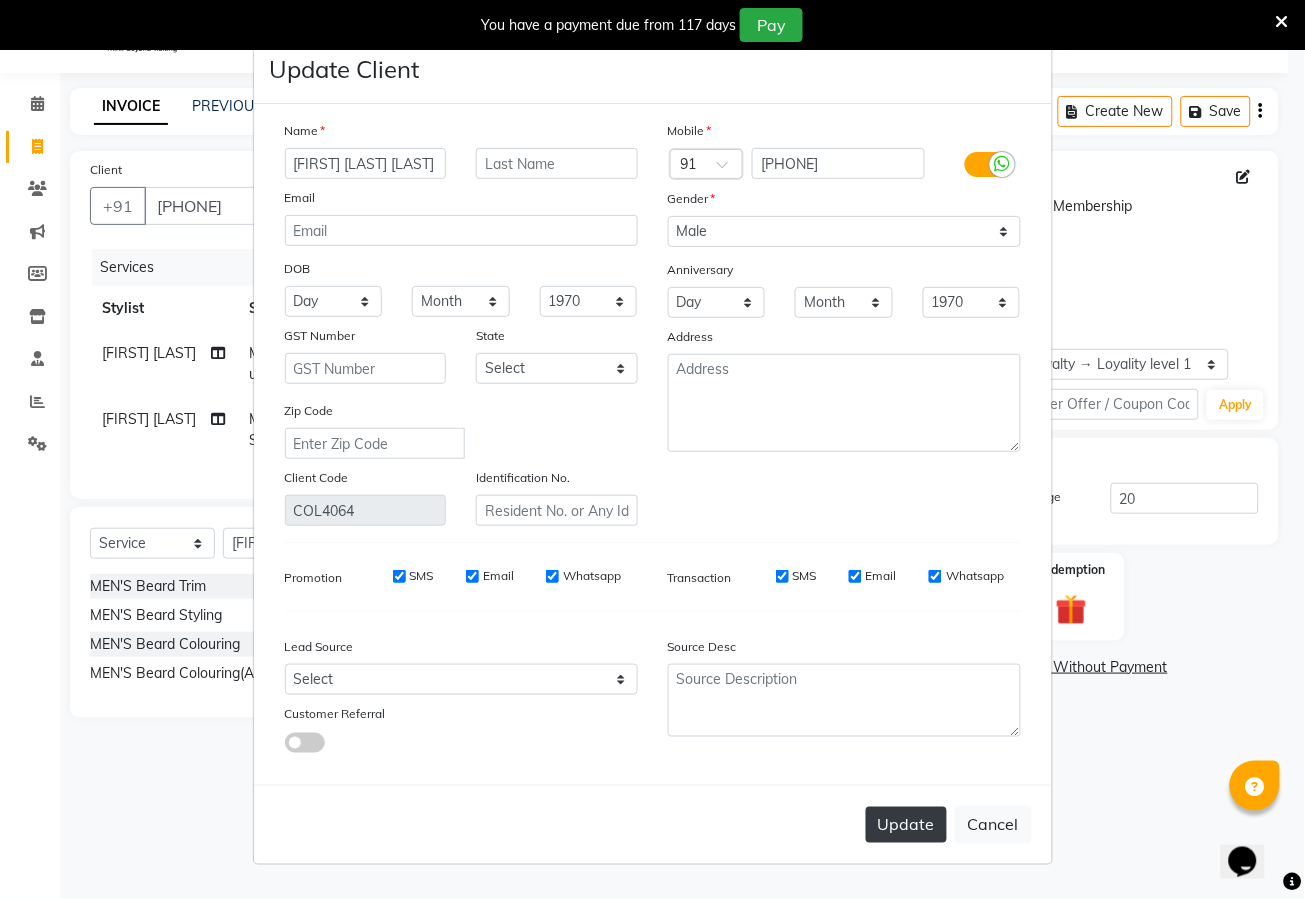 click on "Update" at bounding box center [906, 825] 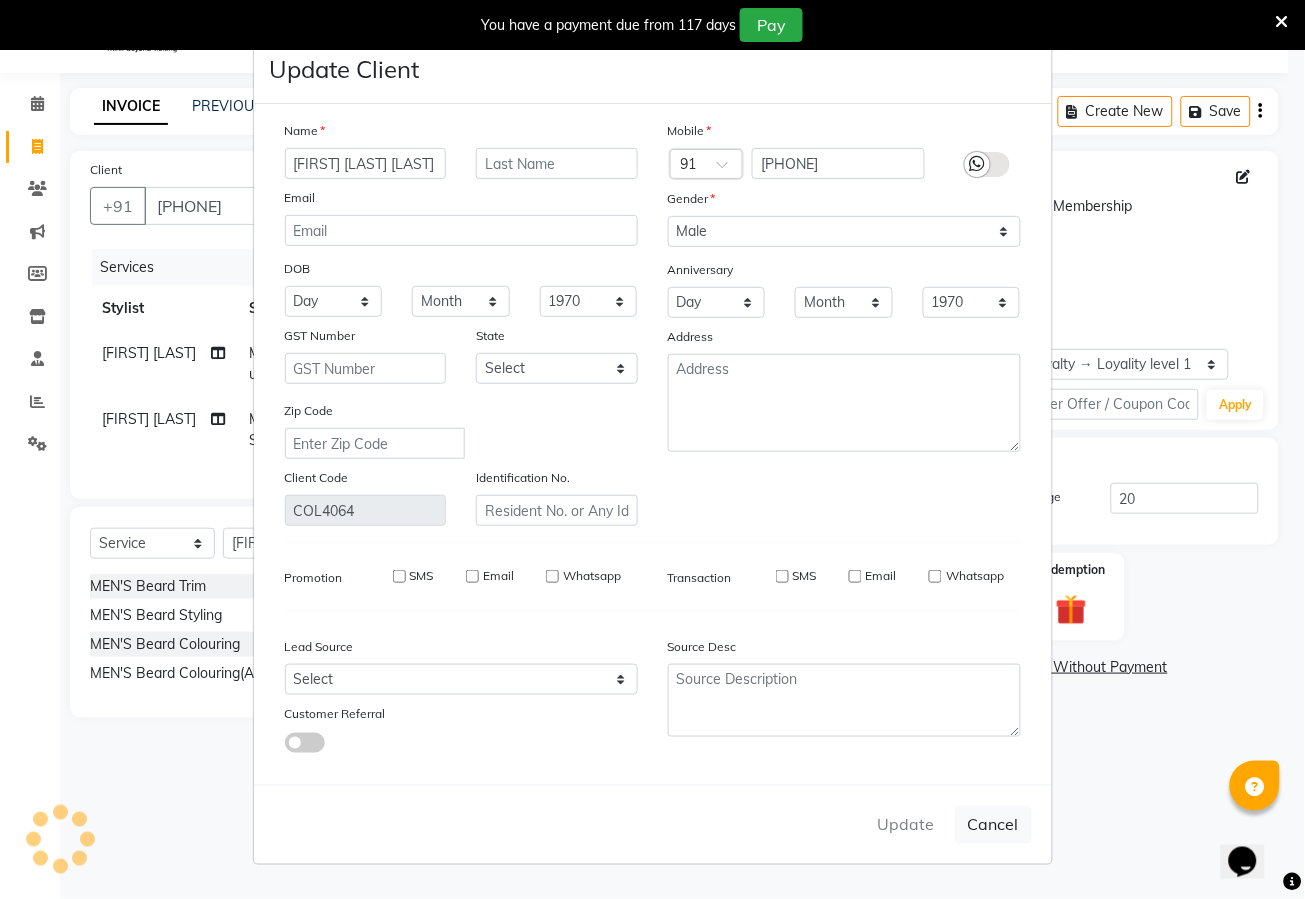 type 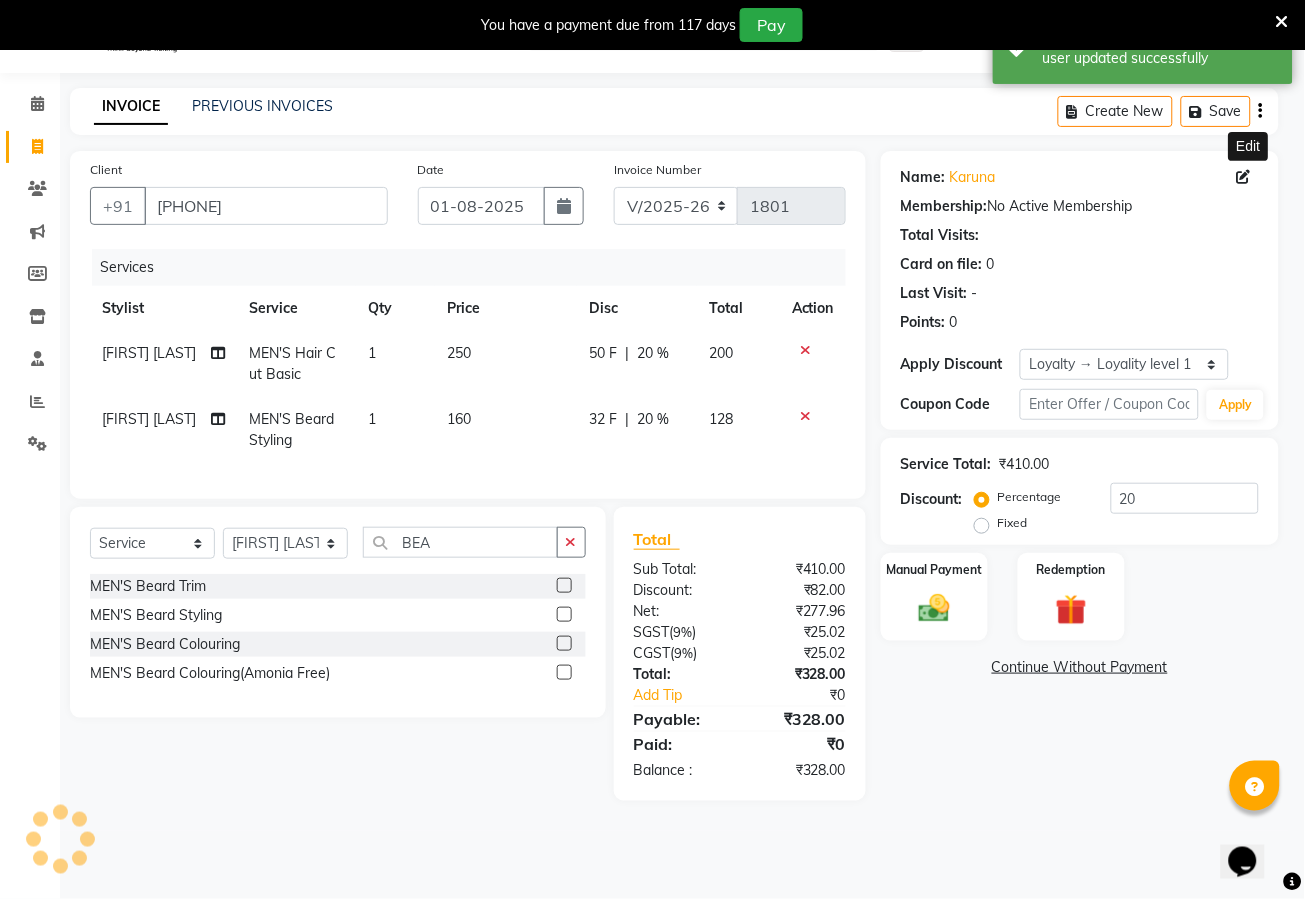 type on "0" 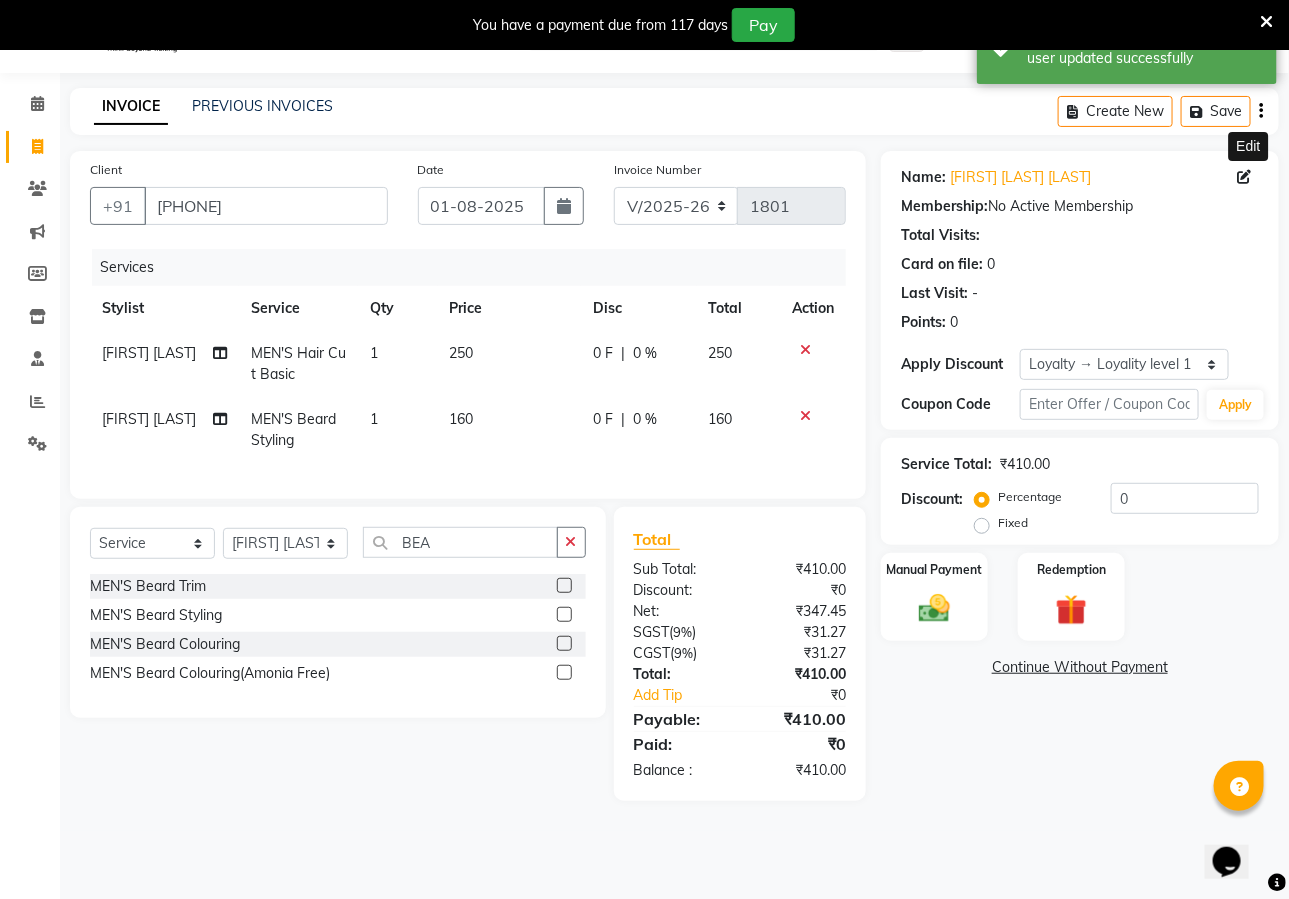 click on "Percentage   Fixed  0" 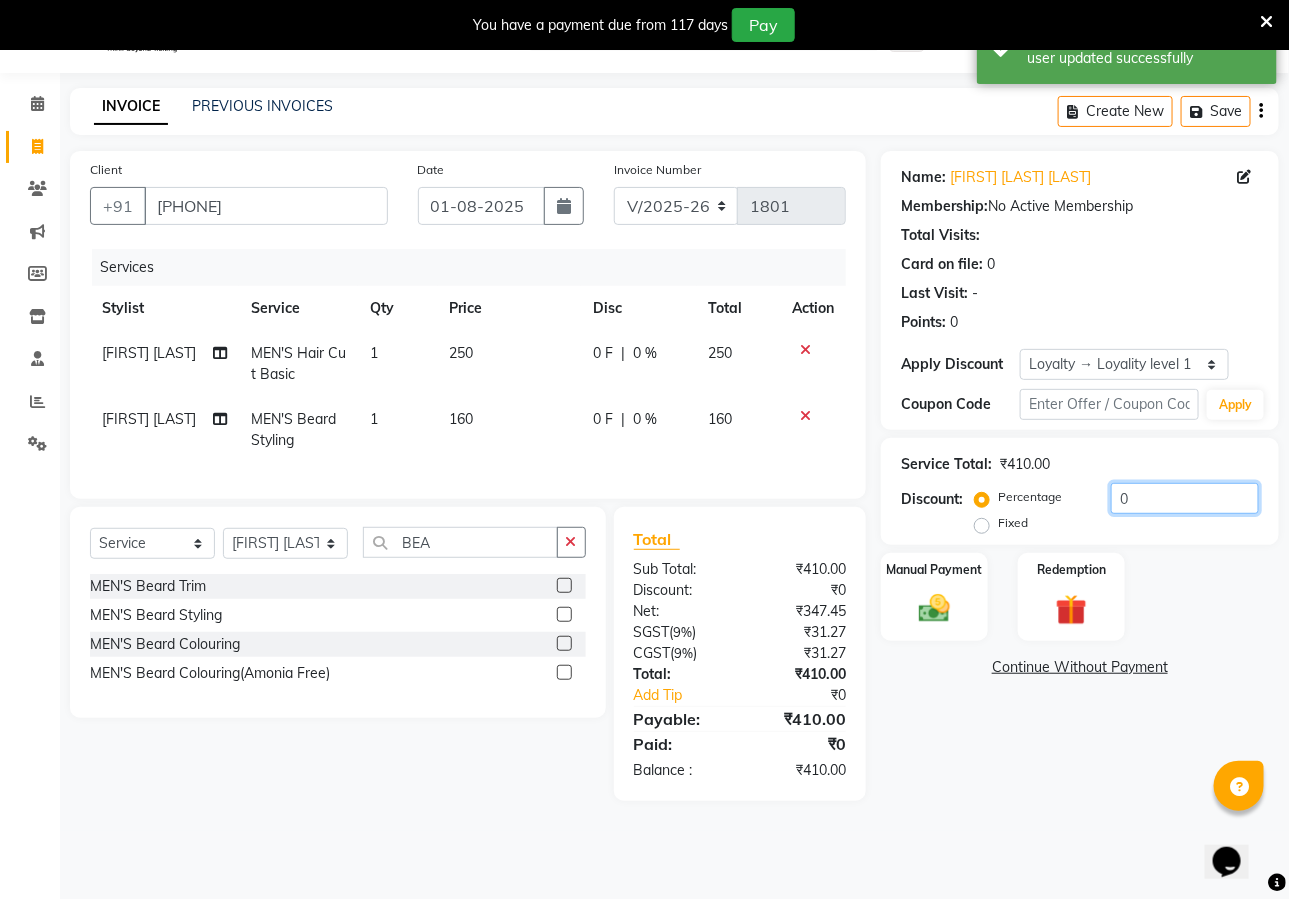 click on "0" 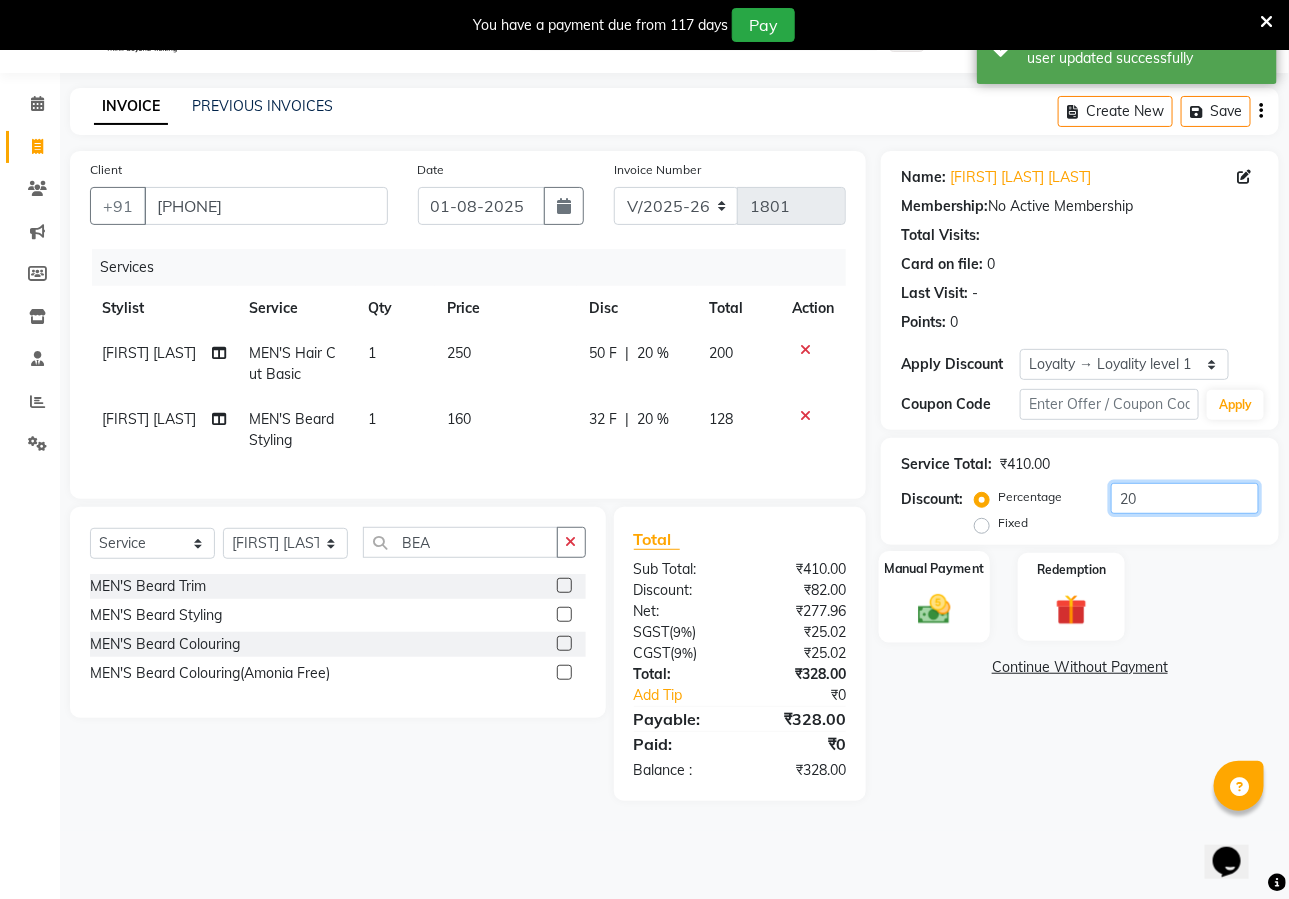 type on "20" 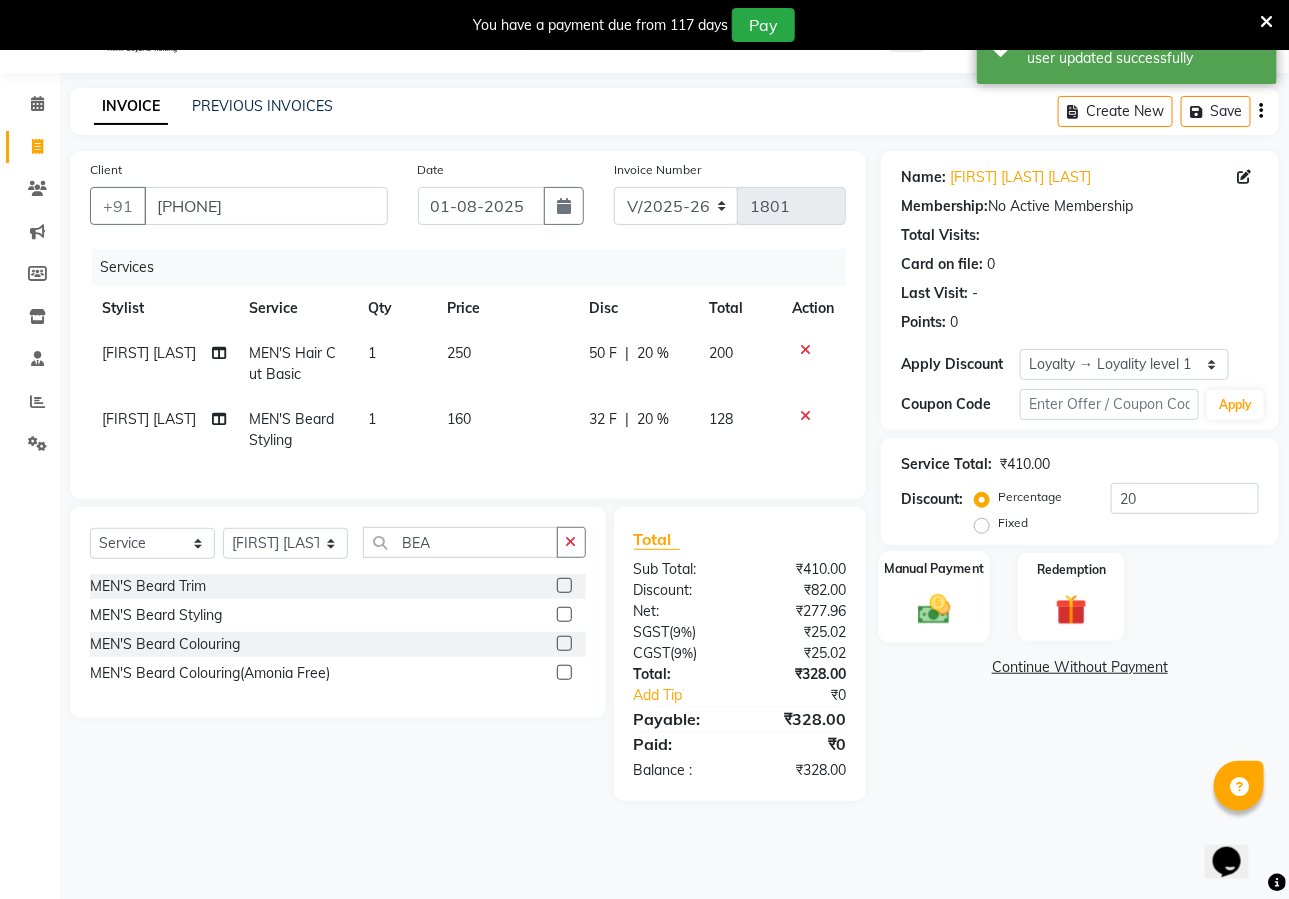 click on "Manual Payment" 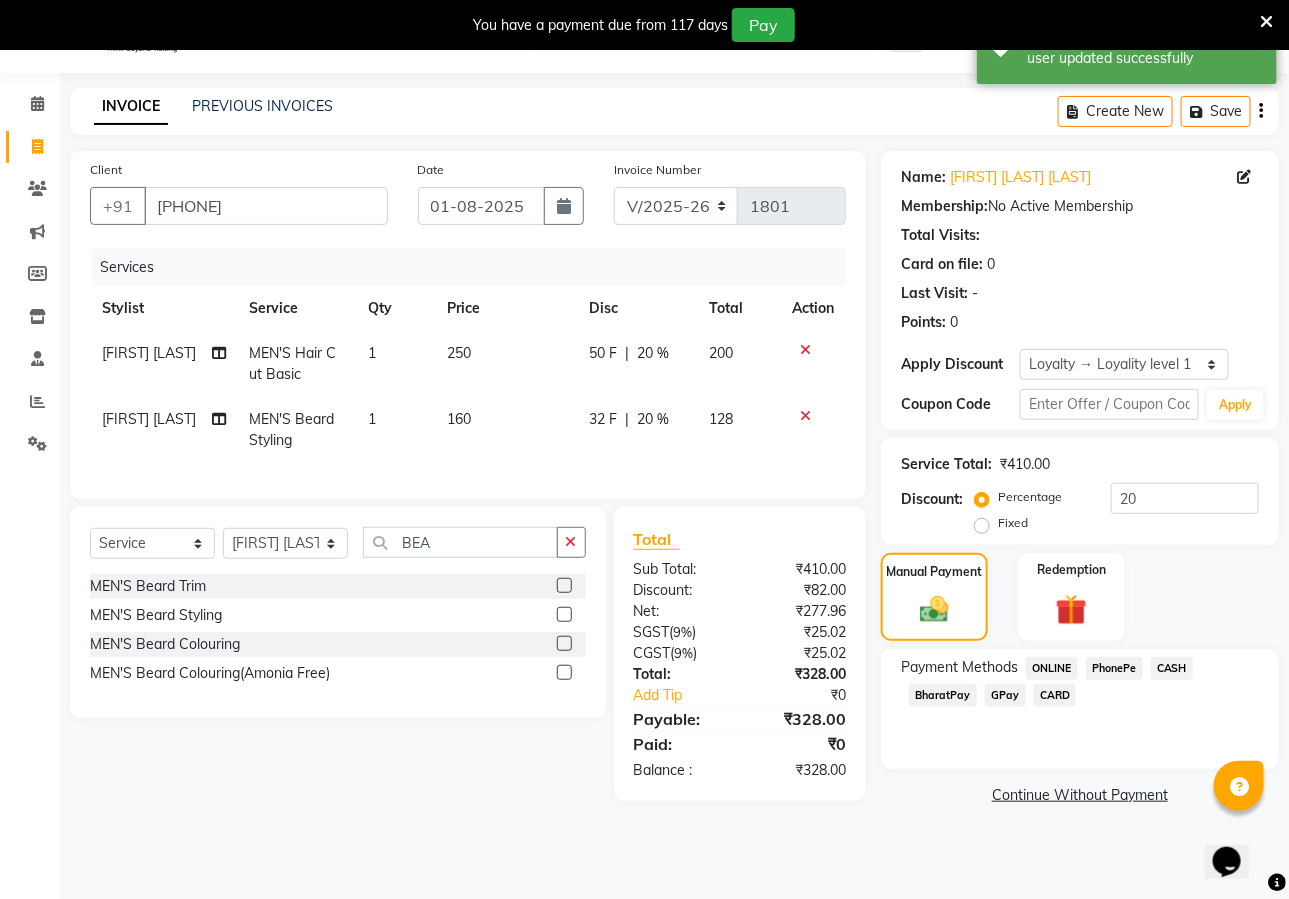 click on "PhonePe" 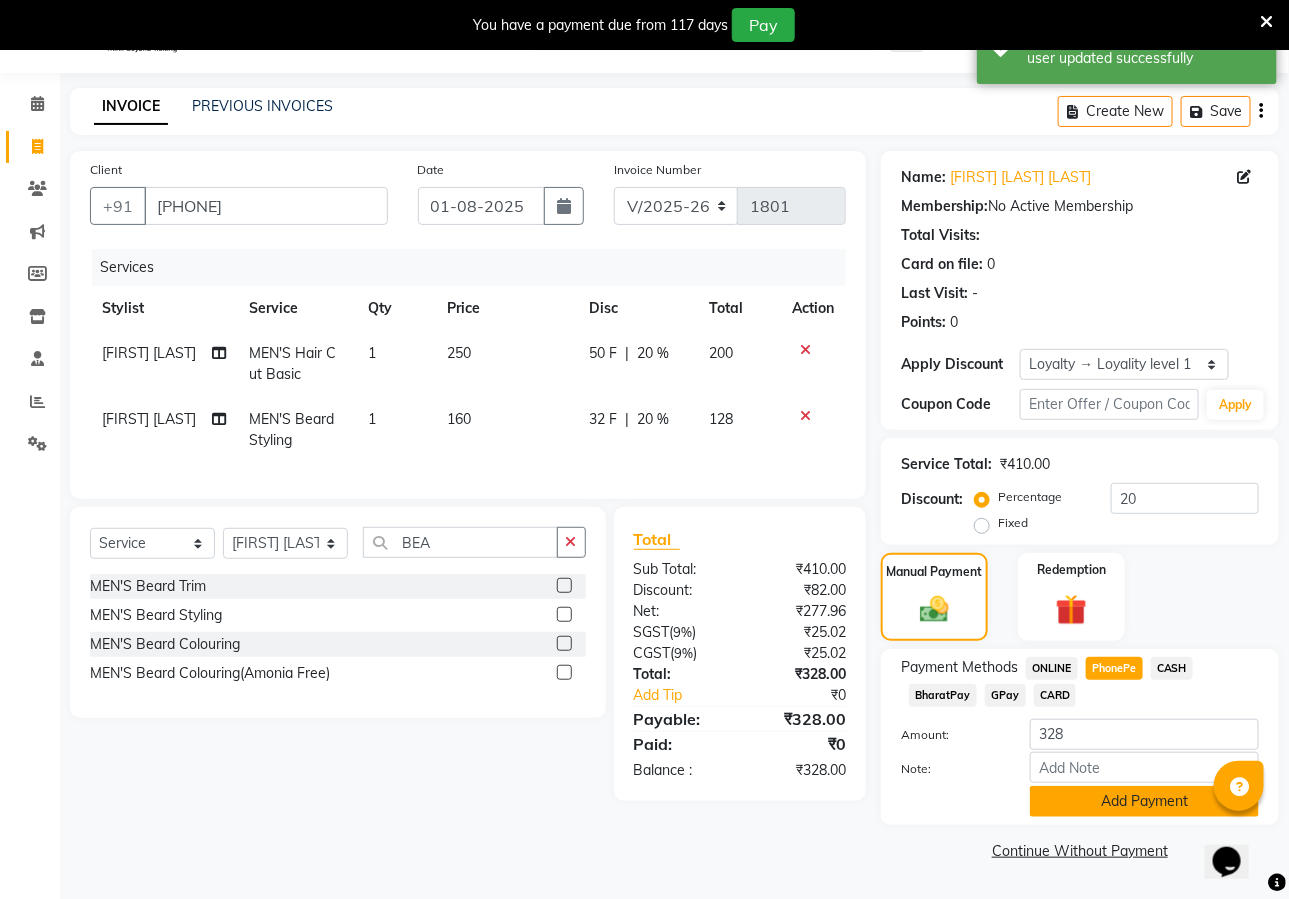 click on "Add Payment" 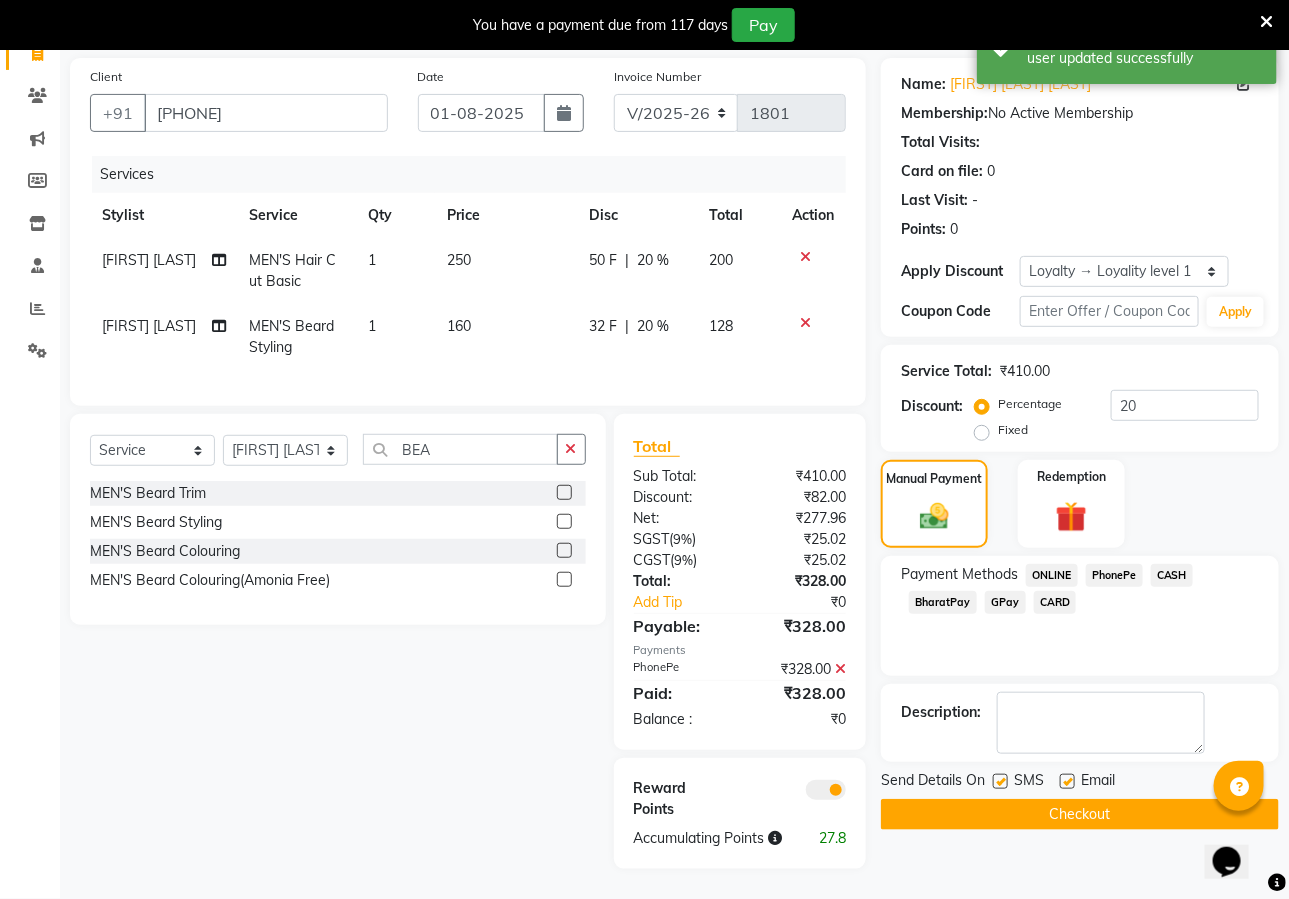 scroll, scrollTop: 178, scrollLeft: 0, axis: vertical 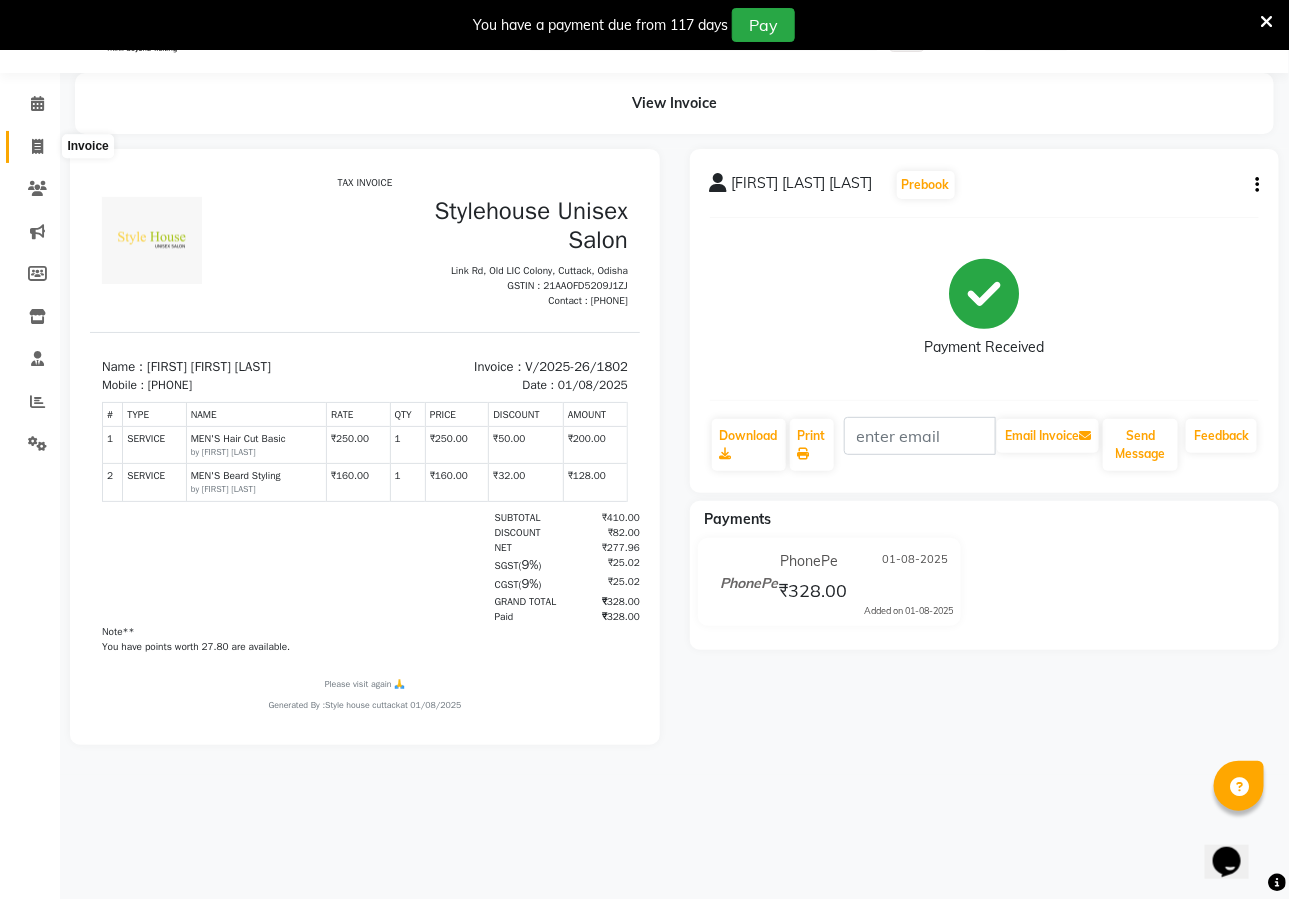 click 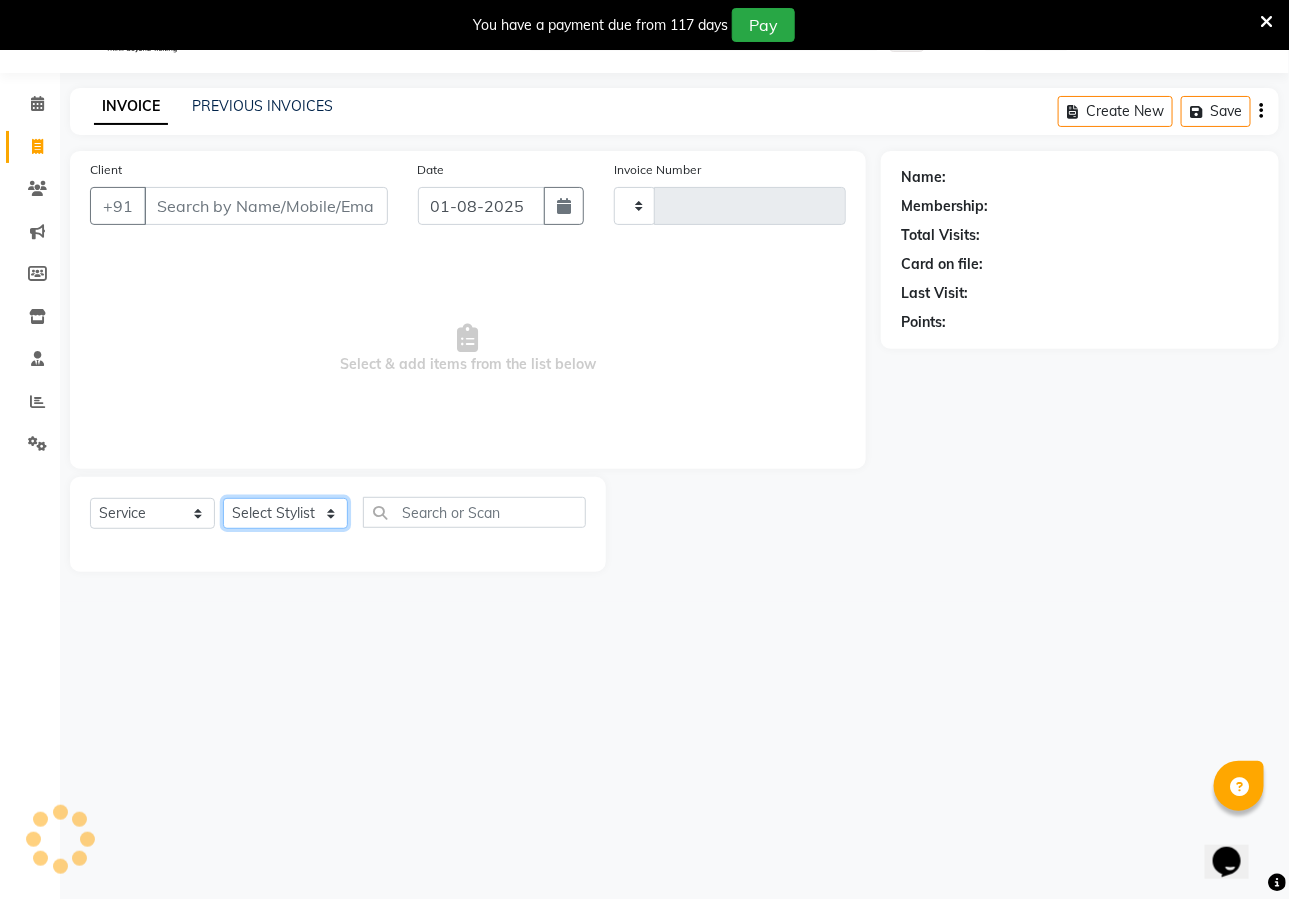 click on "Select Stylist" 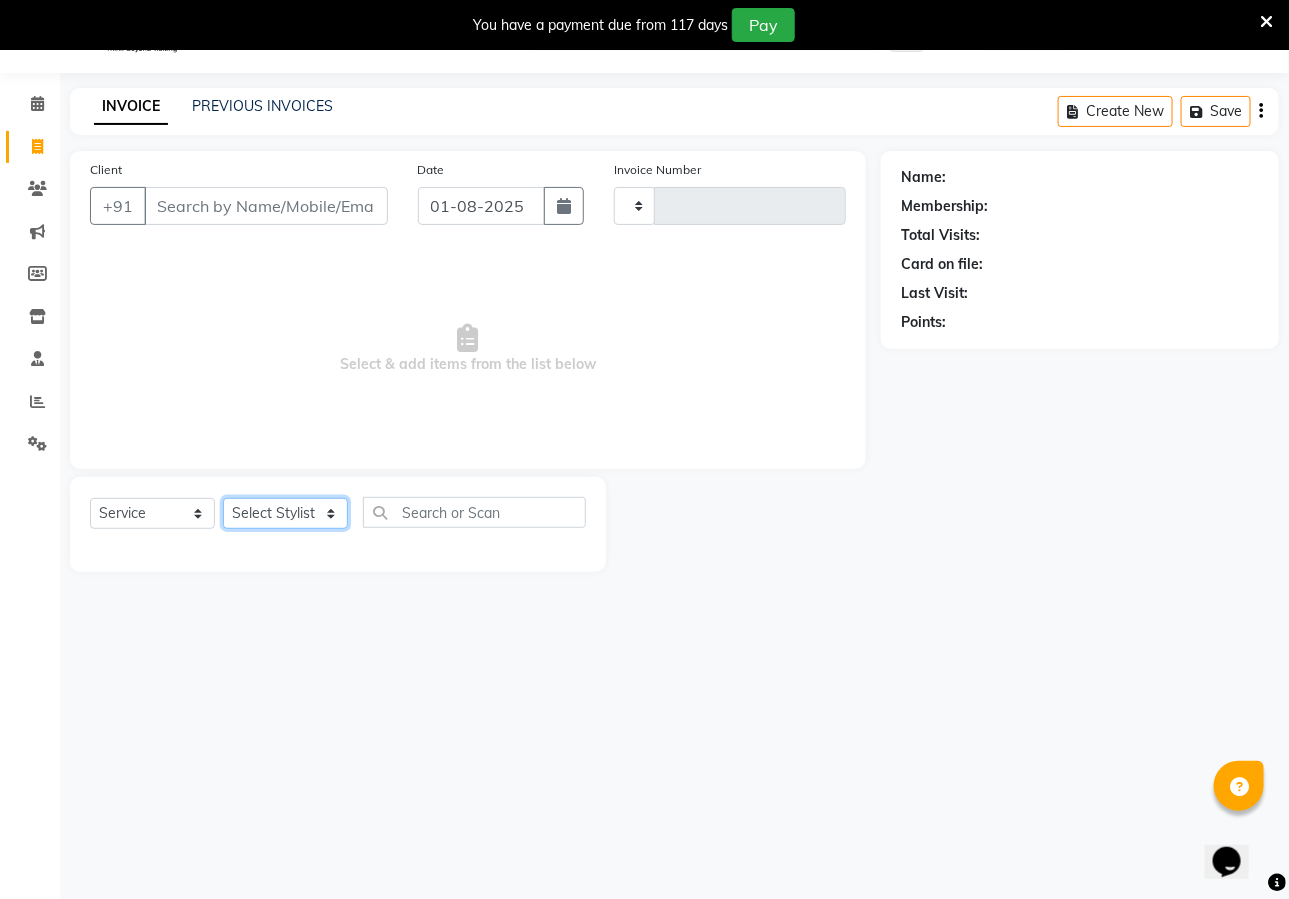 click on "Select Stylist" 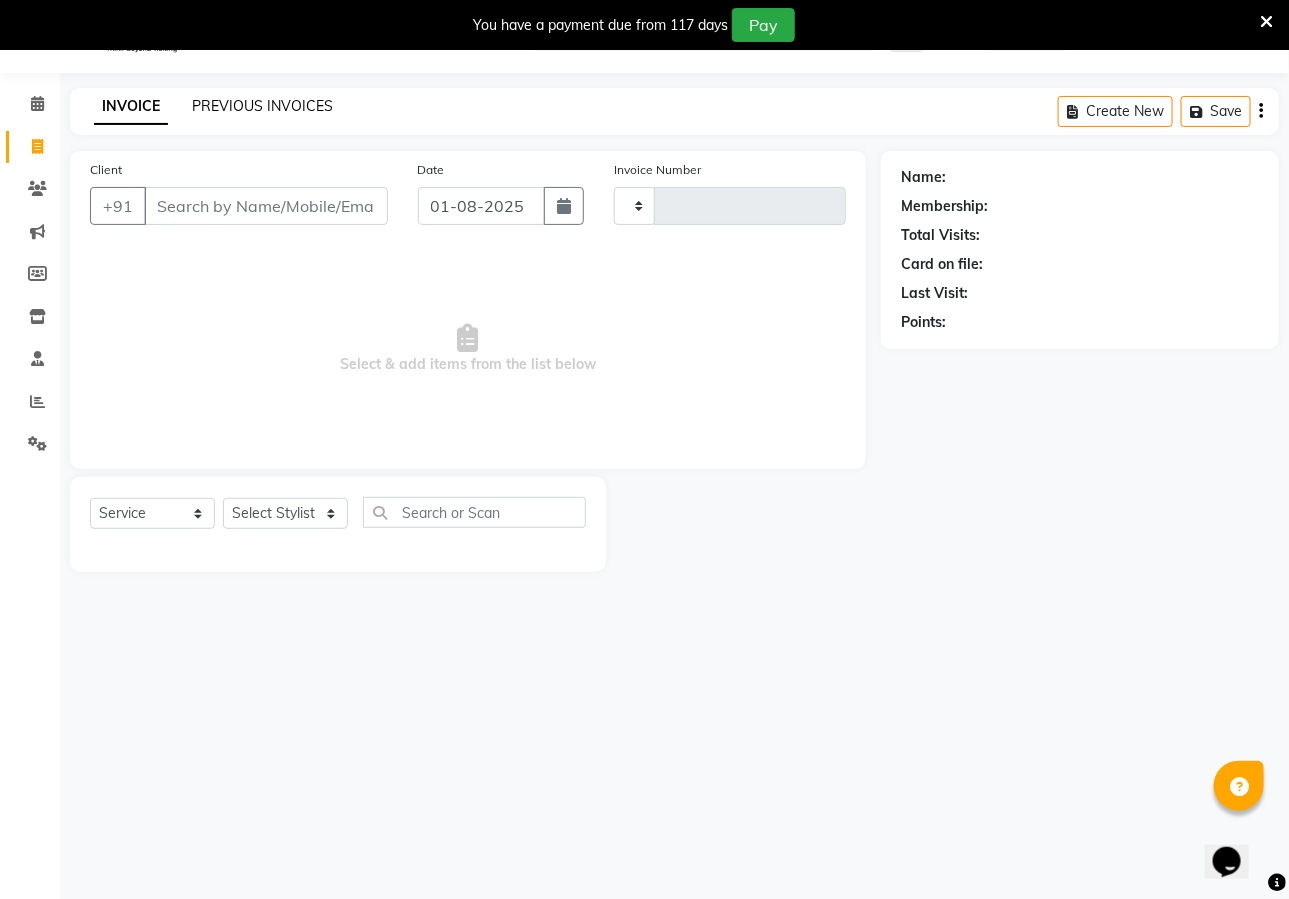 click on "PREVIOUS INVOICES" 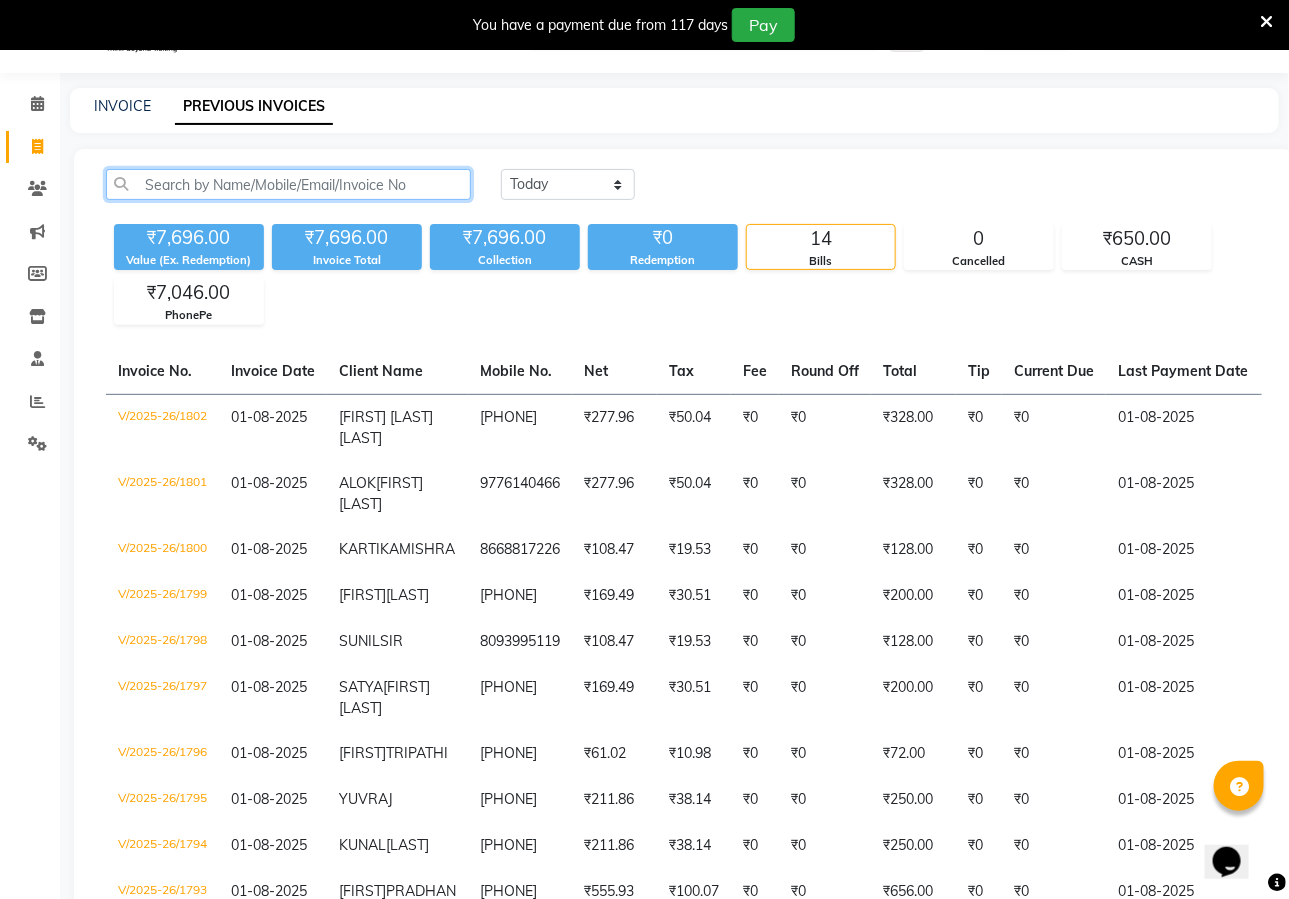 click 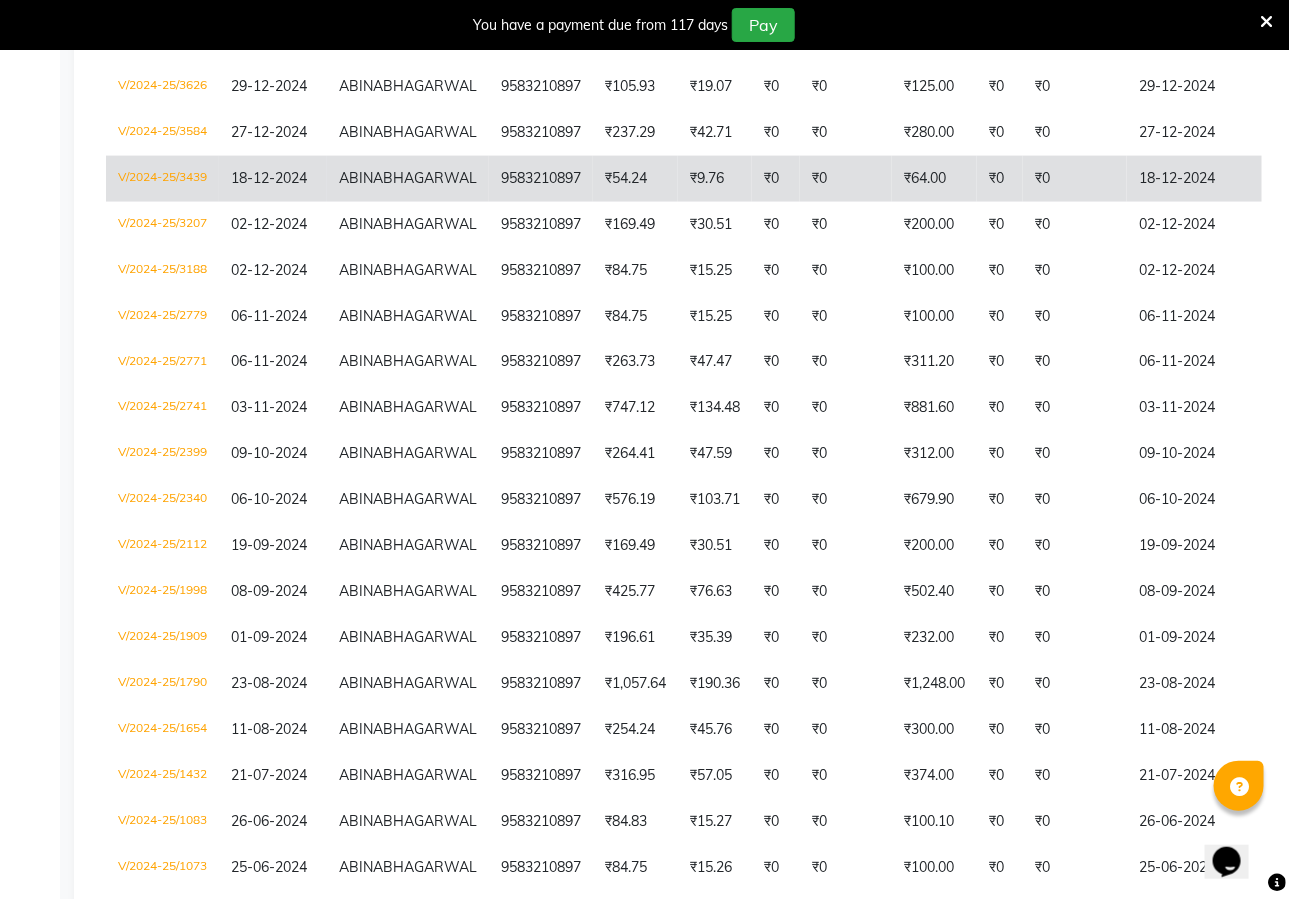 scroll, scrollTop: 938, scrollLeft: 0, axis: vertical 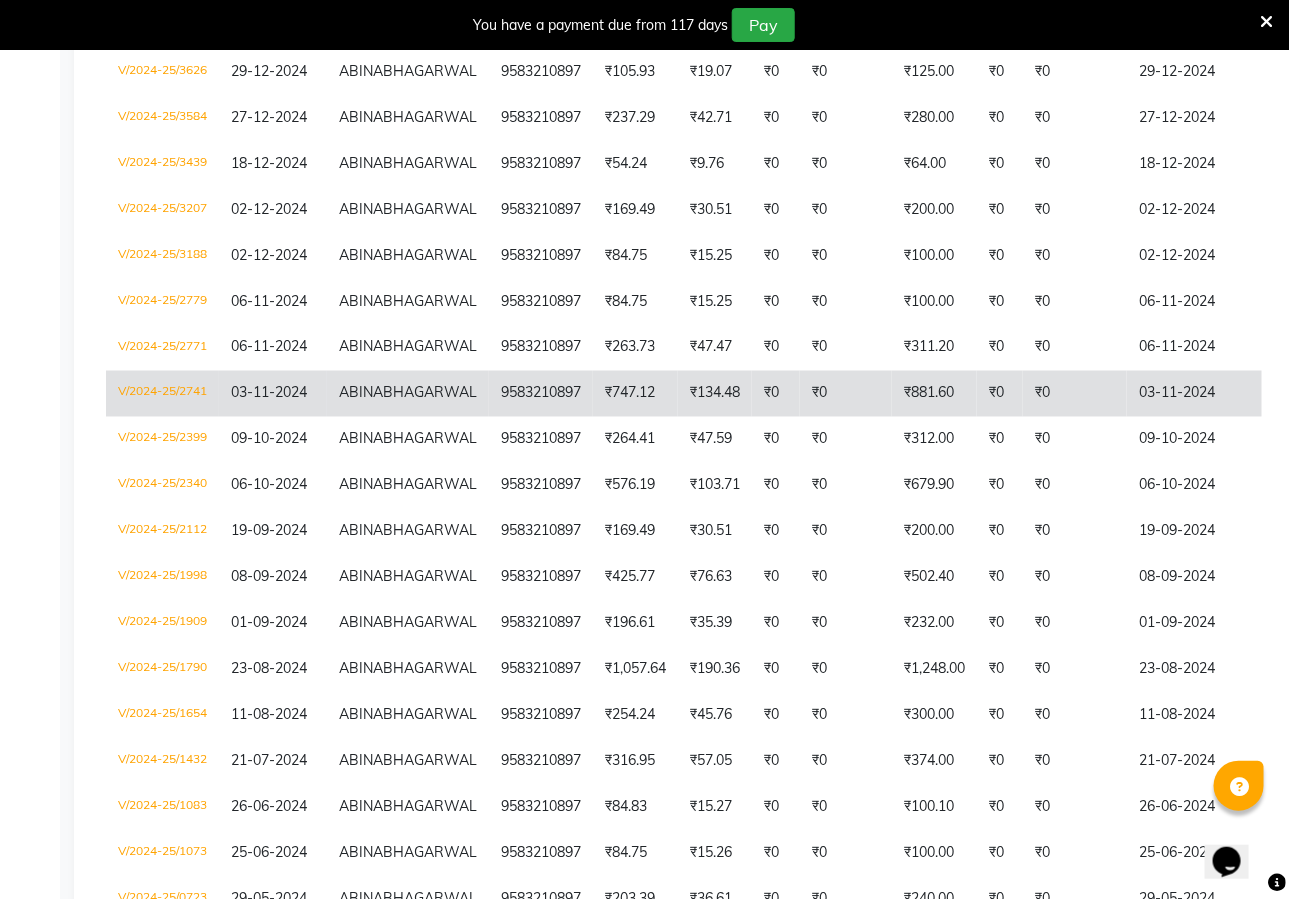 drag, startPoint x: 690, startPoint y: 796, endPoint x: 690, endPoint y: 814, distance: 18 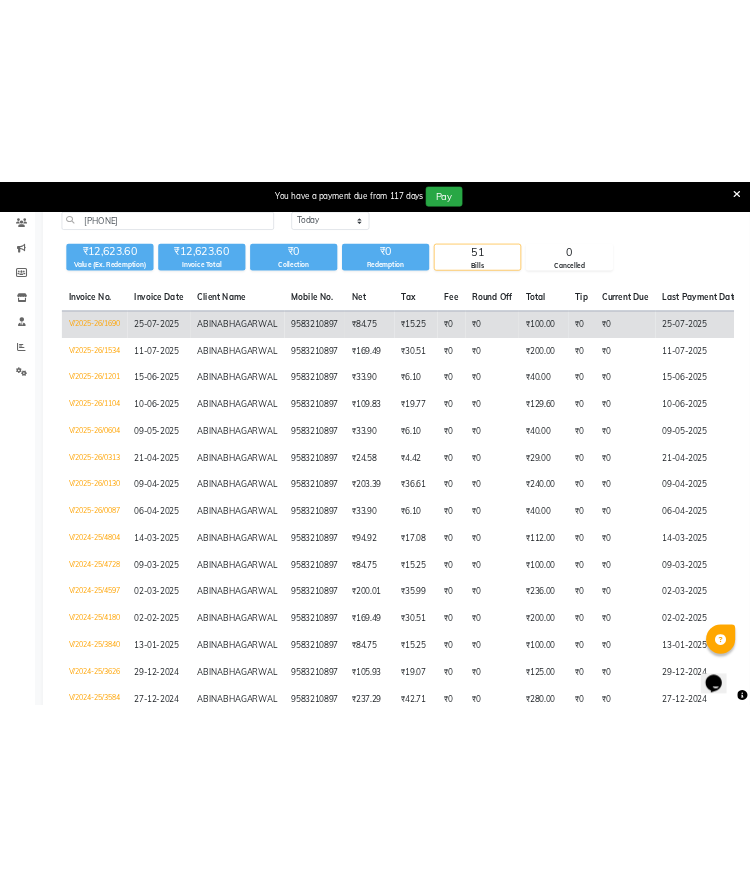 scroll, scrollTop: 0, scrollLeft: 0, axis: both 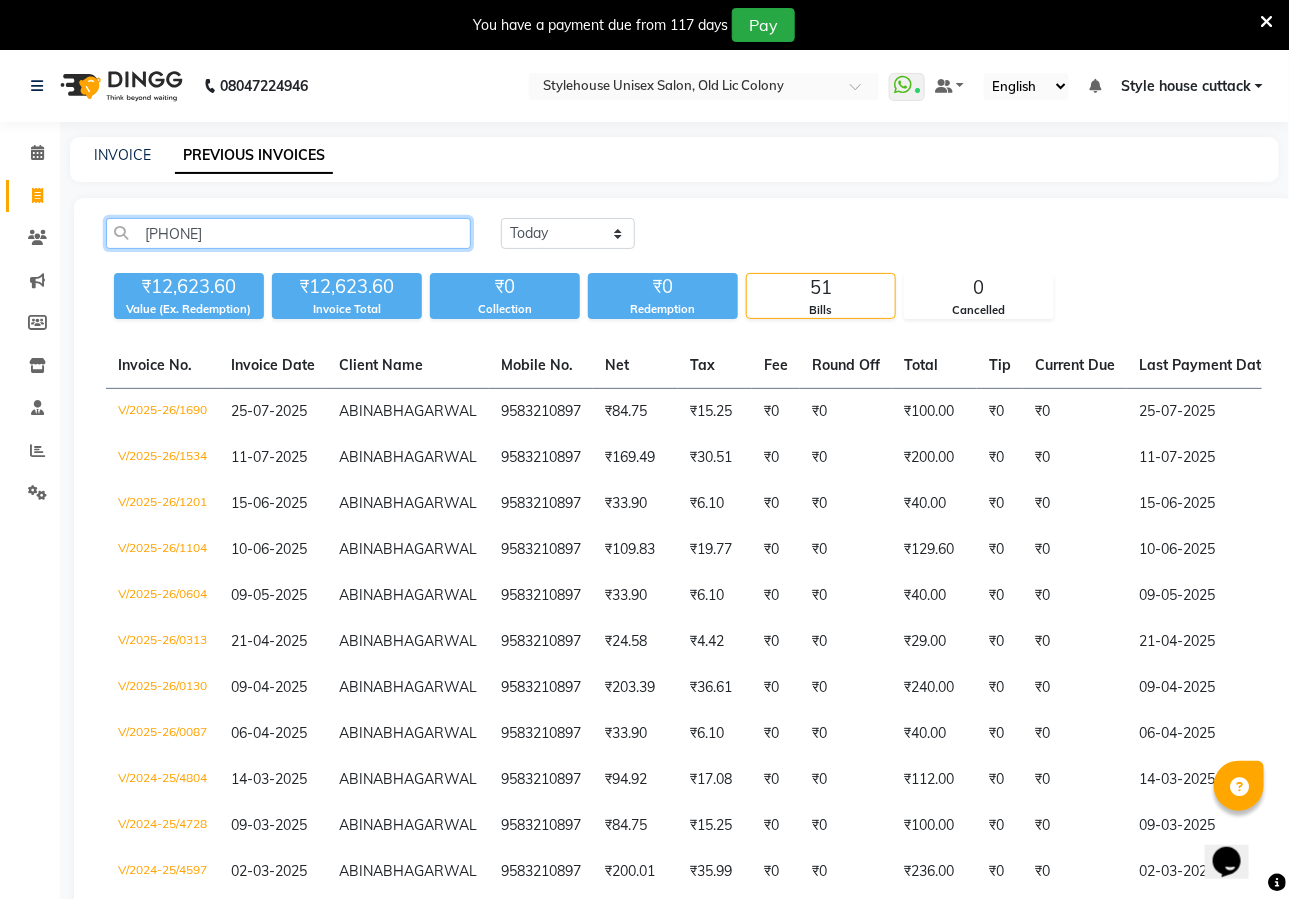 click on "958321089" 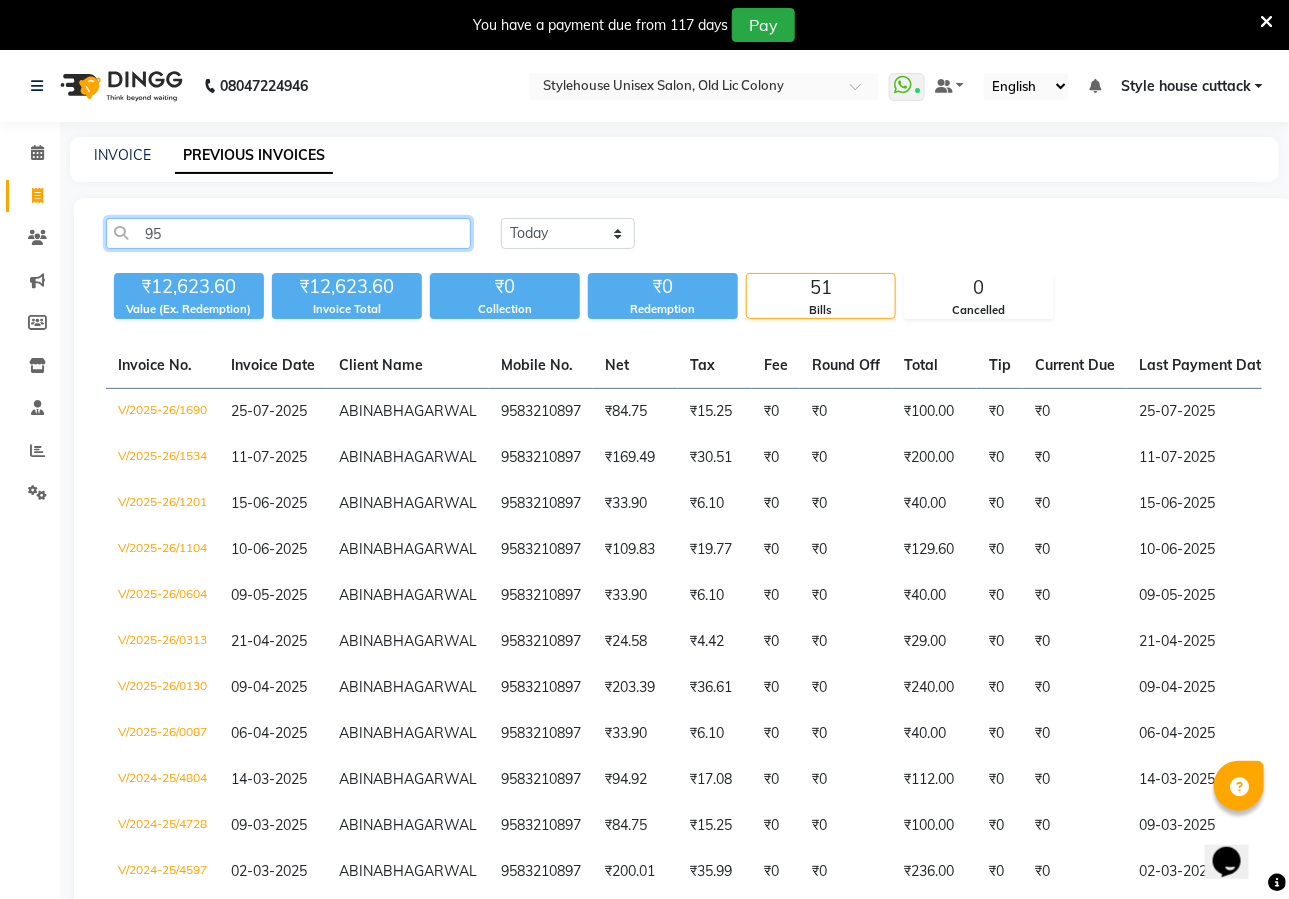 type on "9" 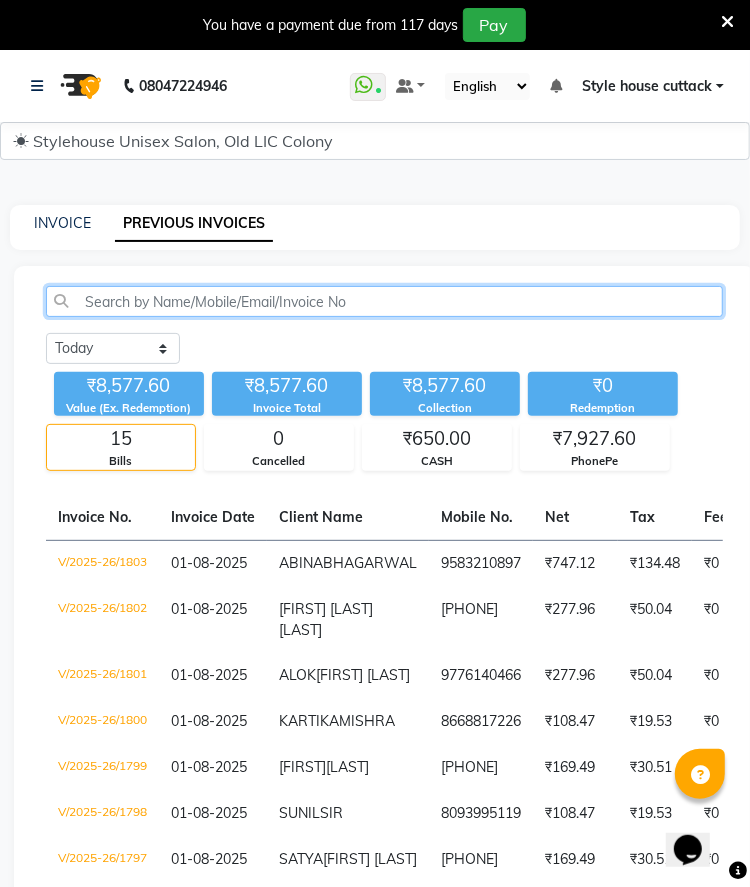 type 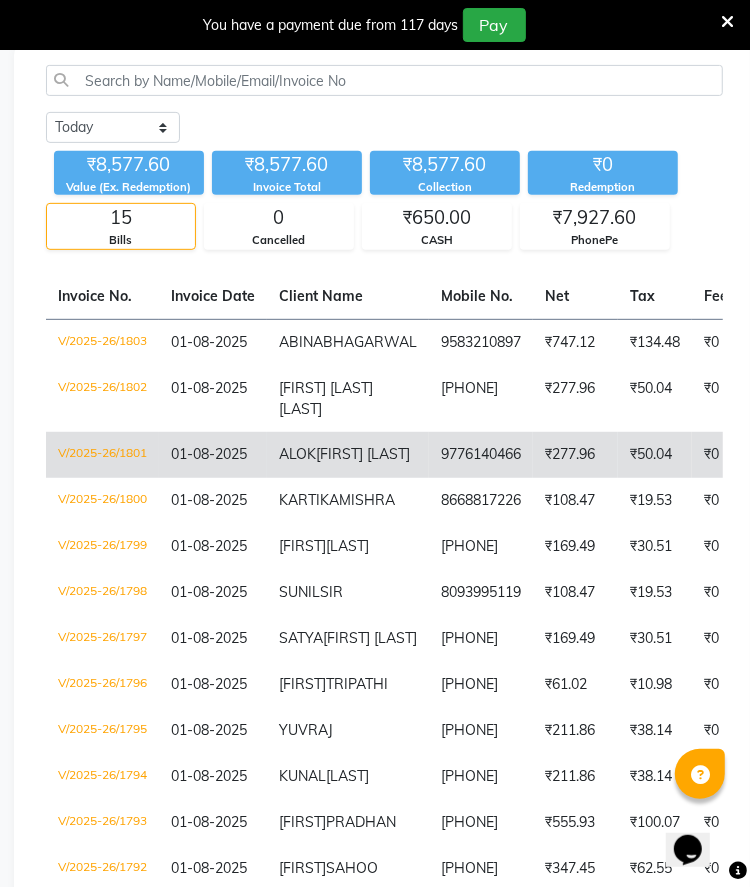 scroll, scrollTop: 222, scrollLeft: 0, axis: vertical 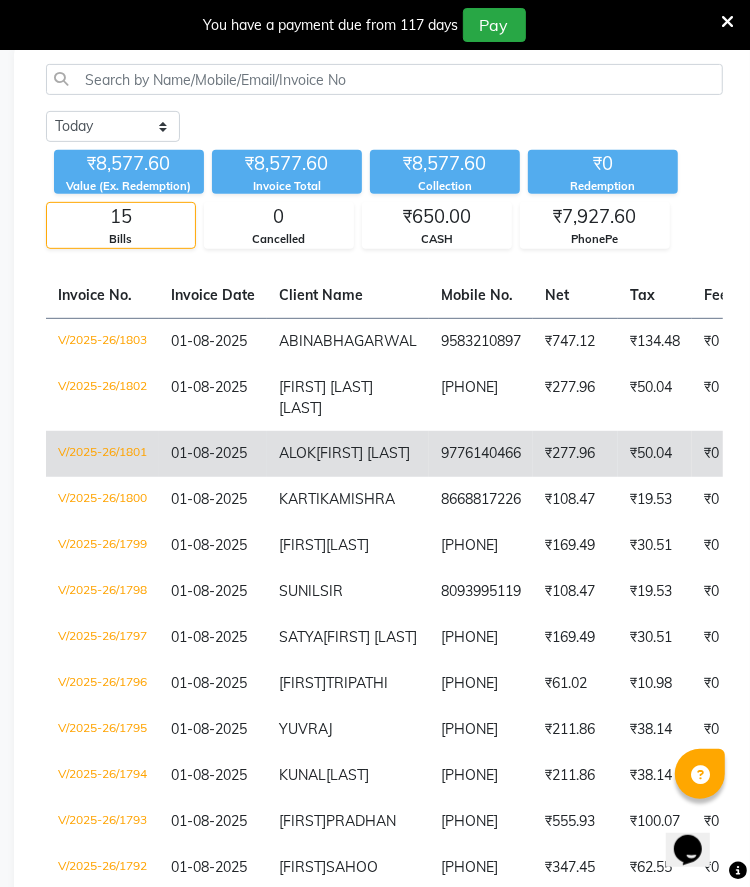 click on "RANJAN PATRA" 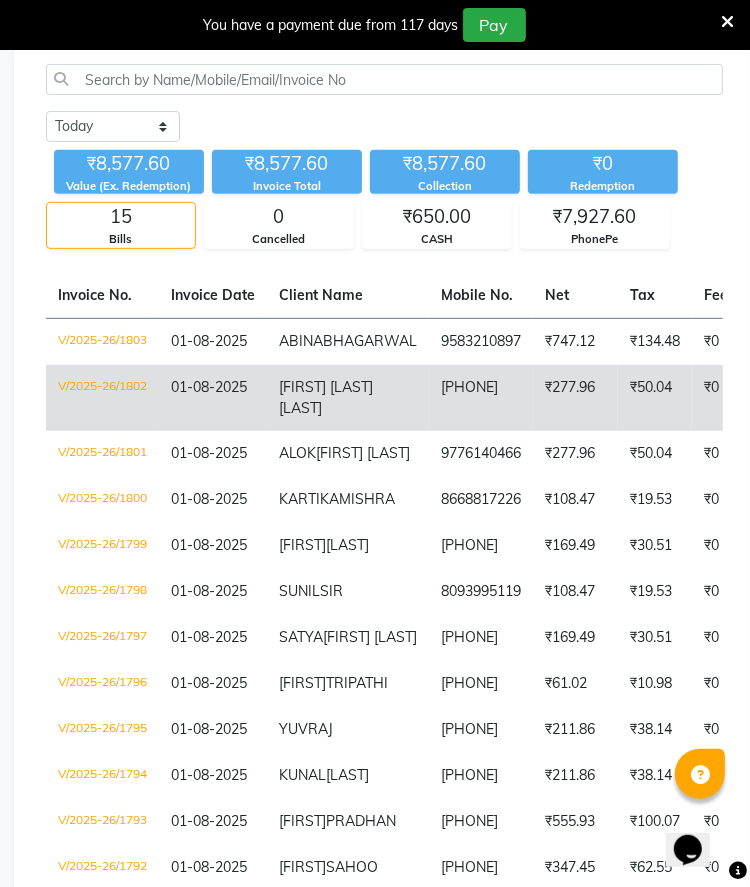 click on "[FIRST] [LAST]" 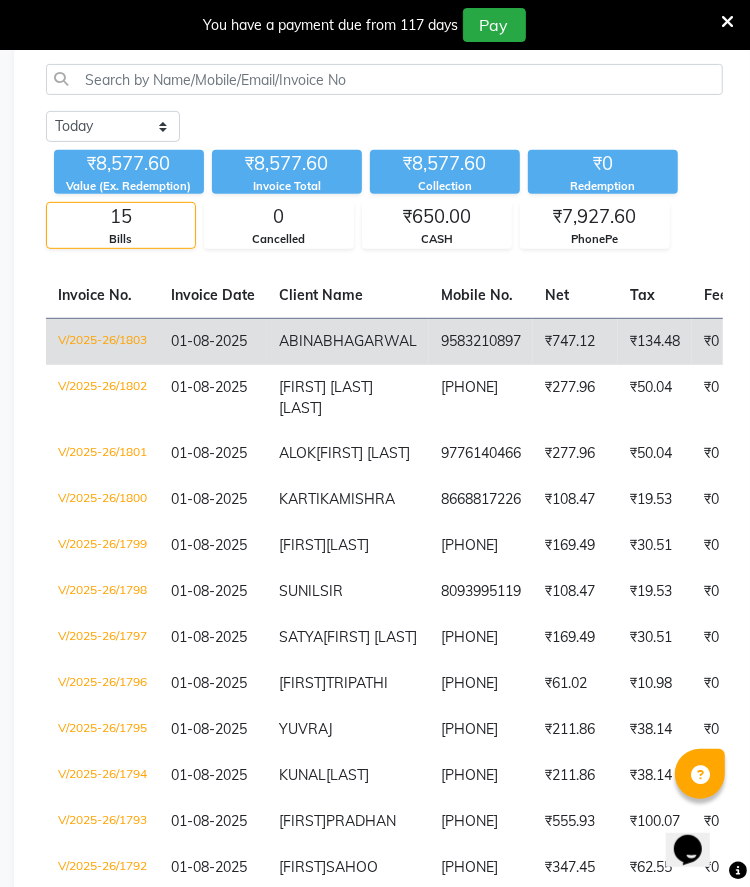 click on "AGARWAL" 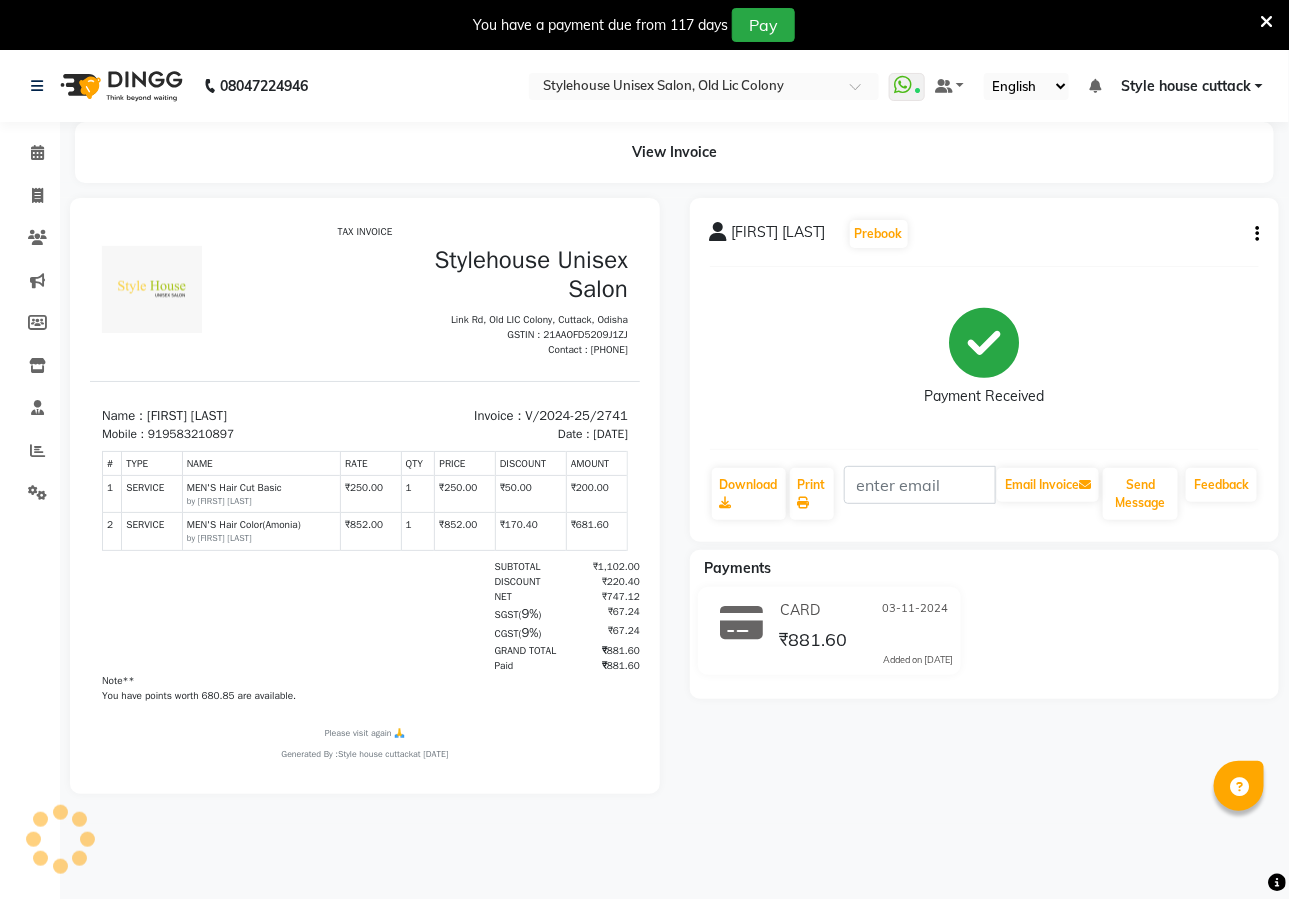 scroll, scrollTop: 0, scrollLeft: 0, axis: both 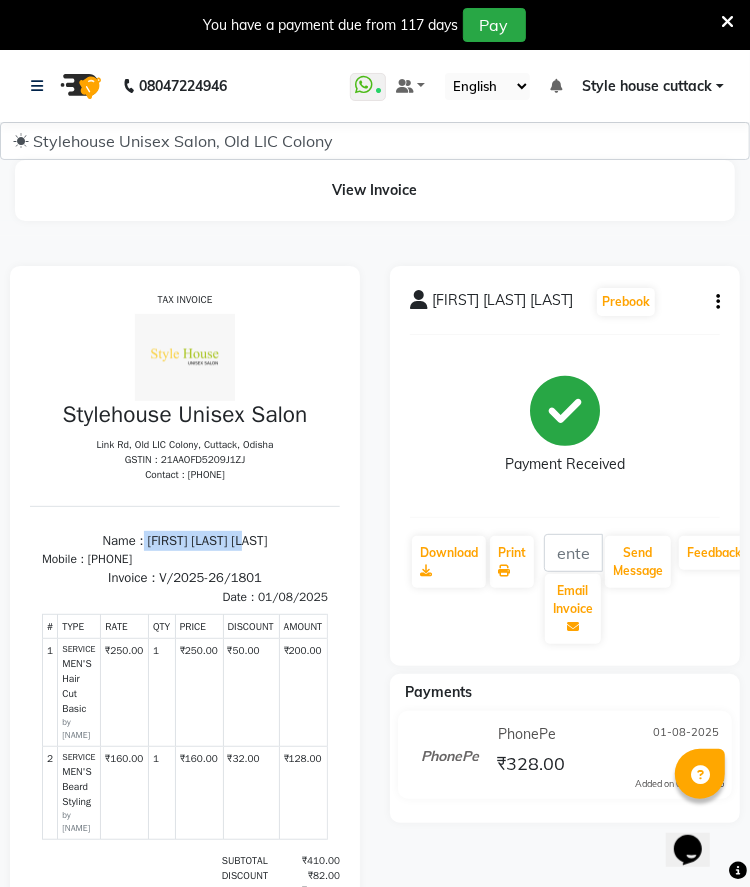 drag, startPoint x: 121, startPoint y: 537, endPoint x: 293, endPoint y: 530, distance: 172.14238 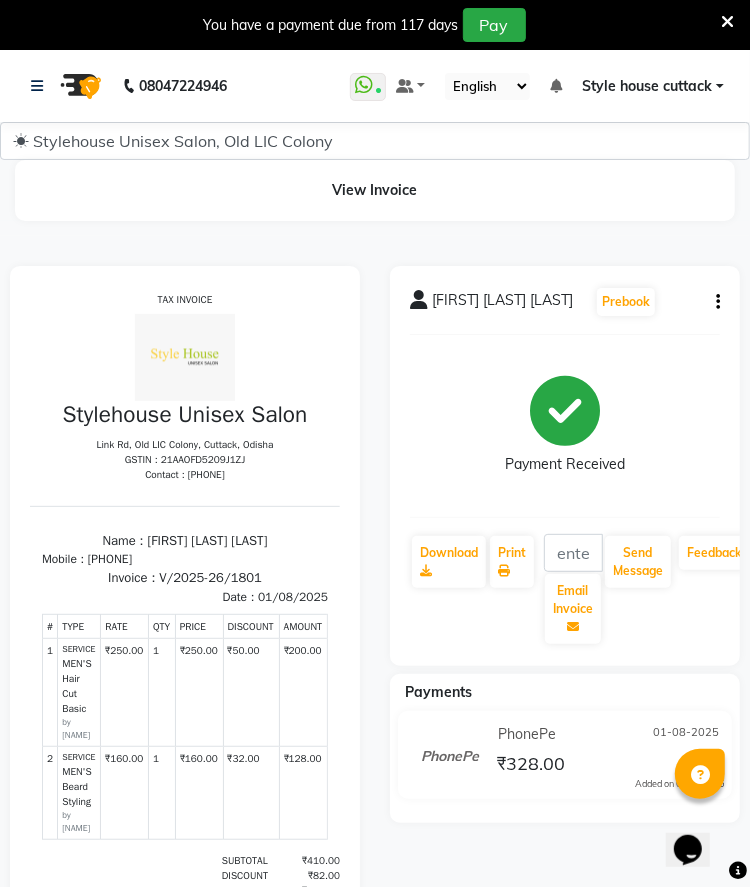 drag, startPoint x: 144, startPoint y: 555, endPoint x: 194, endPoint y: 568, distance: 51.662365 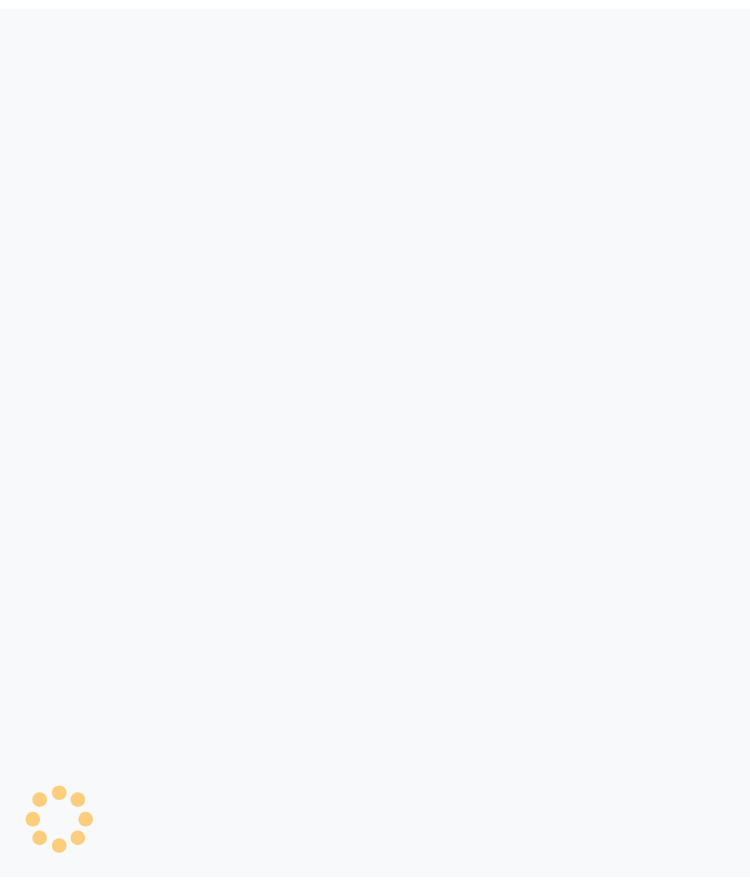 scroll, scrollTop: 0, scrollLeft: 0, axis: both 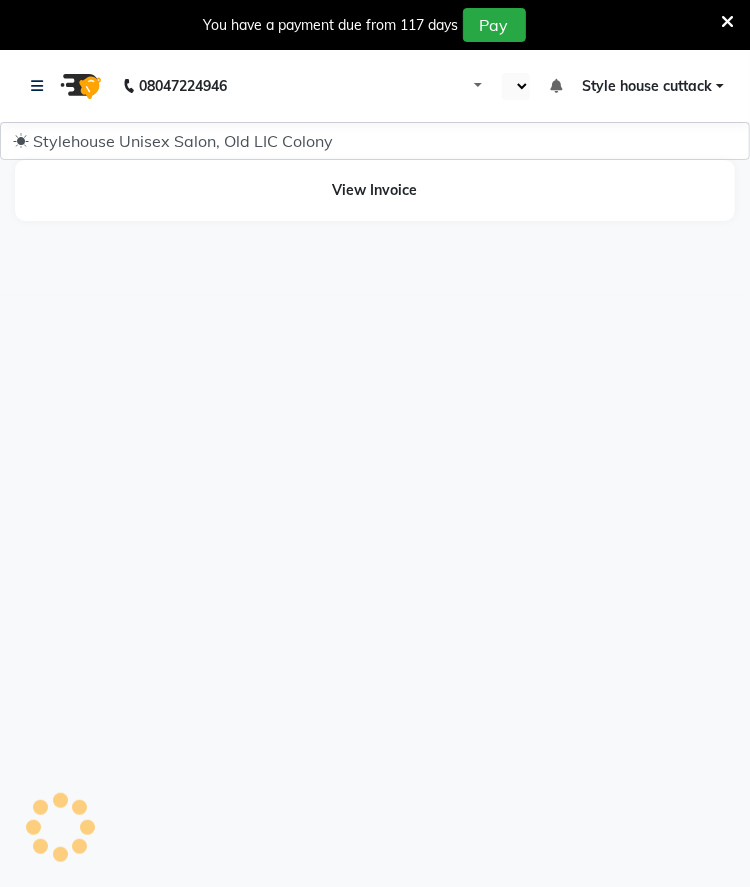 select on "en" 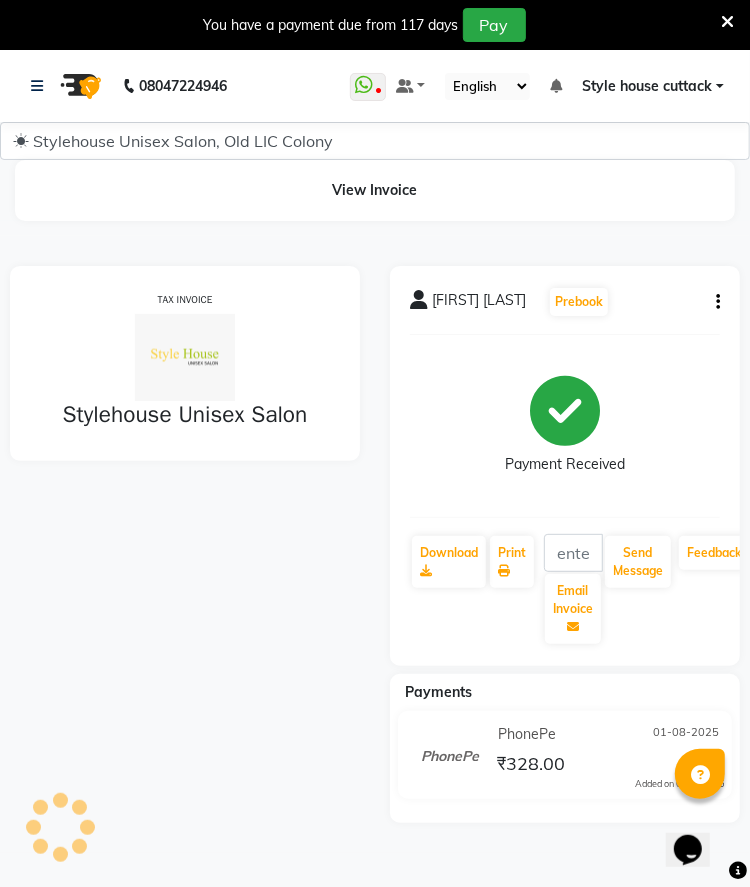 scroll, scrollTop: 0, scrollLeft: 0, axis: both 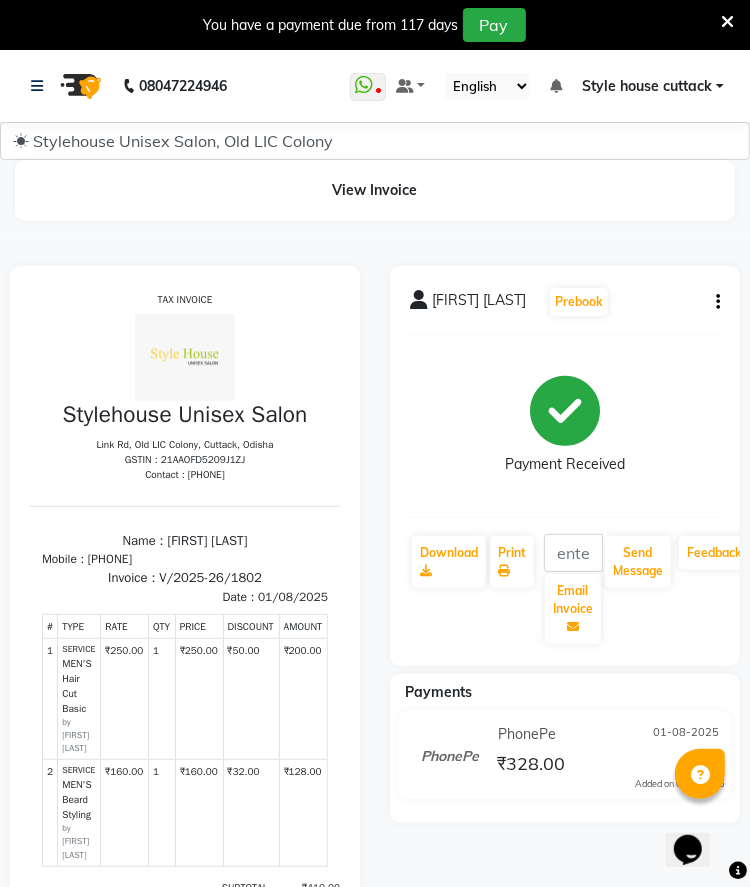 drag, startPoint x: 118, startPoint y: 542, endPoint x: 287, endPoint y: 525, distance: 169.85287 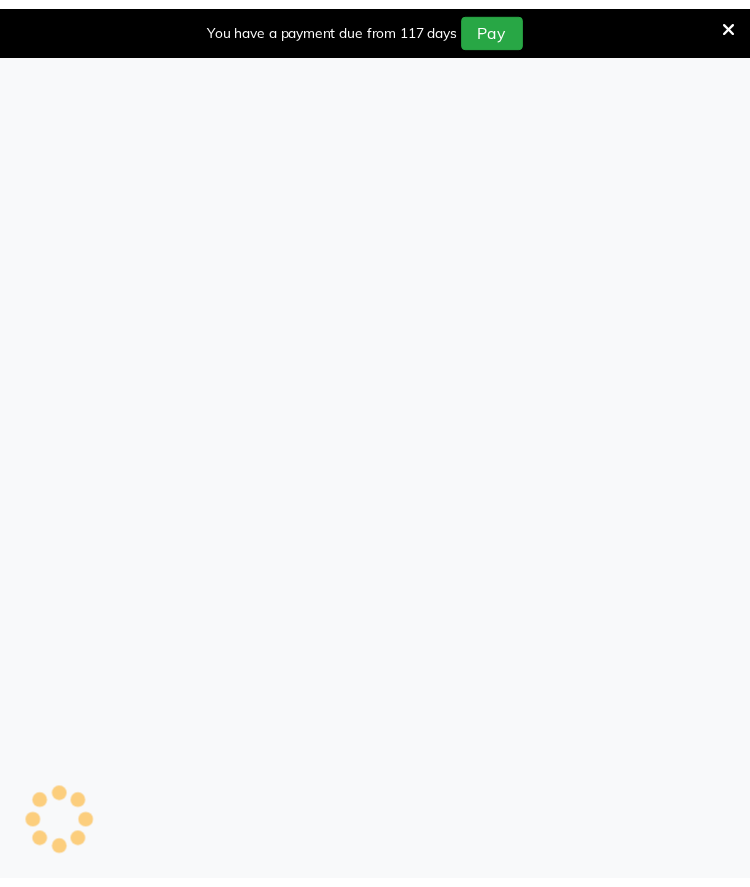 scroll, scrollTop: 0, scrollLeft: 0, axis: both 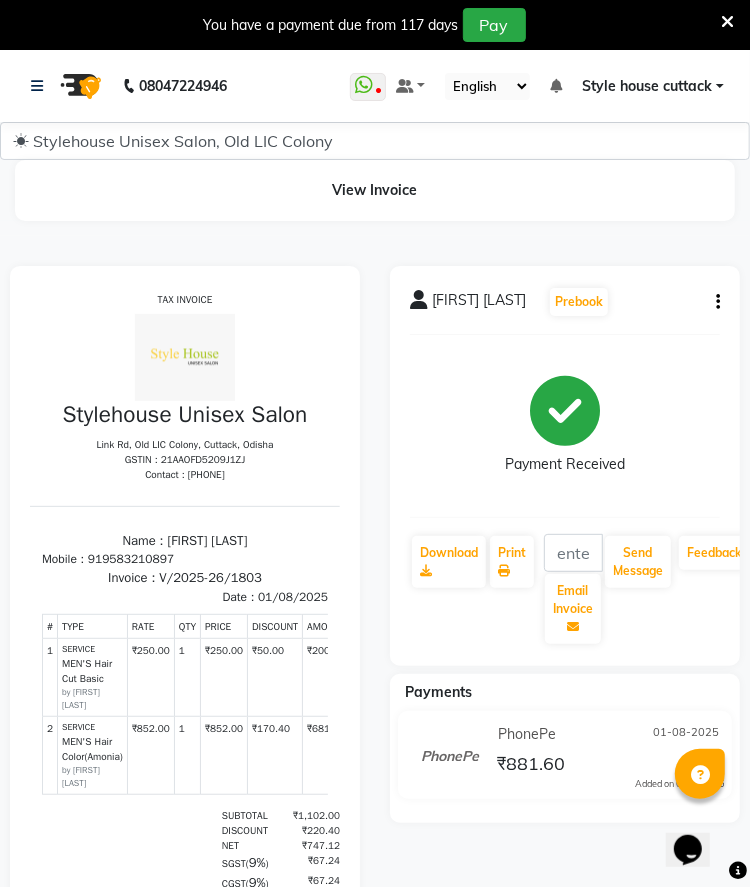 drag, startPoint x: 127, startPoint y: 539, endPoint x: 284, endPoint y: 532, distance: 157.15598 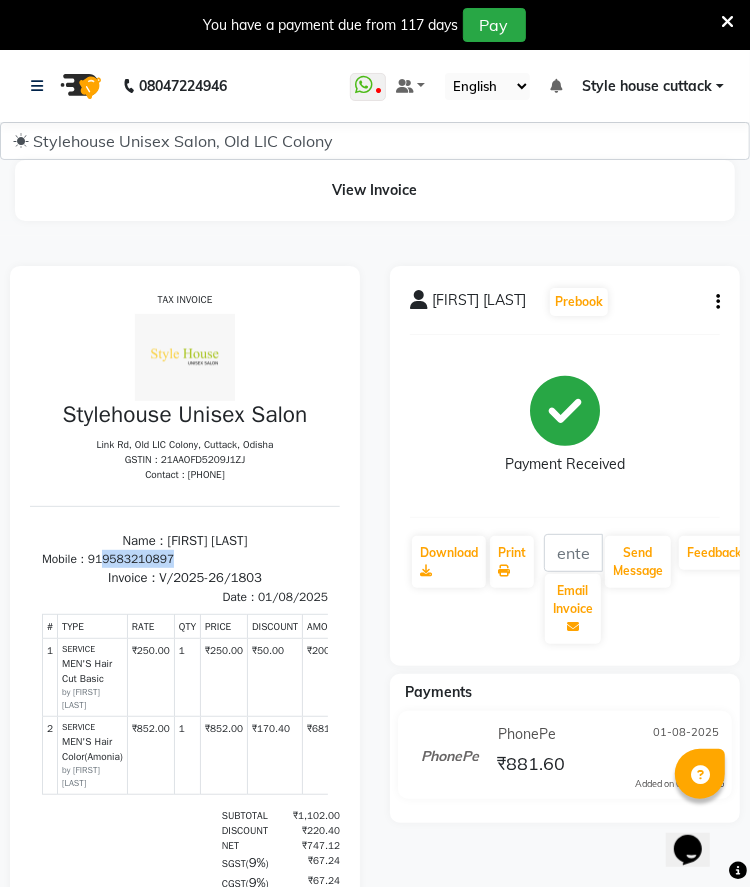 drag, startPoint x: 102, startPoint y: 556, endPoint x: 245, endPoint y: 557, distance: 143.0035 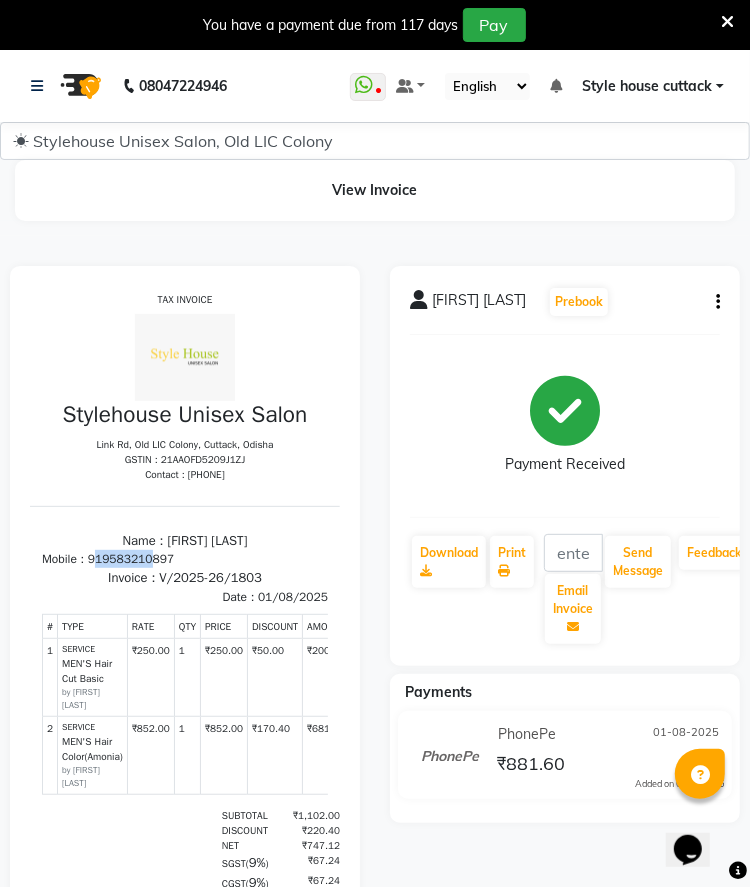 drag, startPoint x: 139, startPoint y: 547, endPoint x: 150, endPoint y: 559, distance: 16.27882 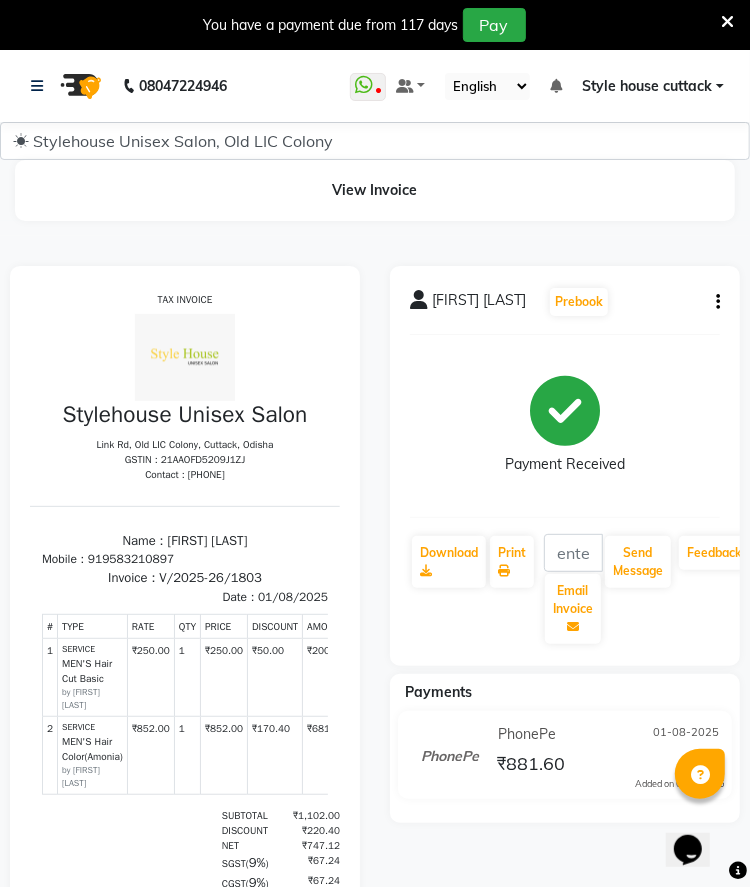 click on "Invoice : V/2025-26/1803" at bounding box center (184, 577) 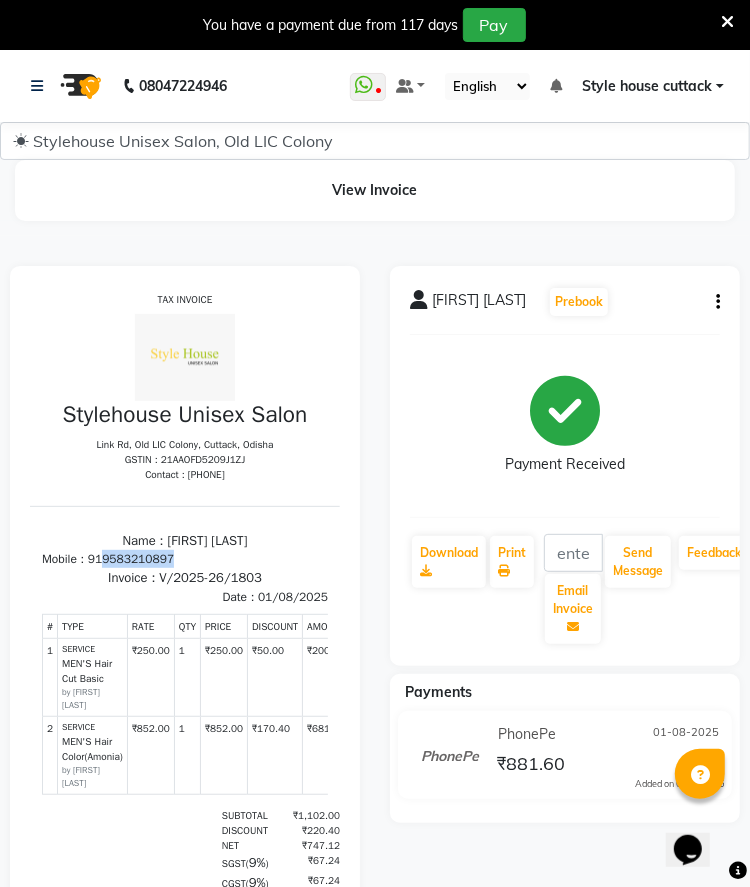 drag, startPoint x: 101, startPoint y: 553, endPoint x: 187, endPoint y: 555, distance: 86.023254 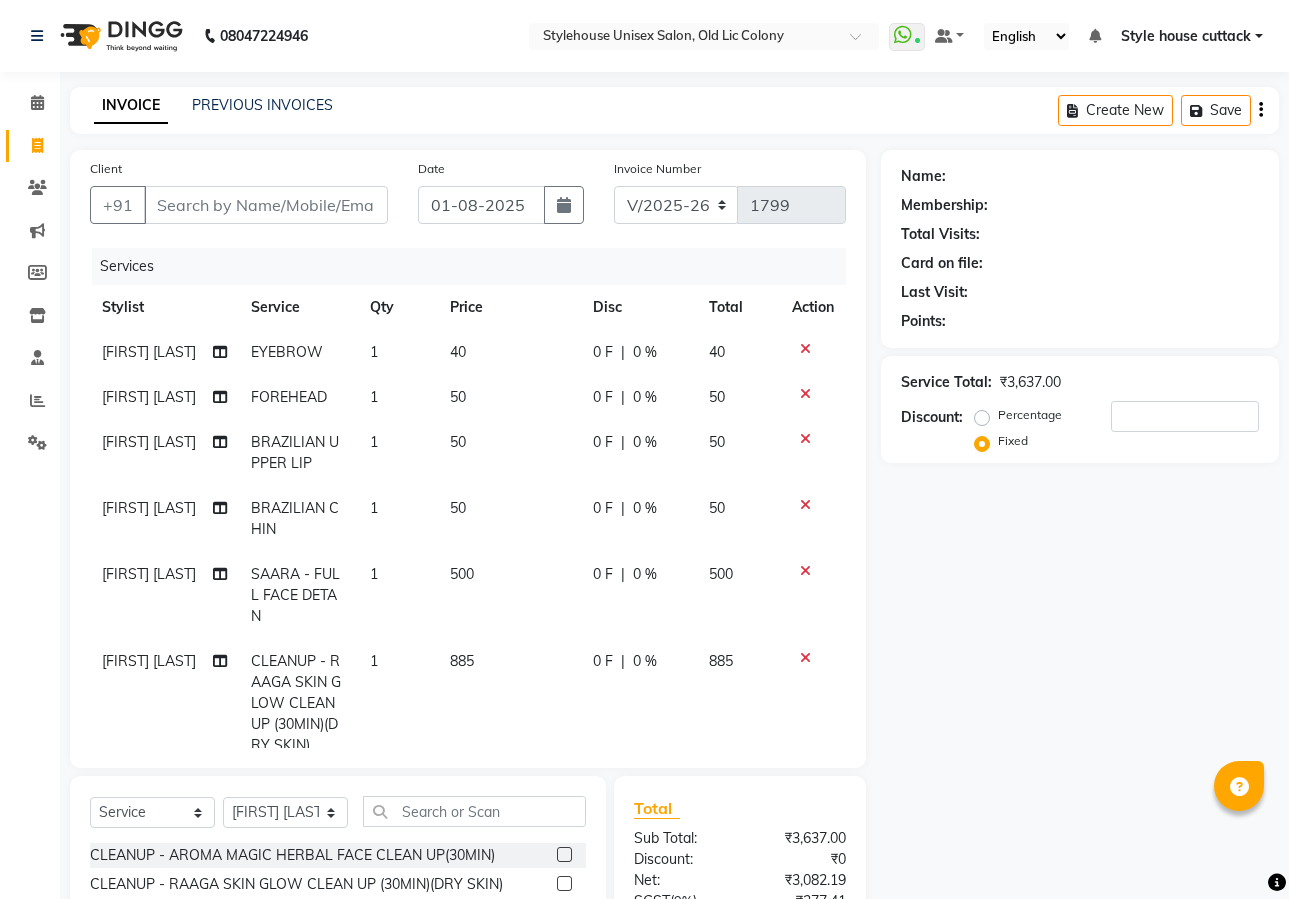 select on "4222" 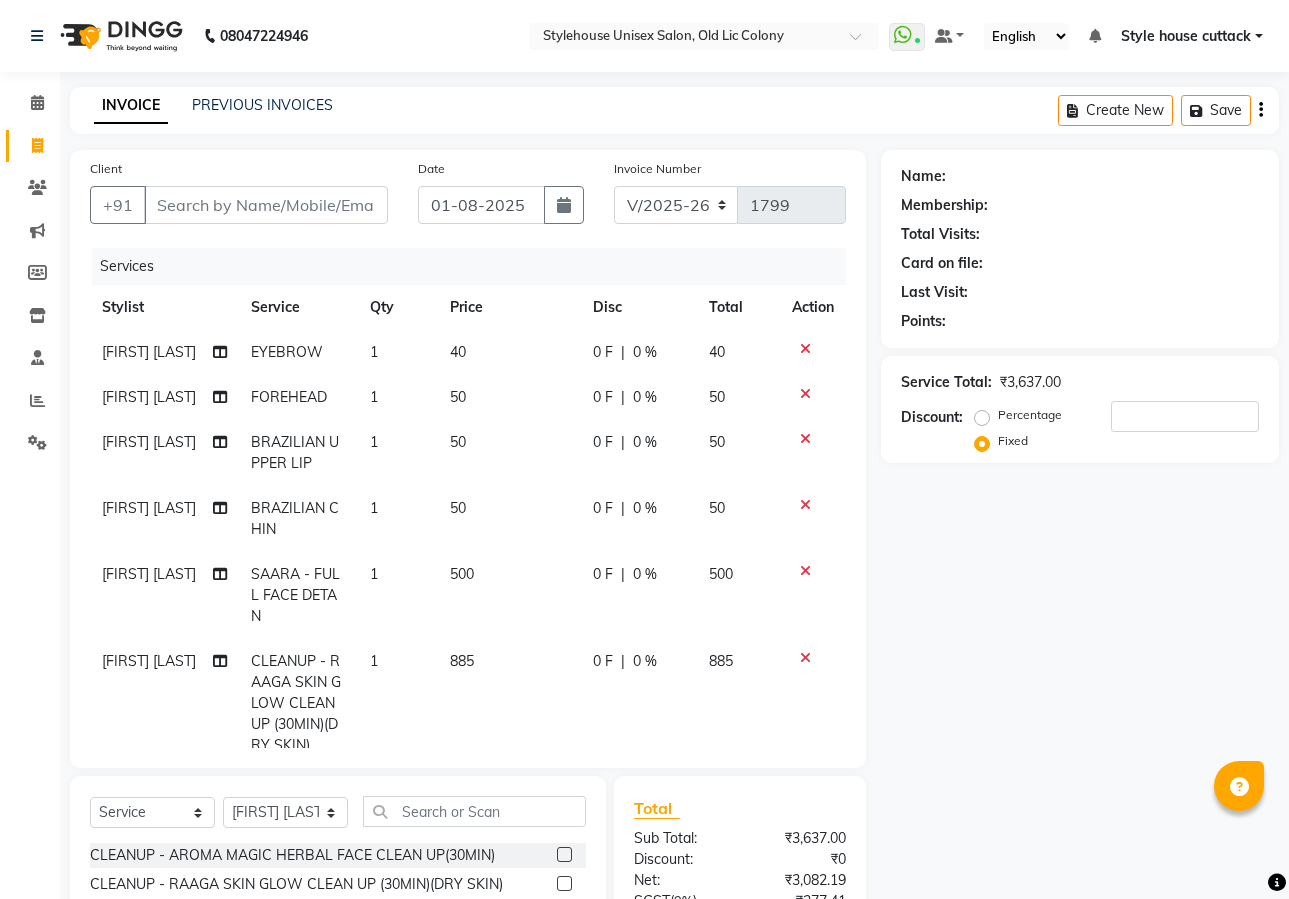 scroll, scrollTop: 0, scrollLeft: 0, axis: both 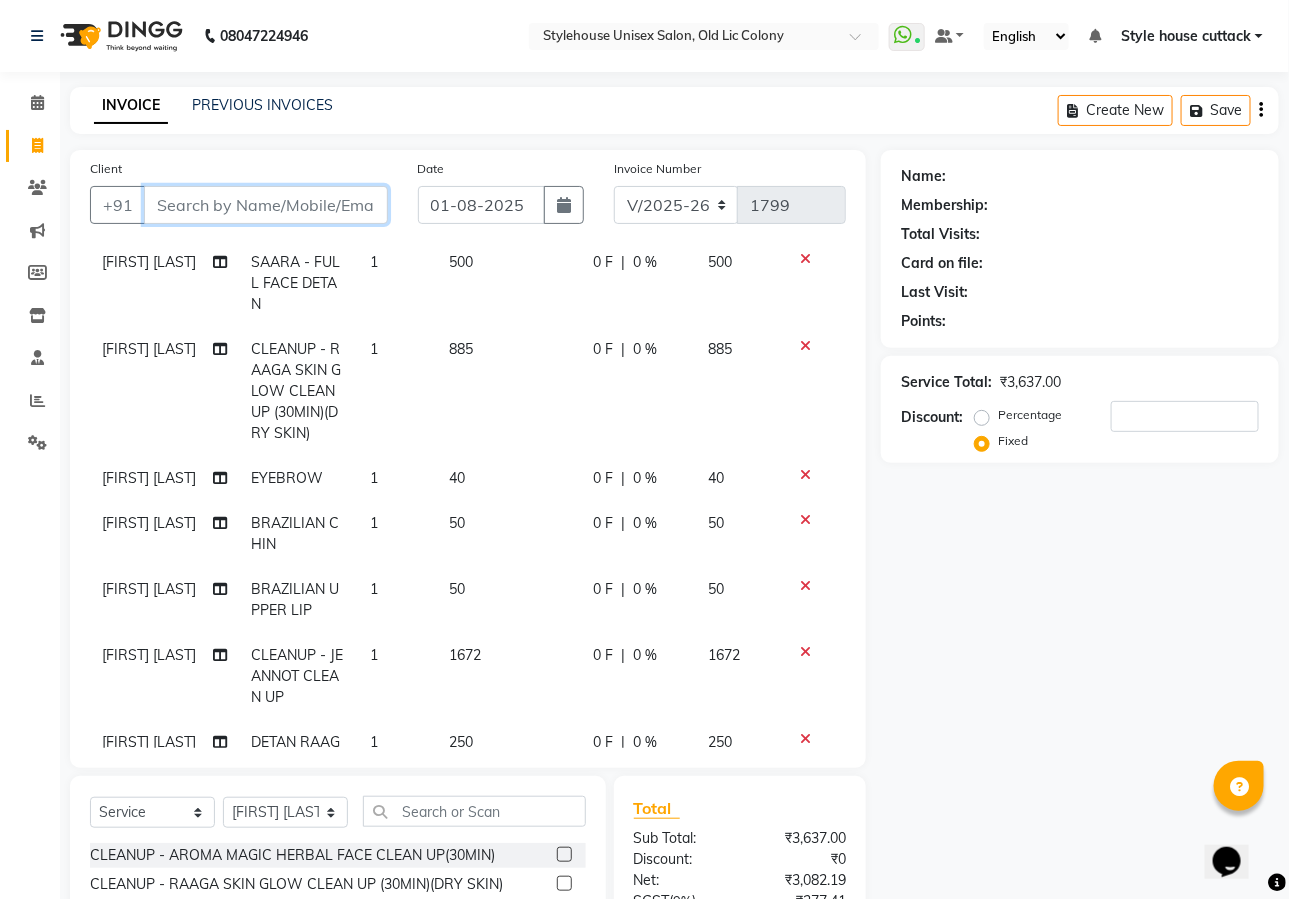 click on "Client" at bounding box center [266, 205] 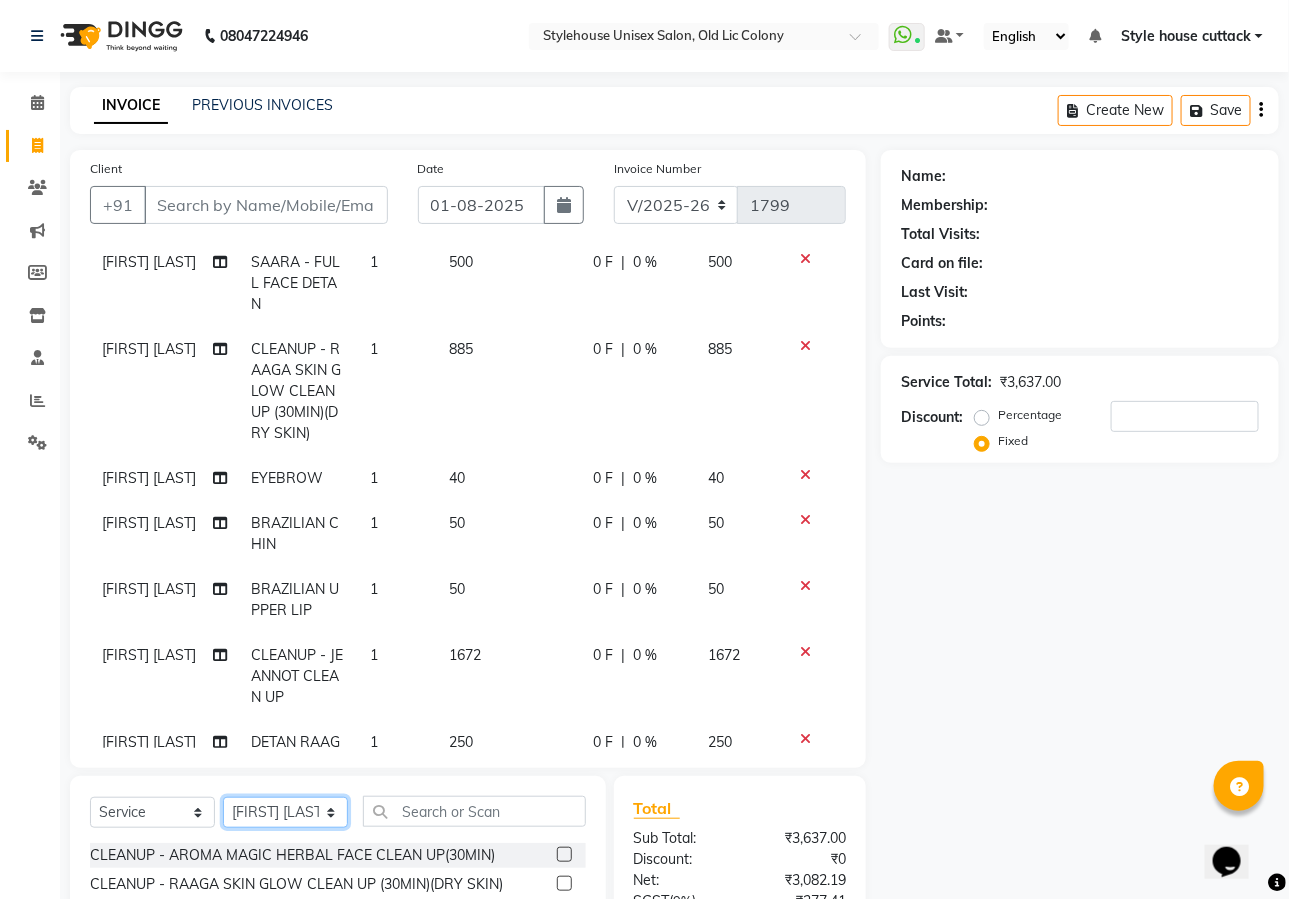 click on "Select Stylist Bharati Nanda Bikash Chintu Kanha Barik LIPI Manjit Barik Nitu Behera Padmini Rout Payal Dash PRADIP BARIK Style house cuttack" 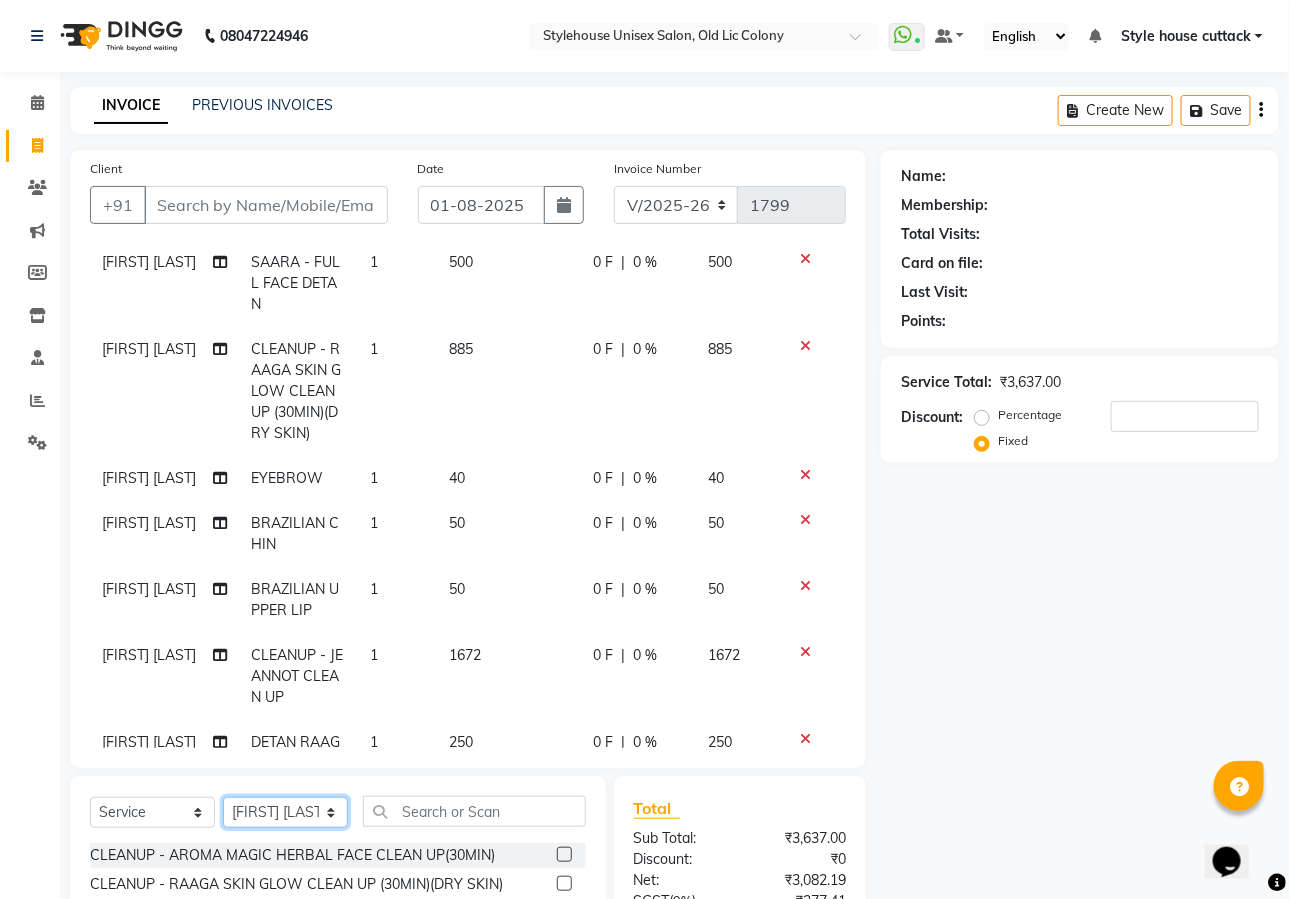 select on "21976" 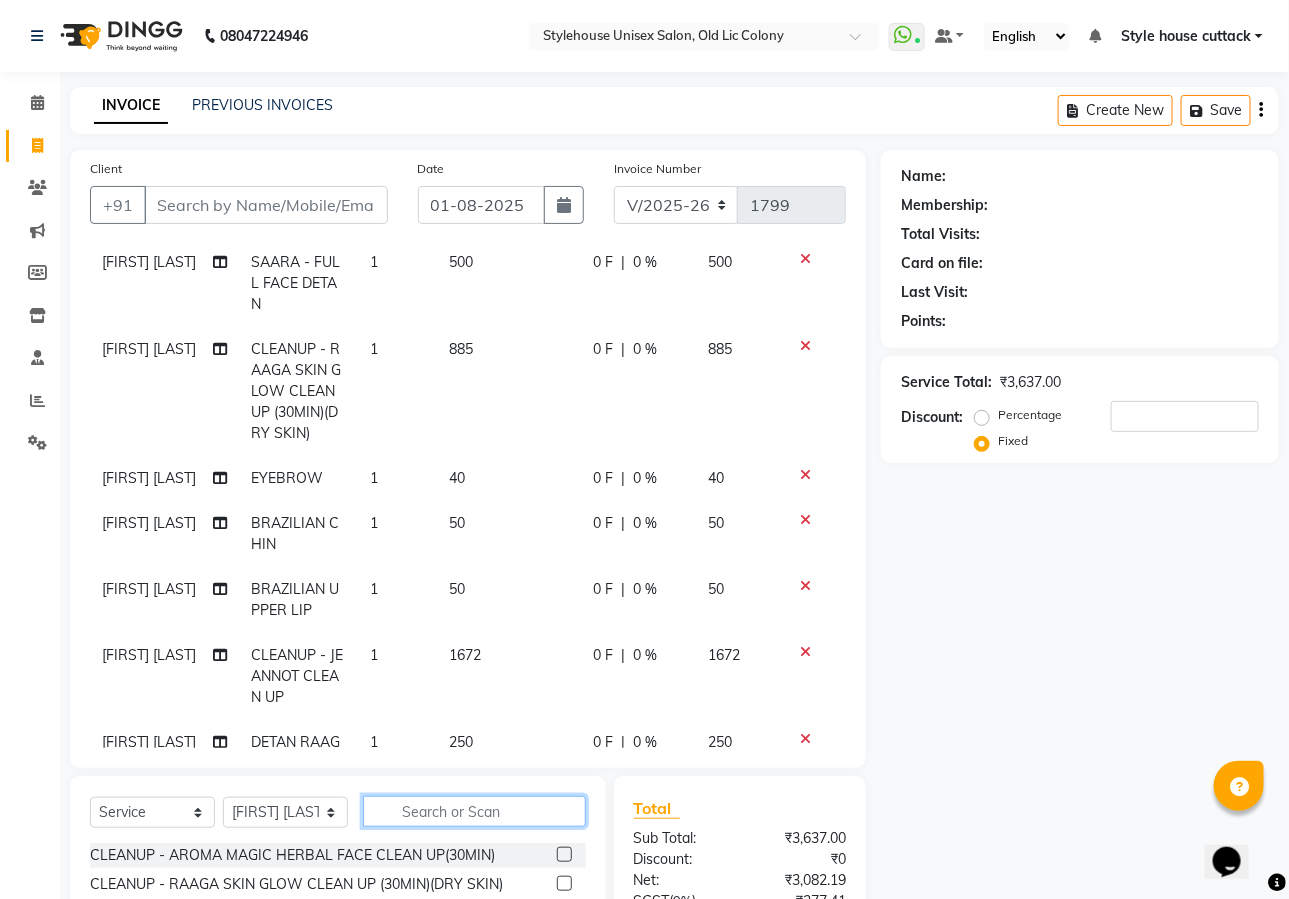 click 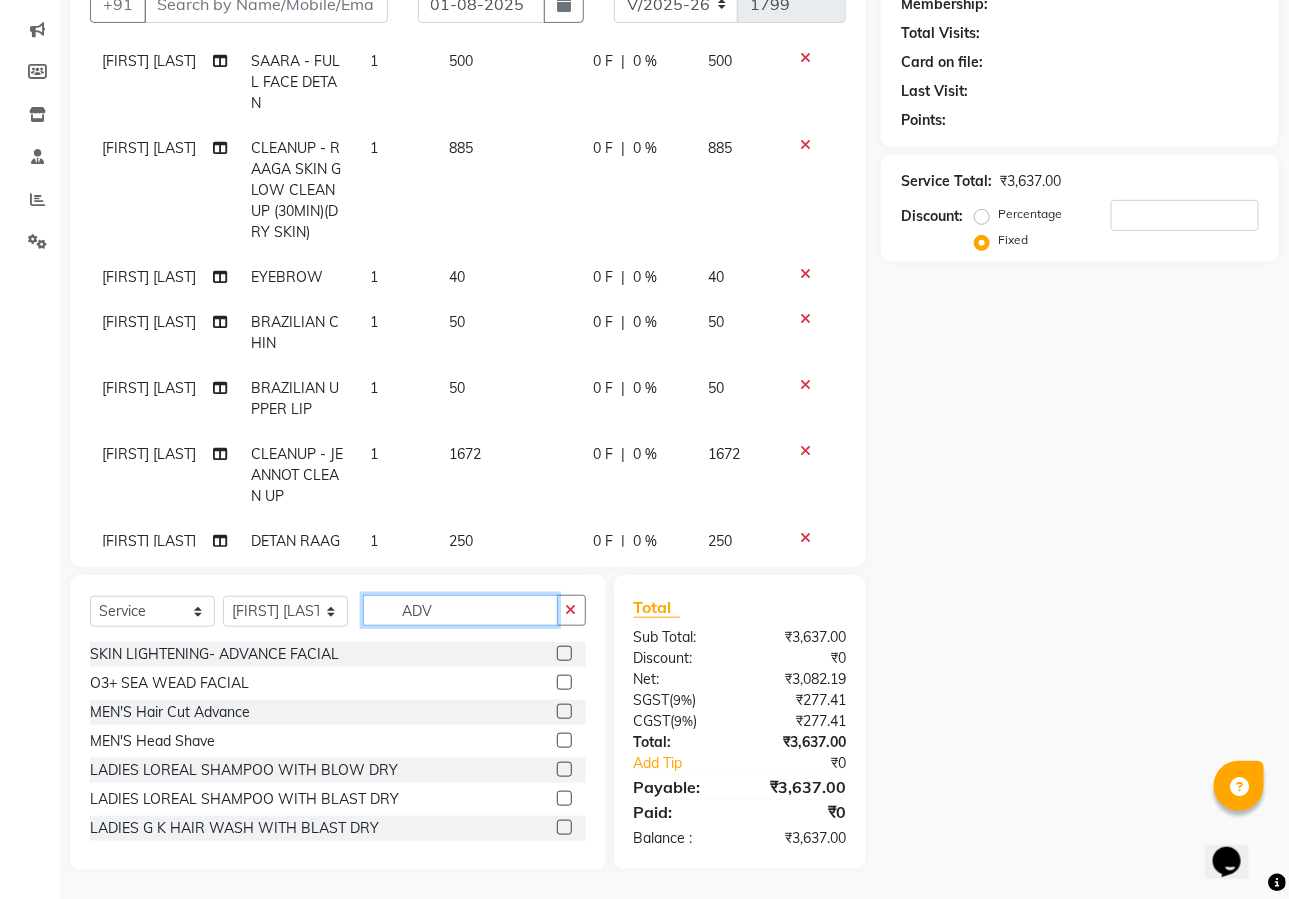 scroll, scrollTop: 200, scrollLeft: 0, axis: vertical 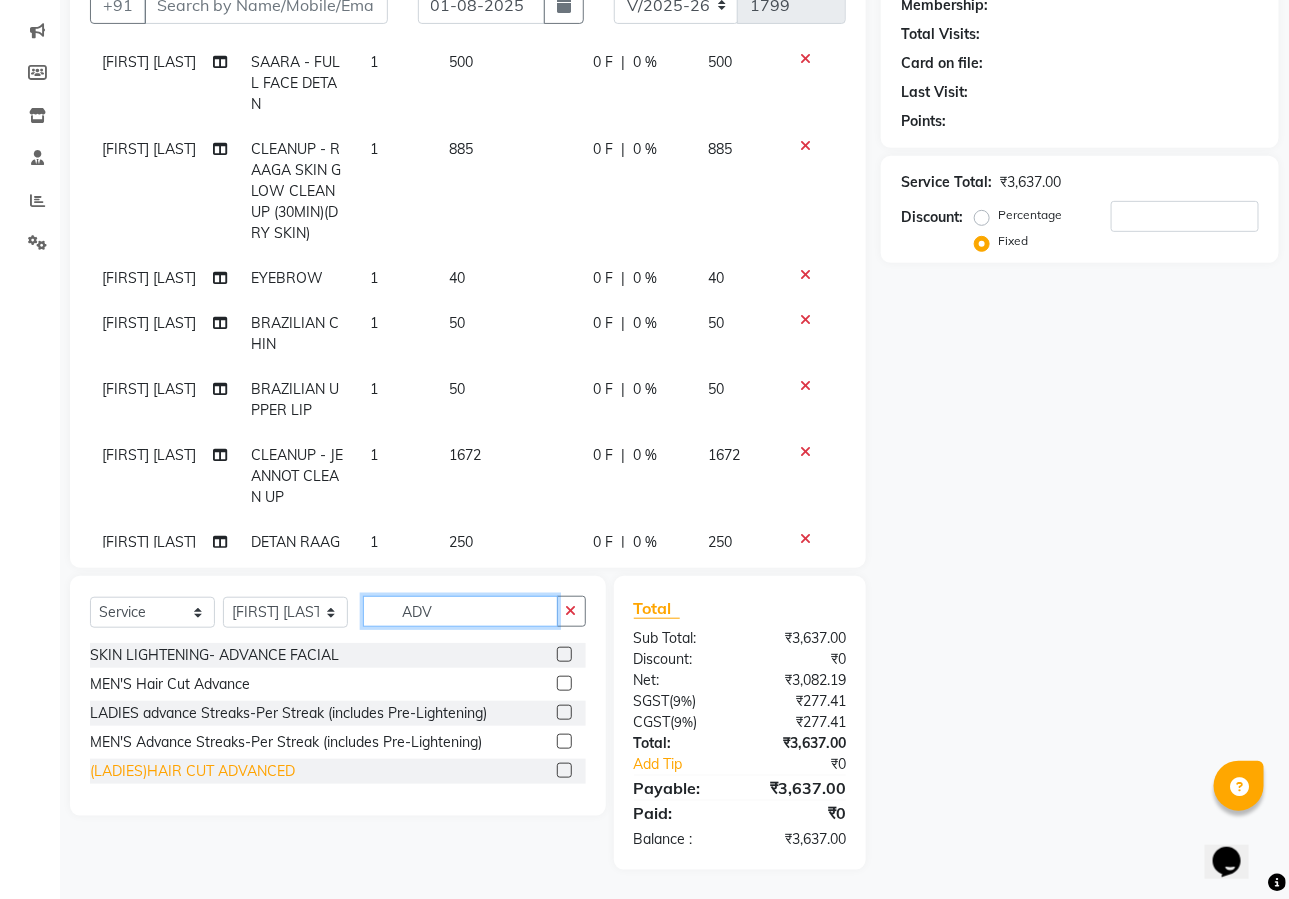 type on "ADV" 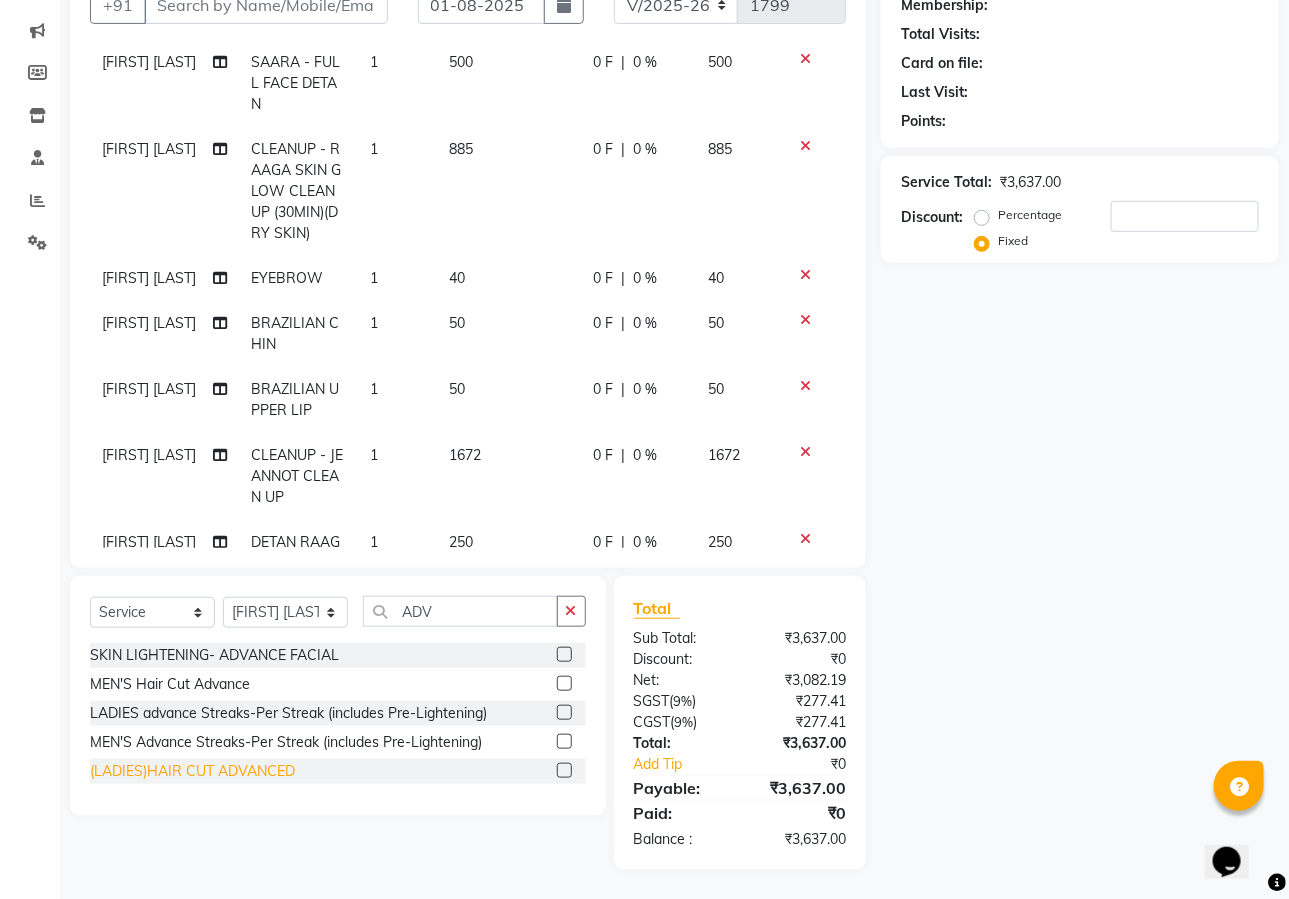 click on "(LADIES)HAIR CUT ADVANCED" 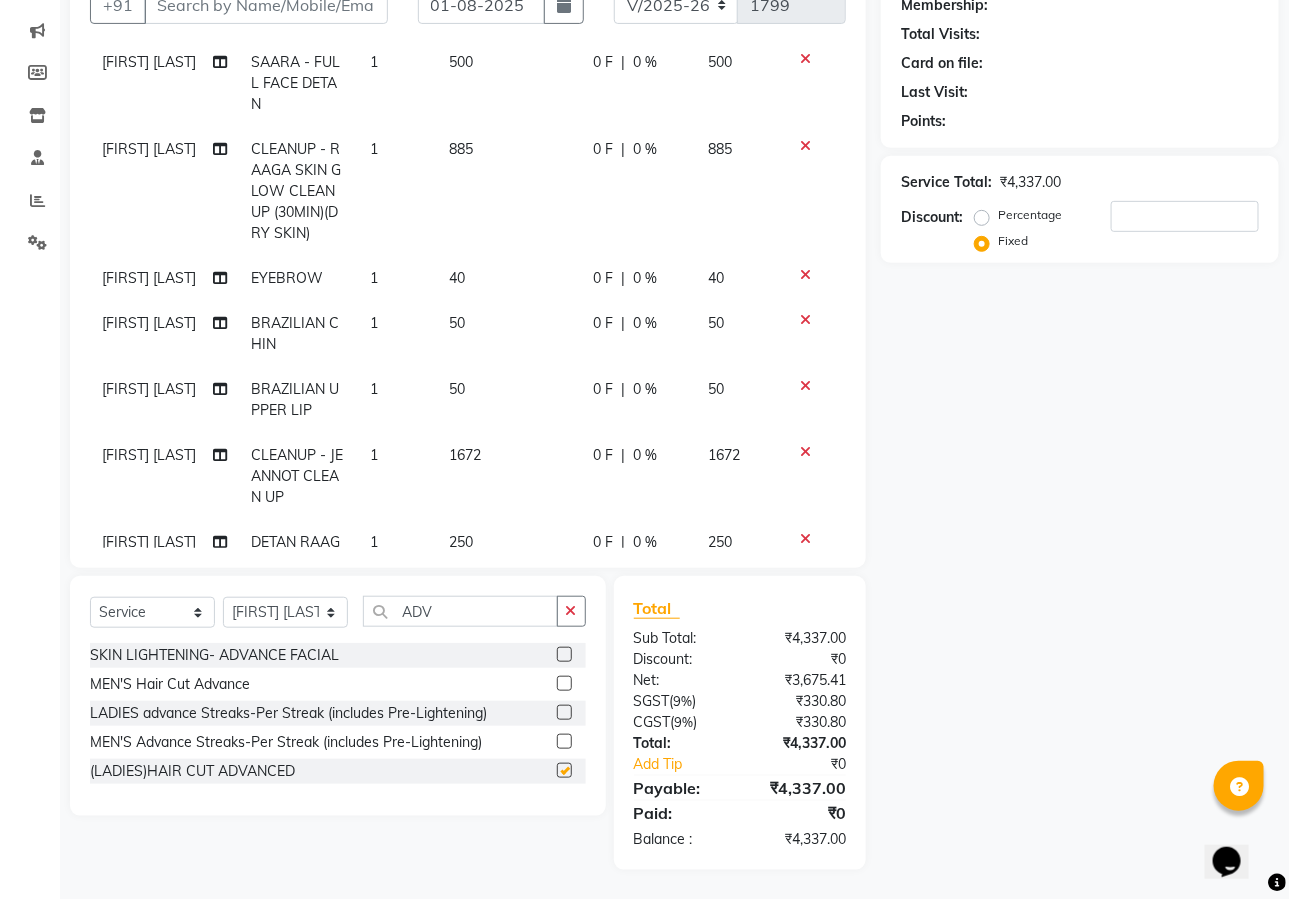 checkbox on "false" 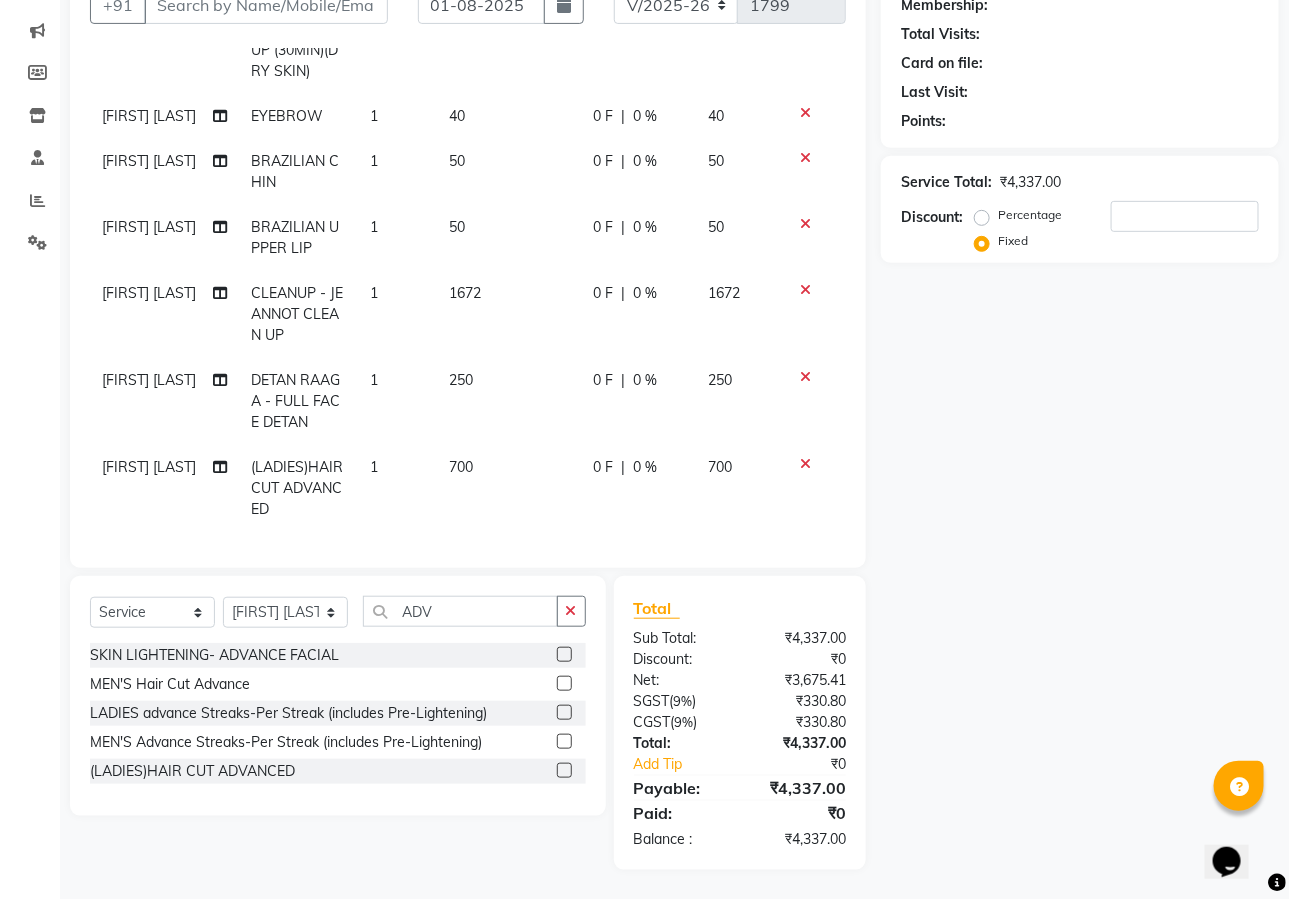 scroll, scrollTop: 489, scrollLeft: 0, axis: vertical 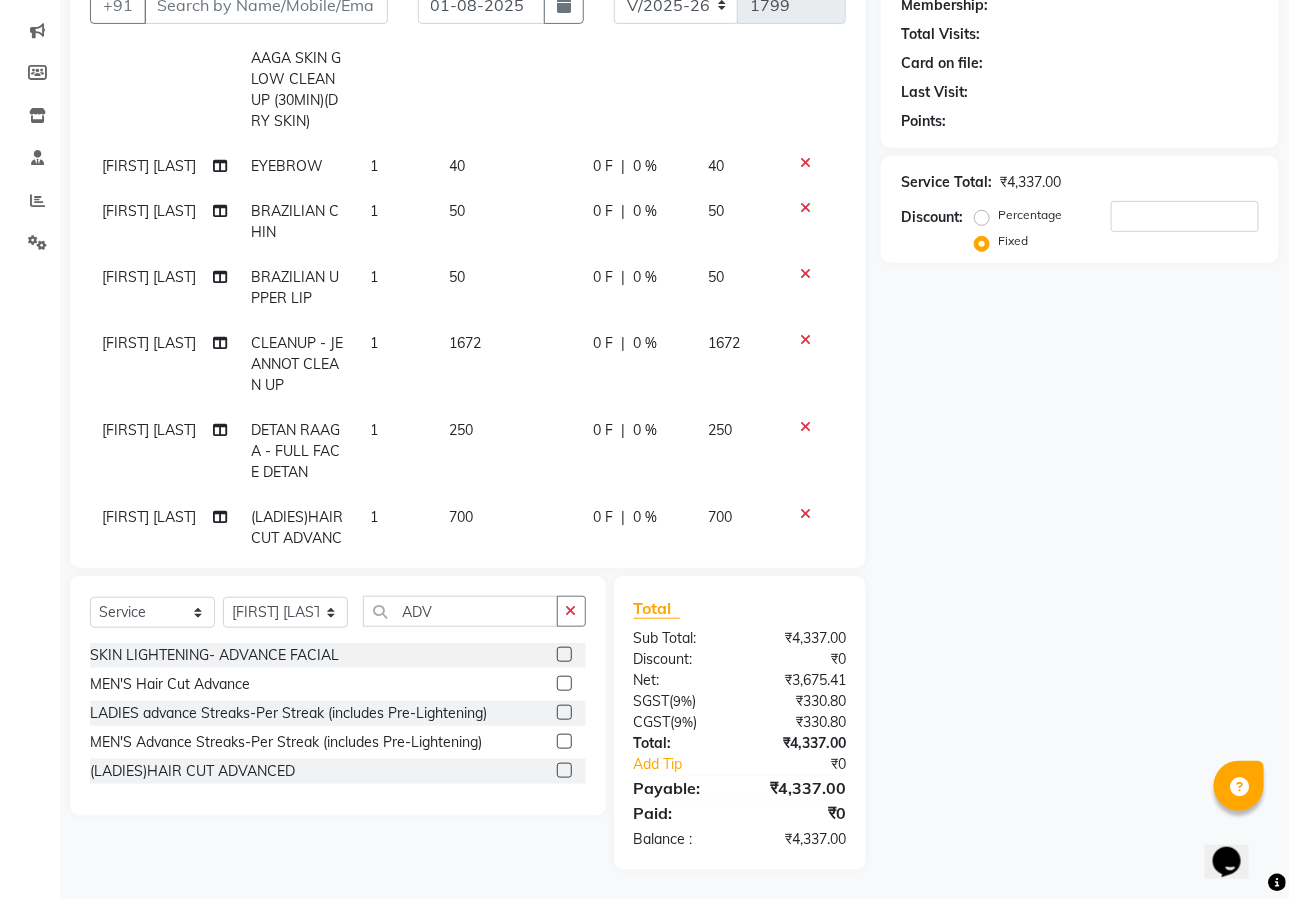 select on "21976" 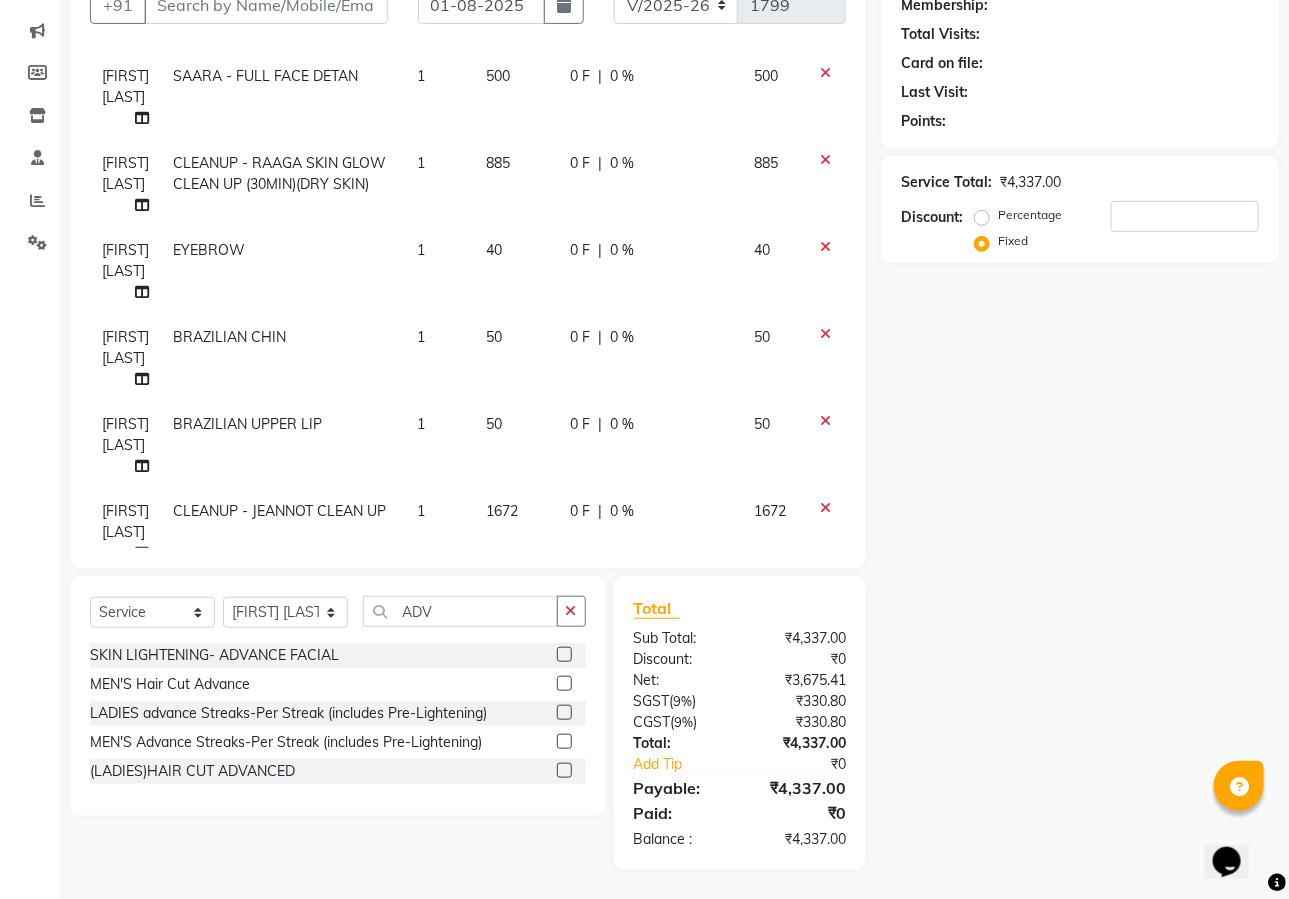 click on "1" 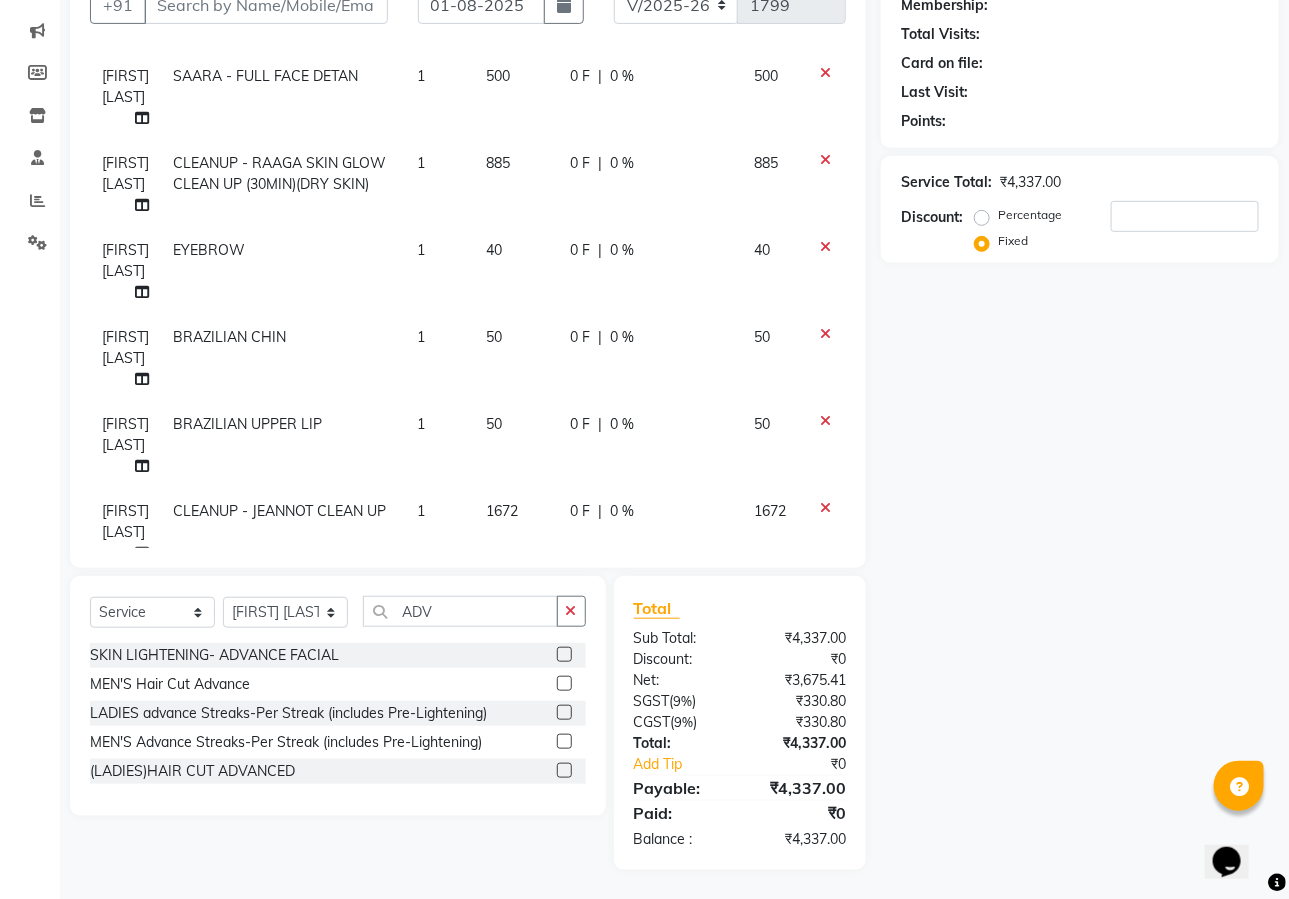 type on "2" 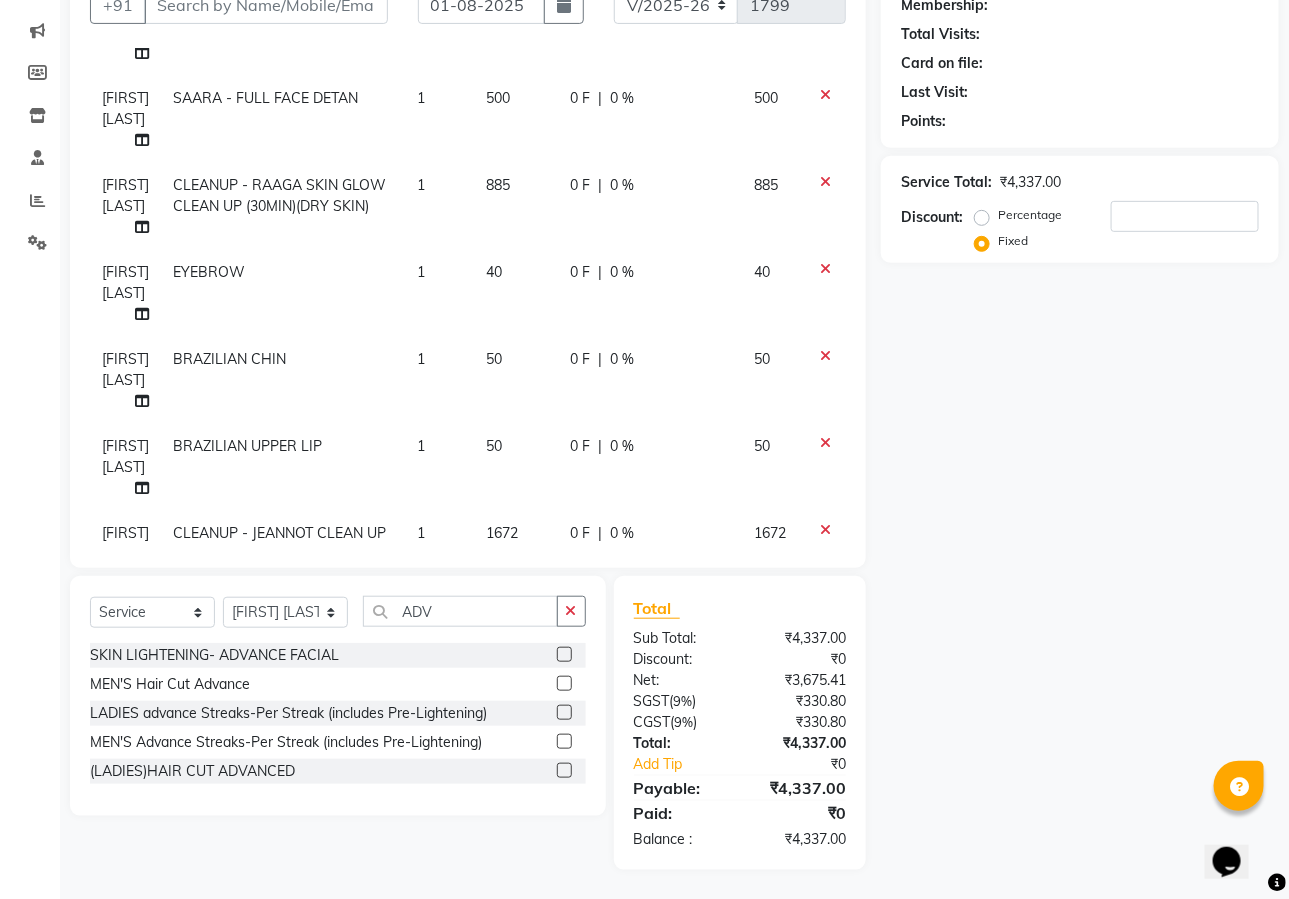 click on "Name: Membership: Total Visits: Card on file: Last Visit:  Points:  Service Total:  ₹4,337.00  Discount:  Percentage   Fixed" 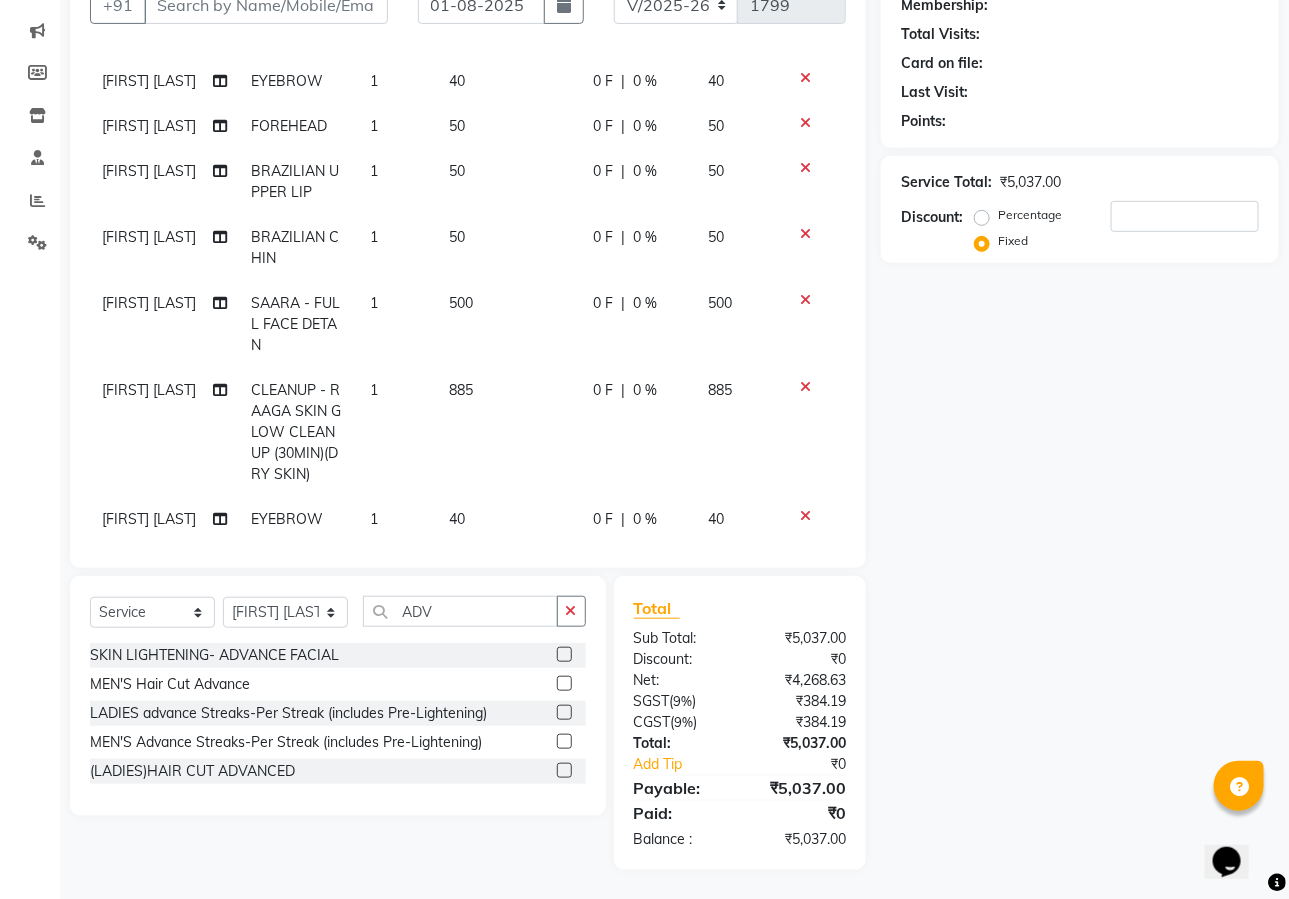 scroll, scrollTop: 44, scrollLeft: 0, axis: vertical 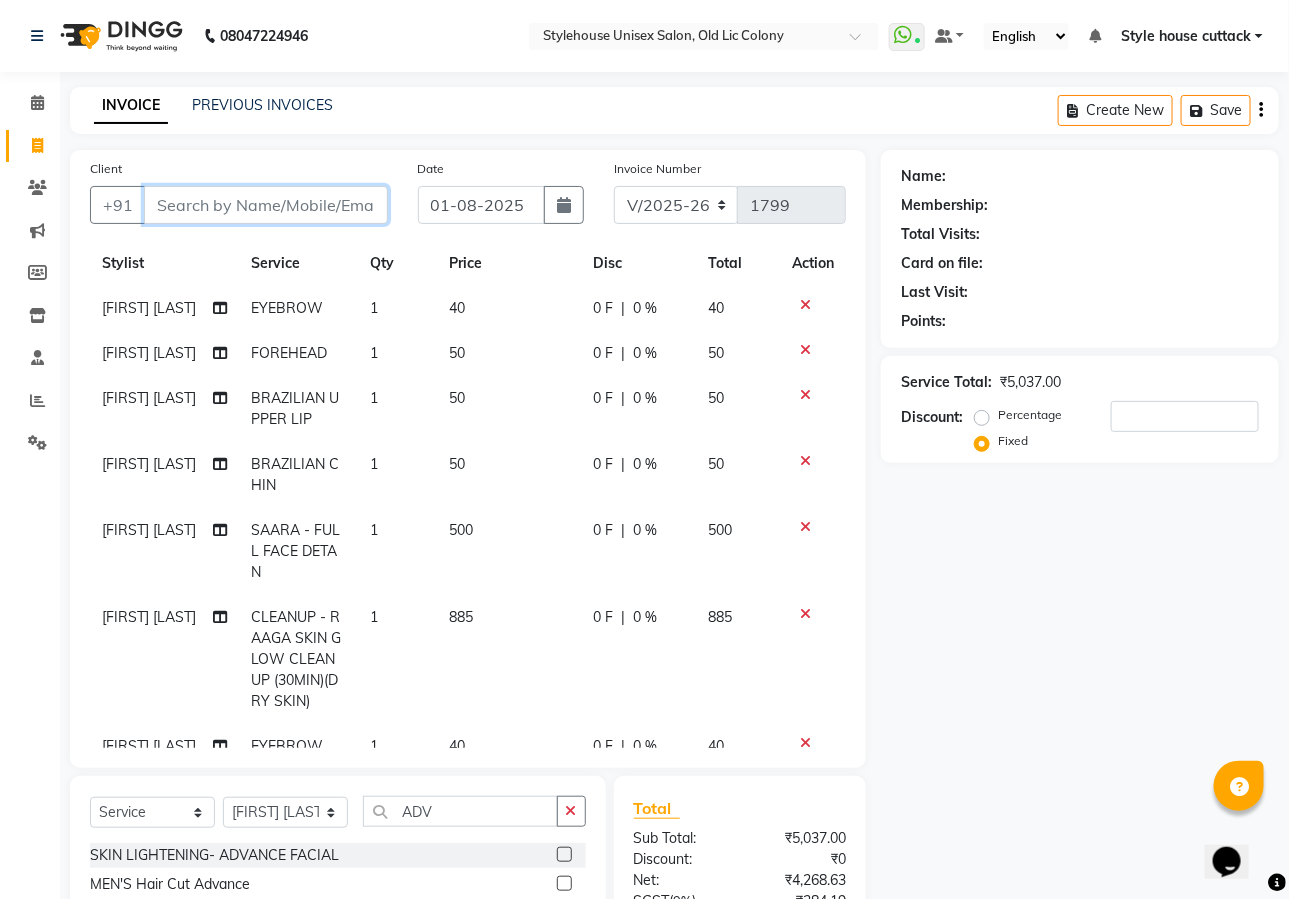 click on "Client" at bounding box center (266, 205) 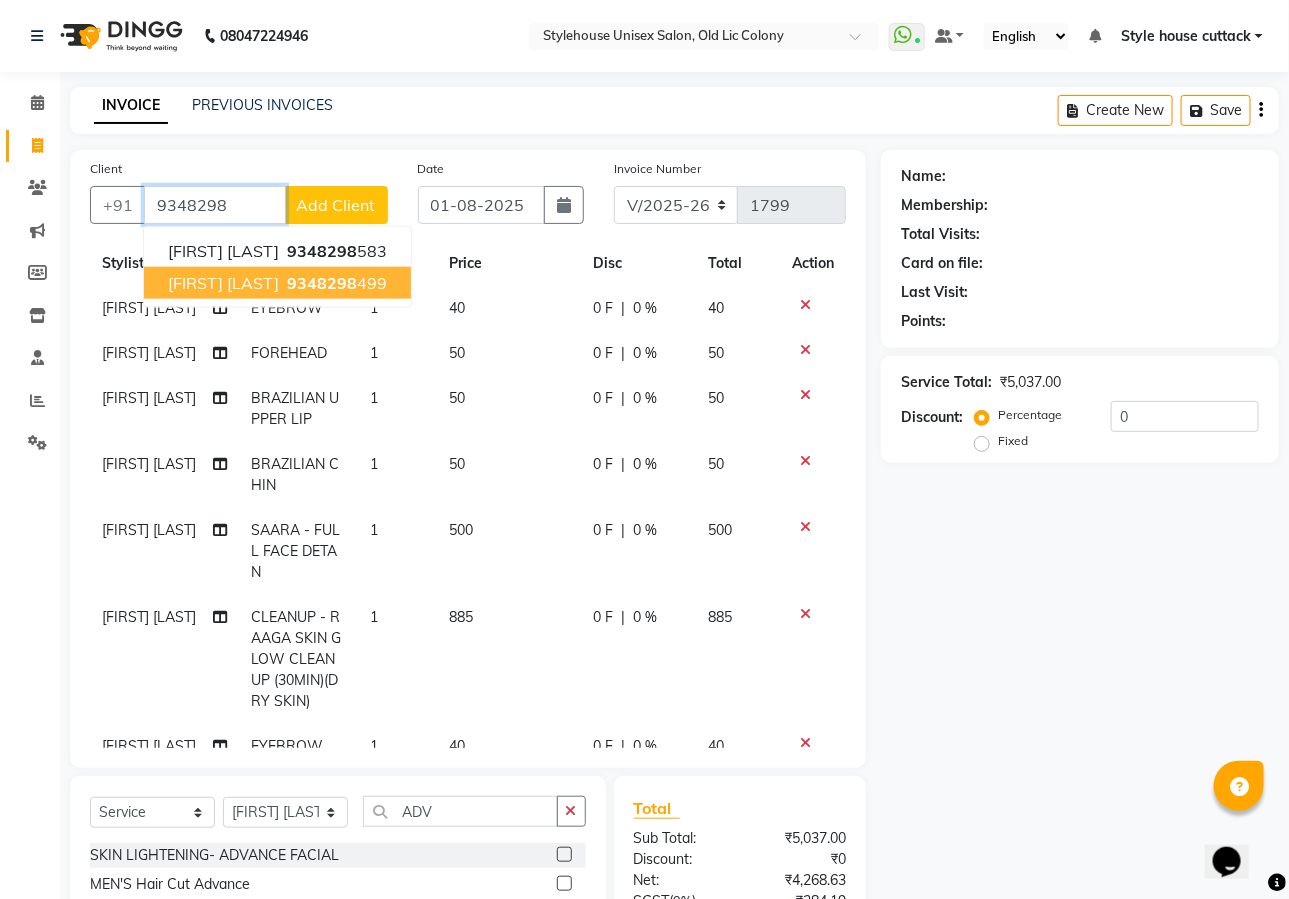 click on "[FIRST] [LAST]" at bounding box center [223, 283] 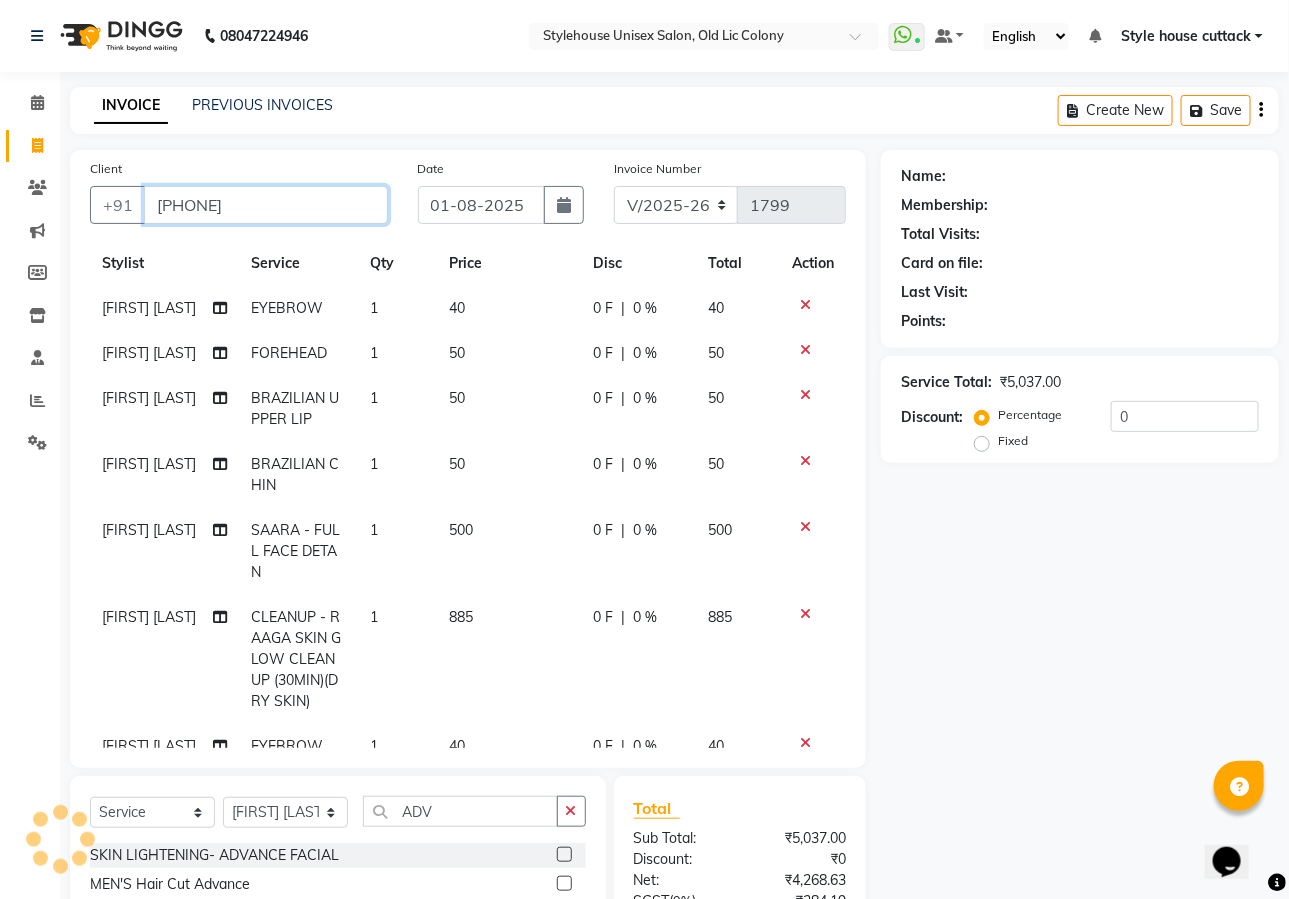 type on "[PHONE]" 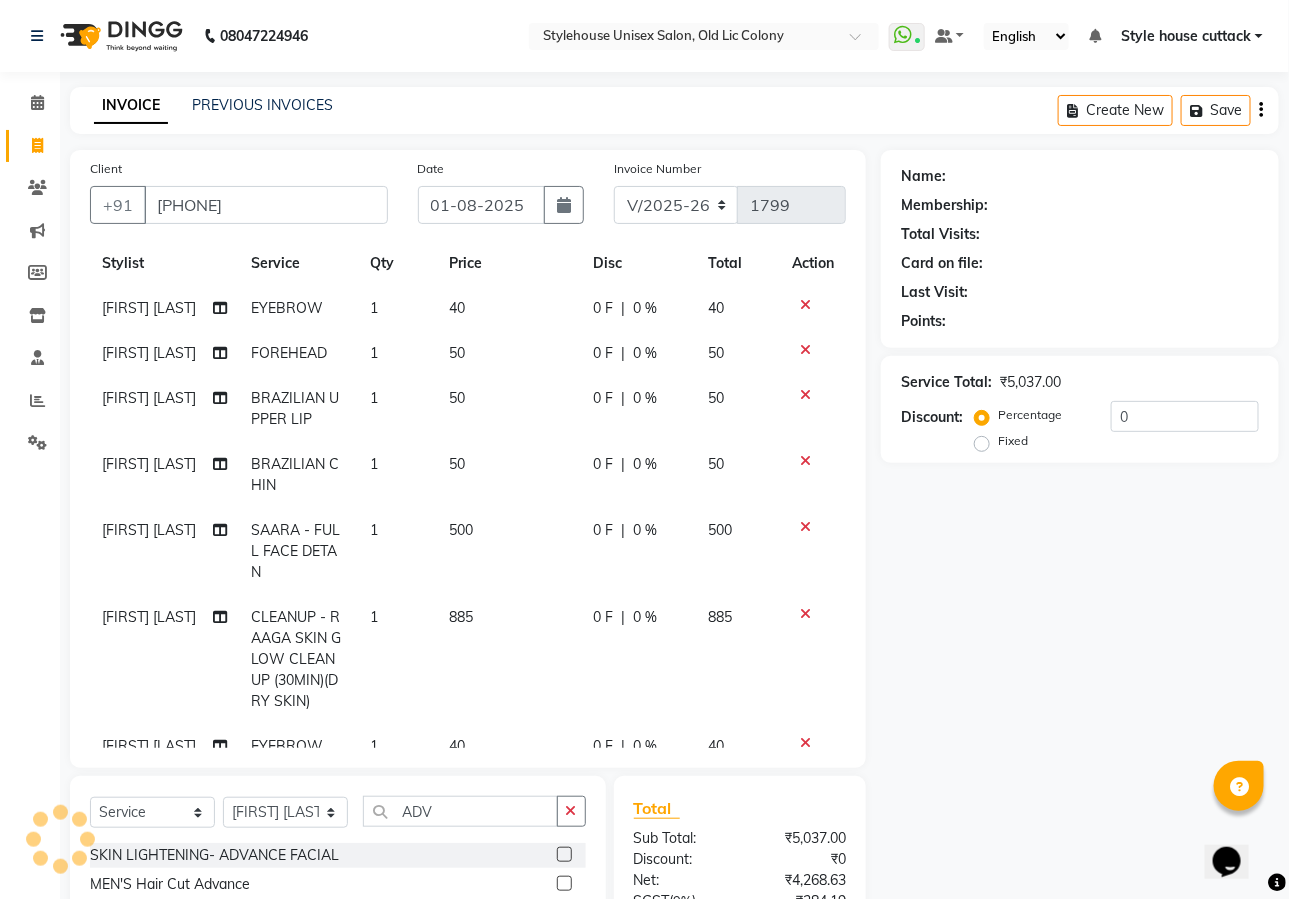 select on "1: Object" 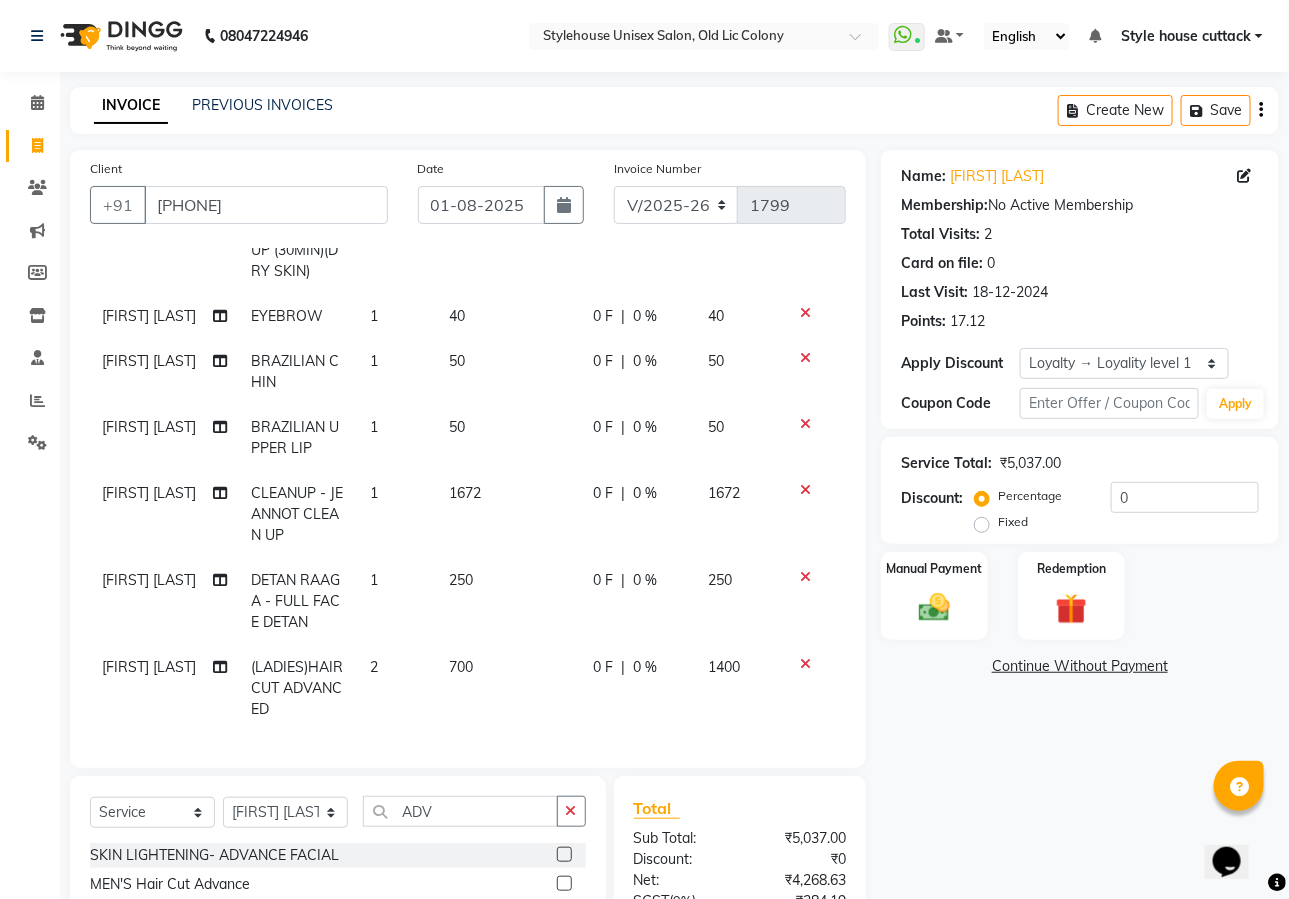 scroll, scrollTop: 489, scrollLeft: 0, axis: vertical 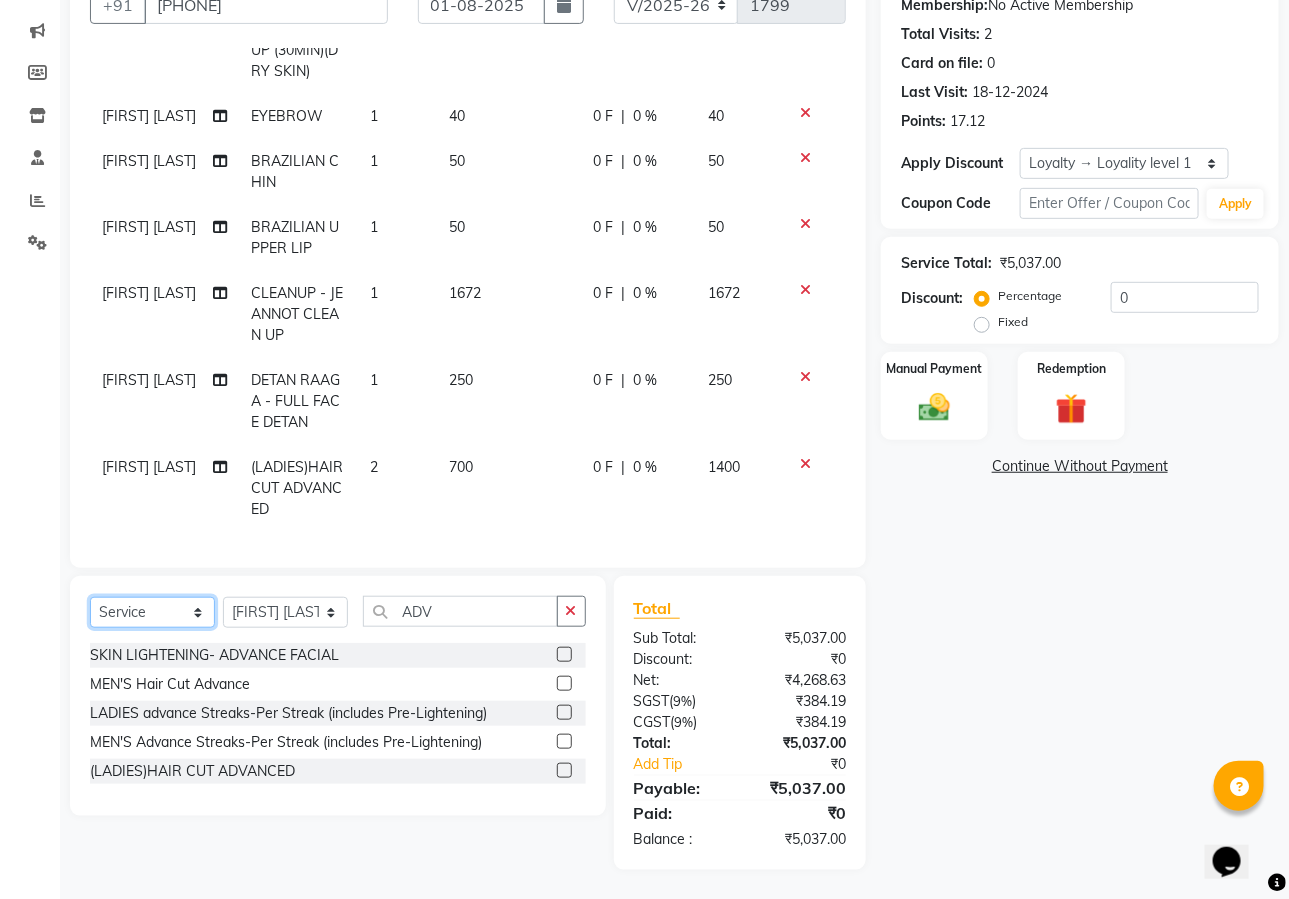 click on "Select  Service  Product  Membership  Package Voucher Prepaid Gift Card" 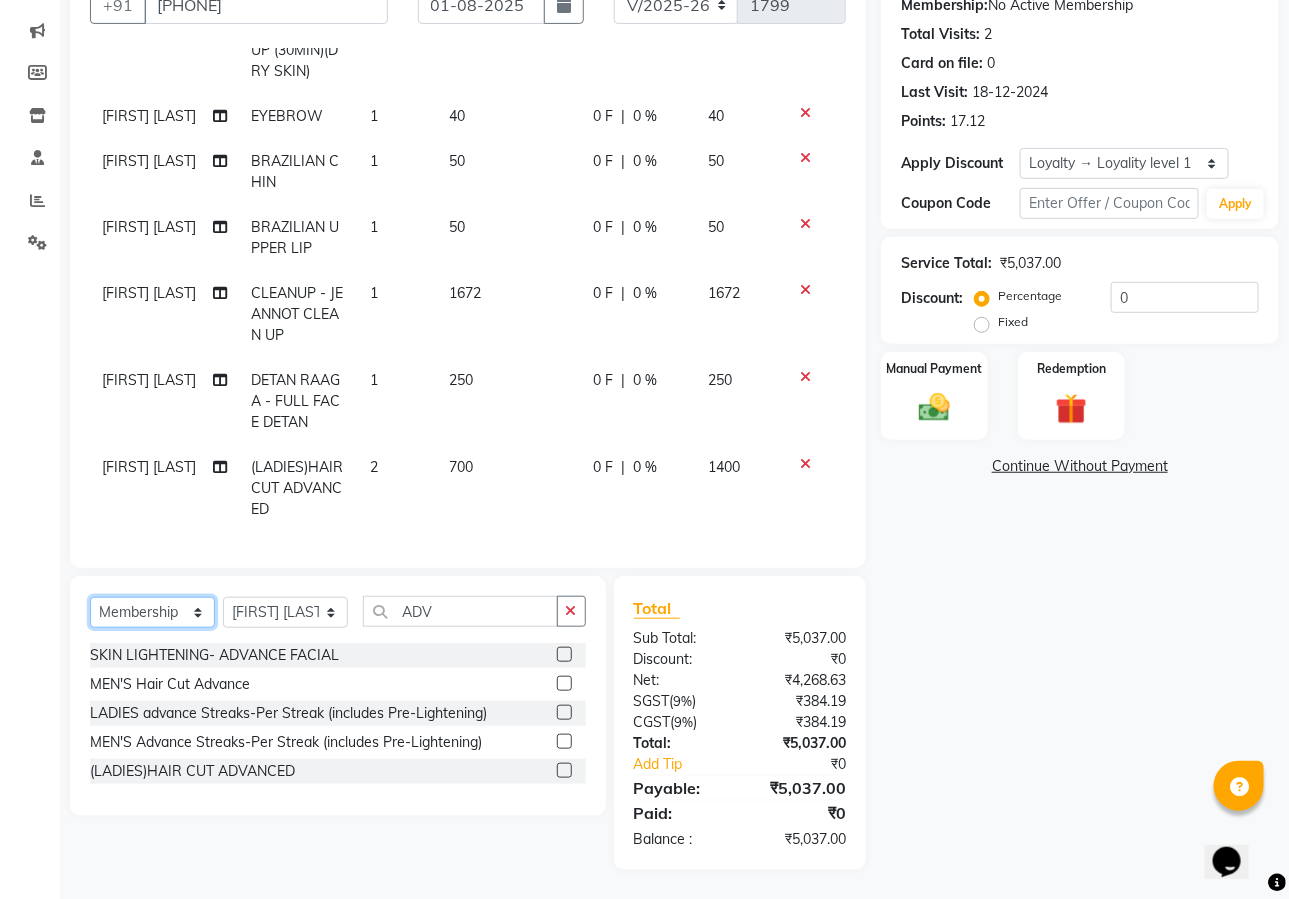 click on "Select  Service  Product  Membership  Package Voucher Prepaid Gift Card" 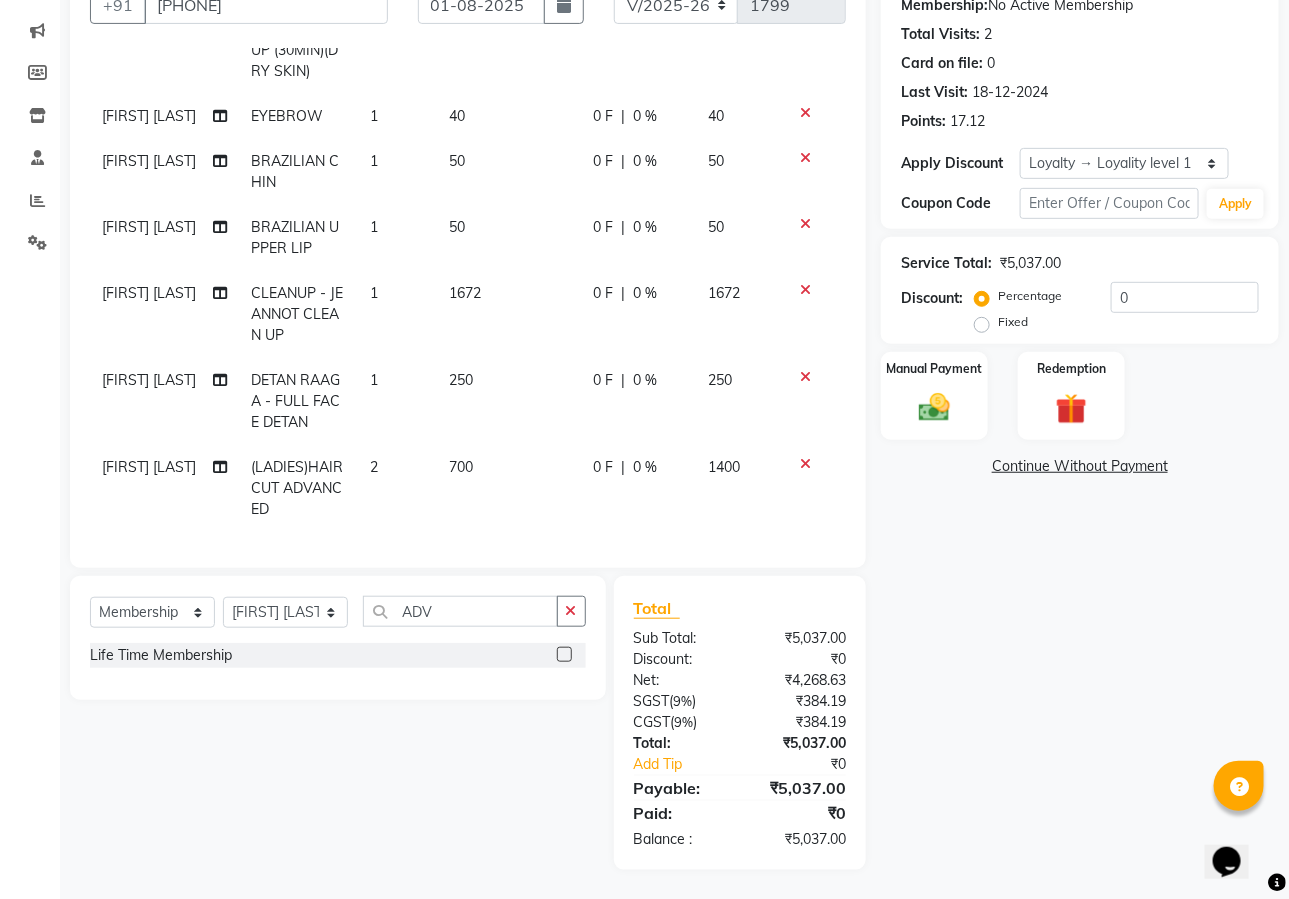 click 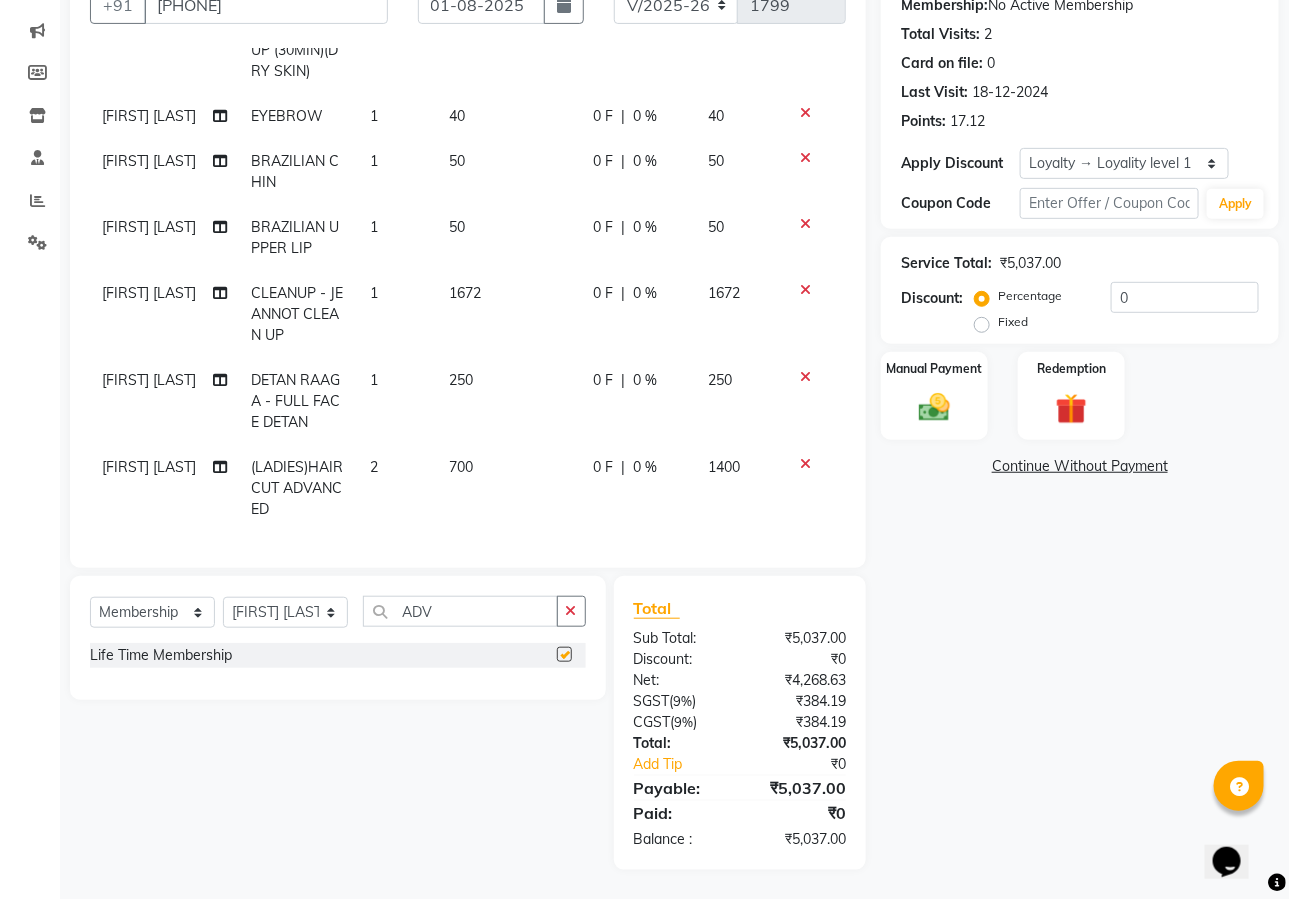 select on "select" 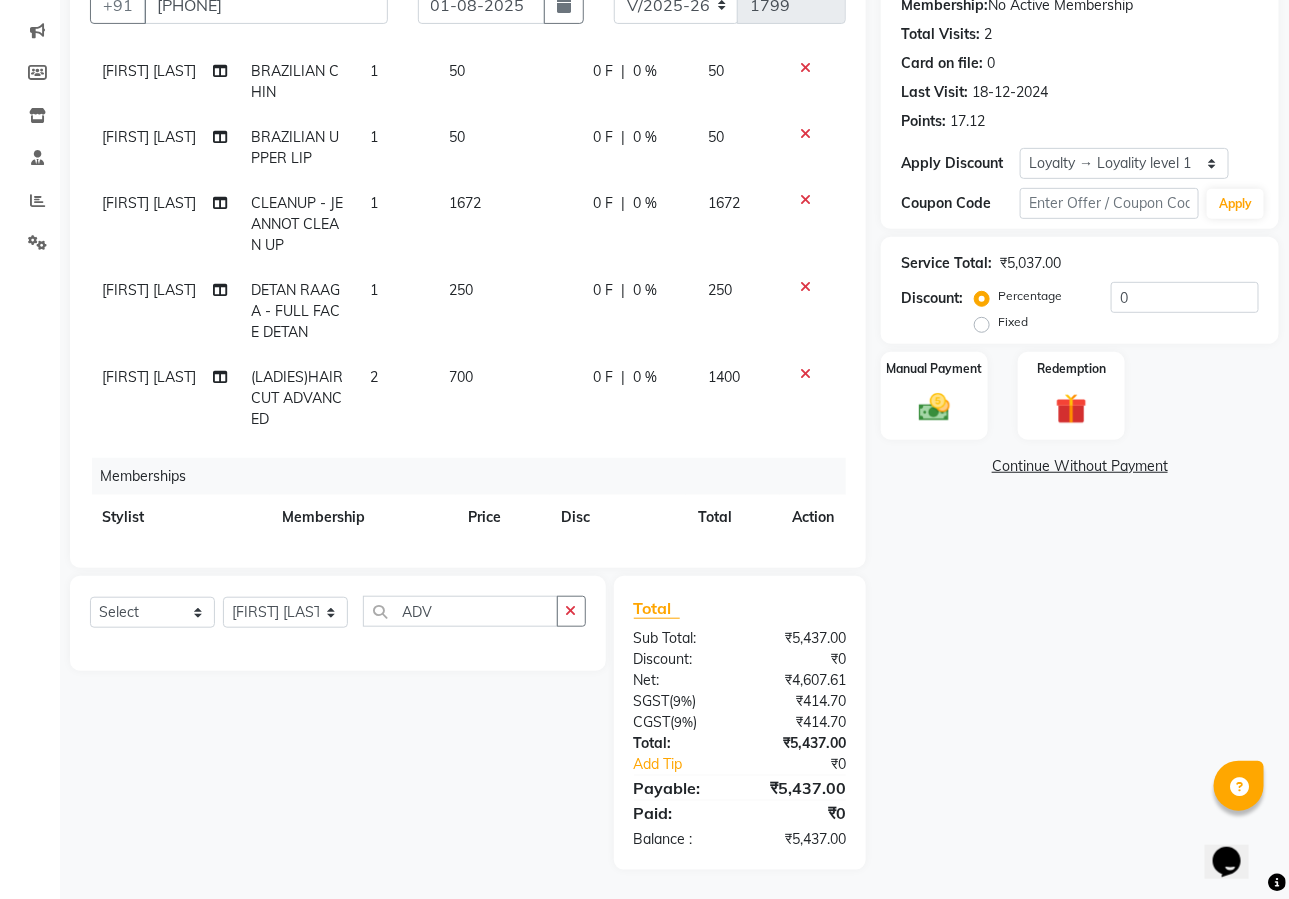 scroll, scrollTop: 521, scrollLeft: 0, axis: vertical 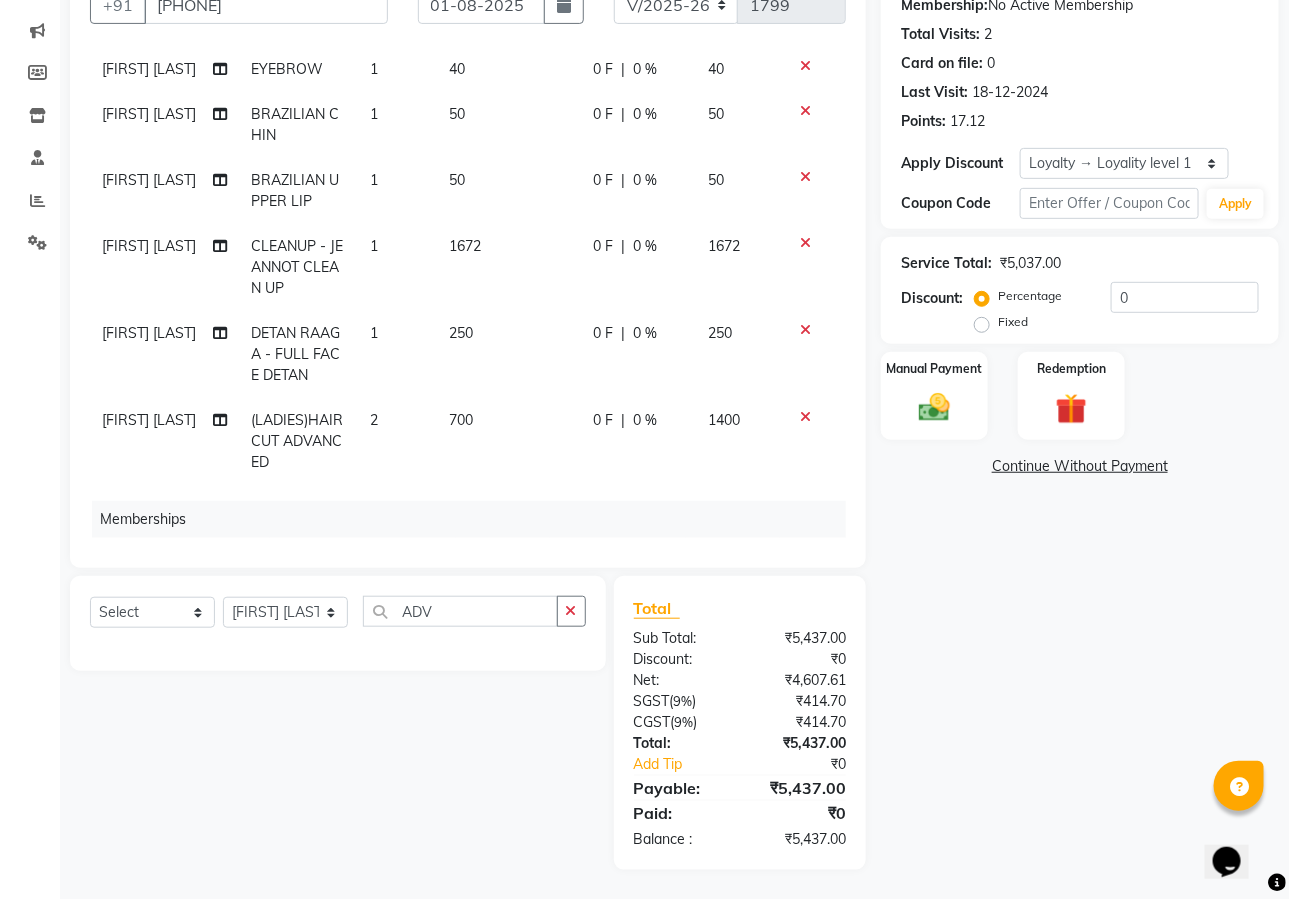 click on "0 %" 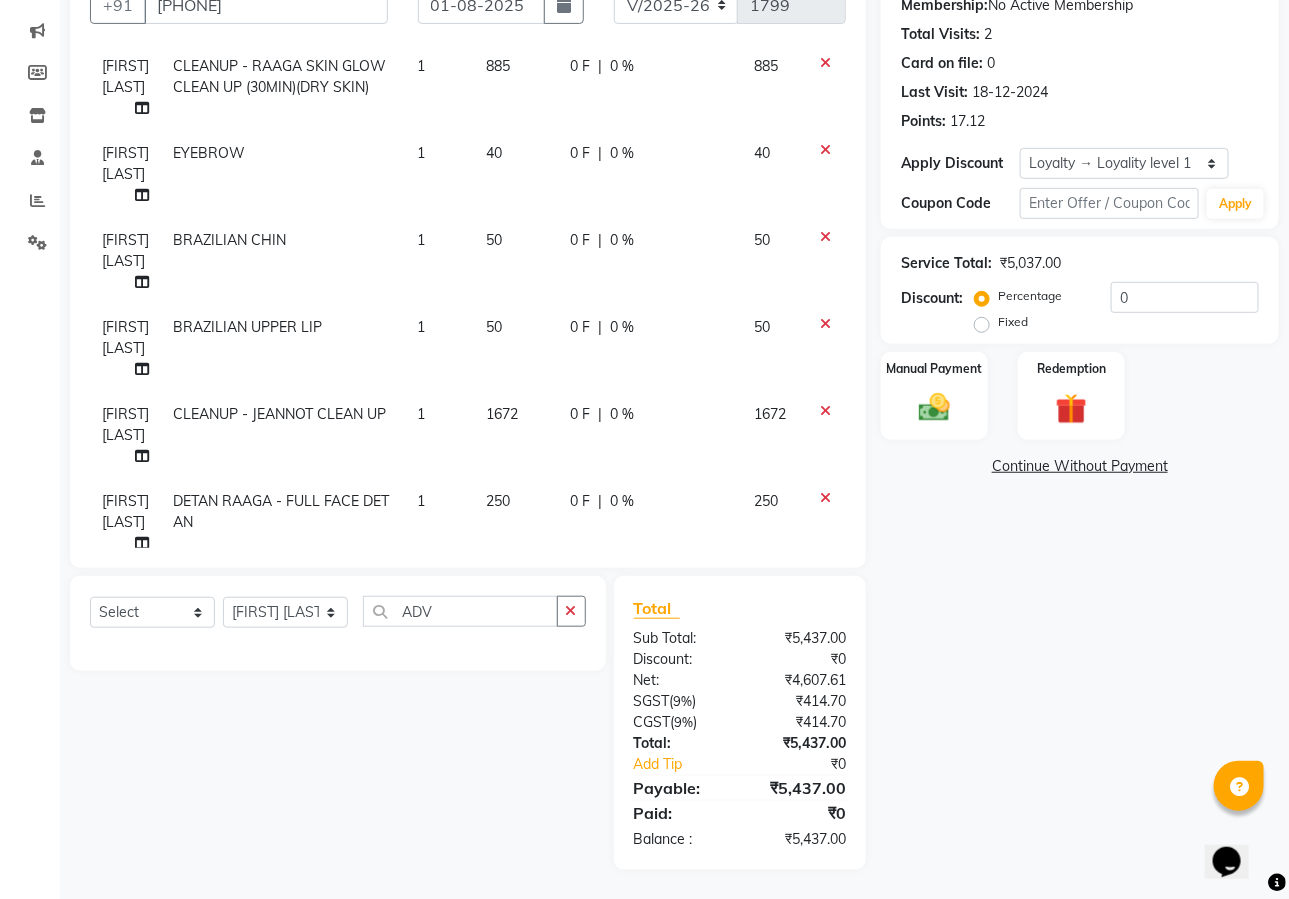 scroll, scrollTop: 479, scrollLeft: 0, axis: vertical 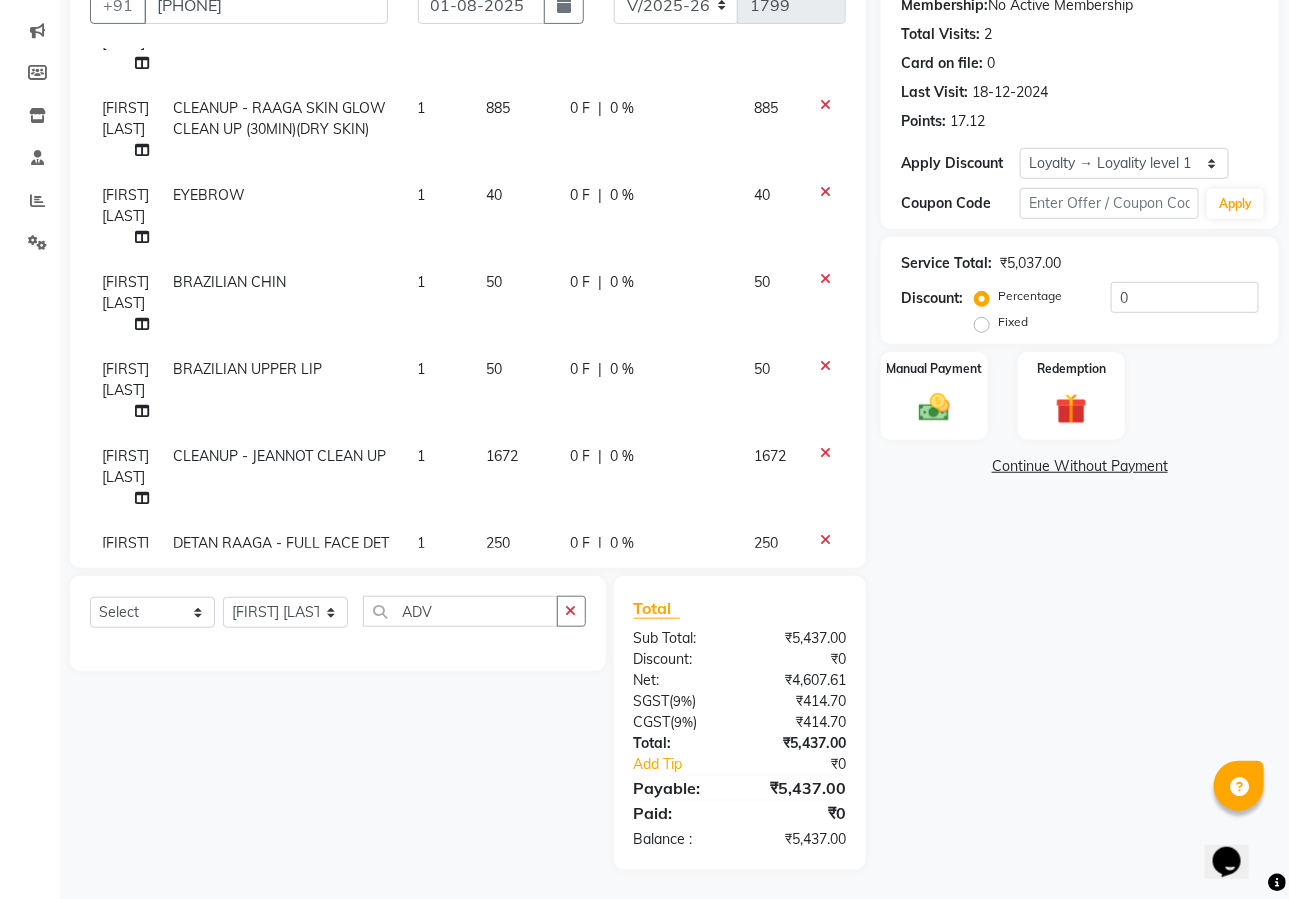 click on "0" 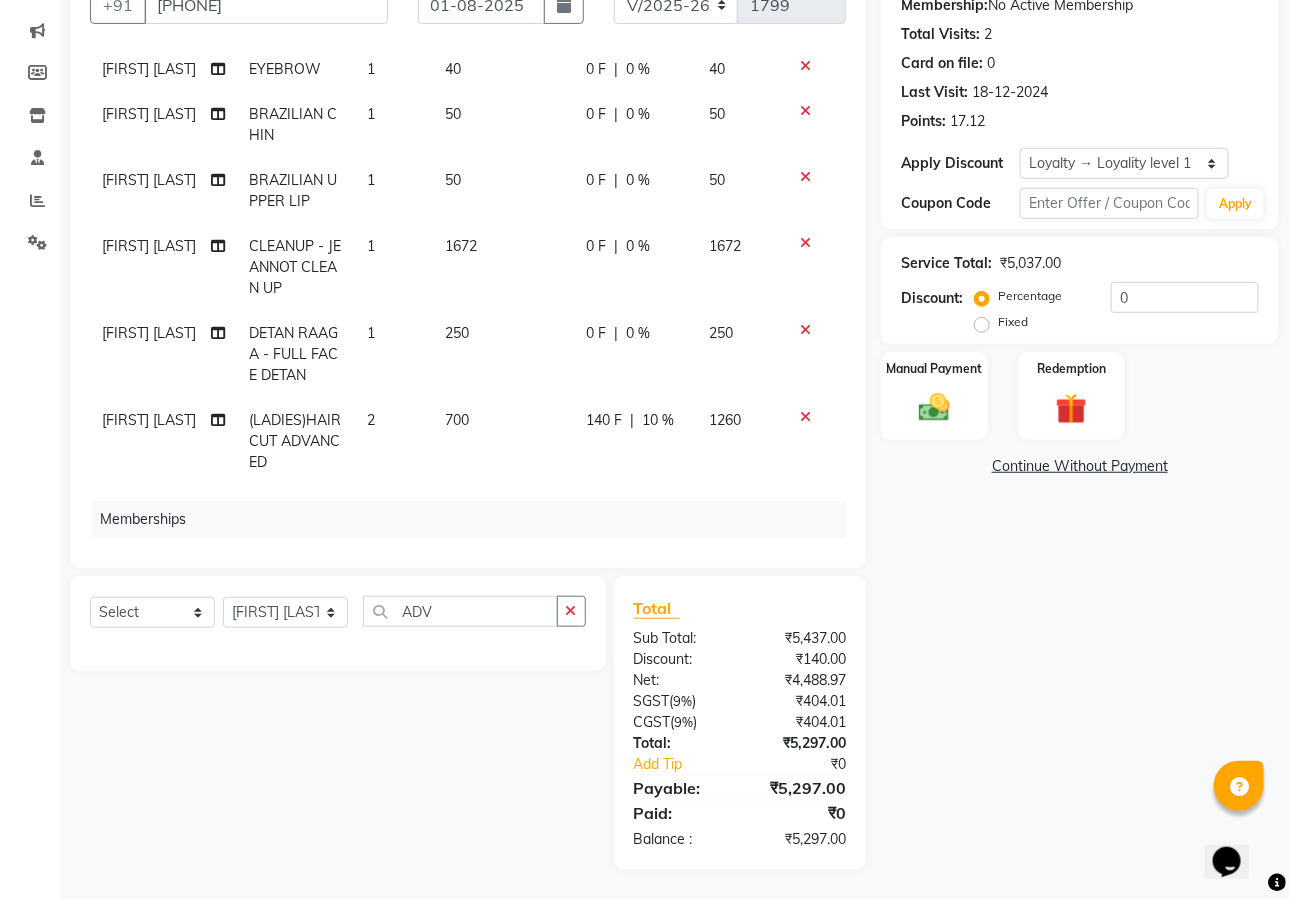 click on "Name: [FIRST] [LAST] Membership:  No Active Membership  Total Visits:  2 Card on file:  0 Last Visit:   18-12-2024 Points:   17.12  Apply Discount Select  Loyalty → Loyality level 1  Coupon Code Apply Service Total:  ₹5,037.00  Discount:  Percentage   Fixed  0 Manual Payment Redemption  Continue Without Payment" 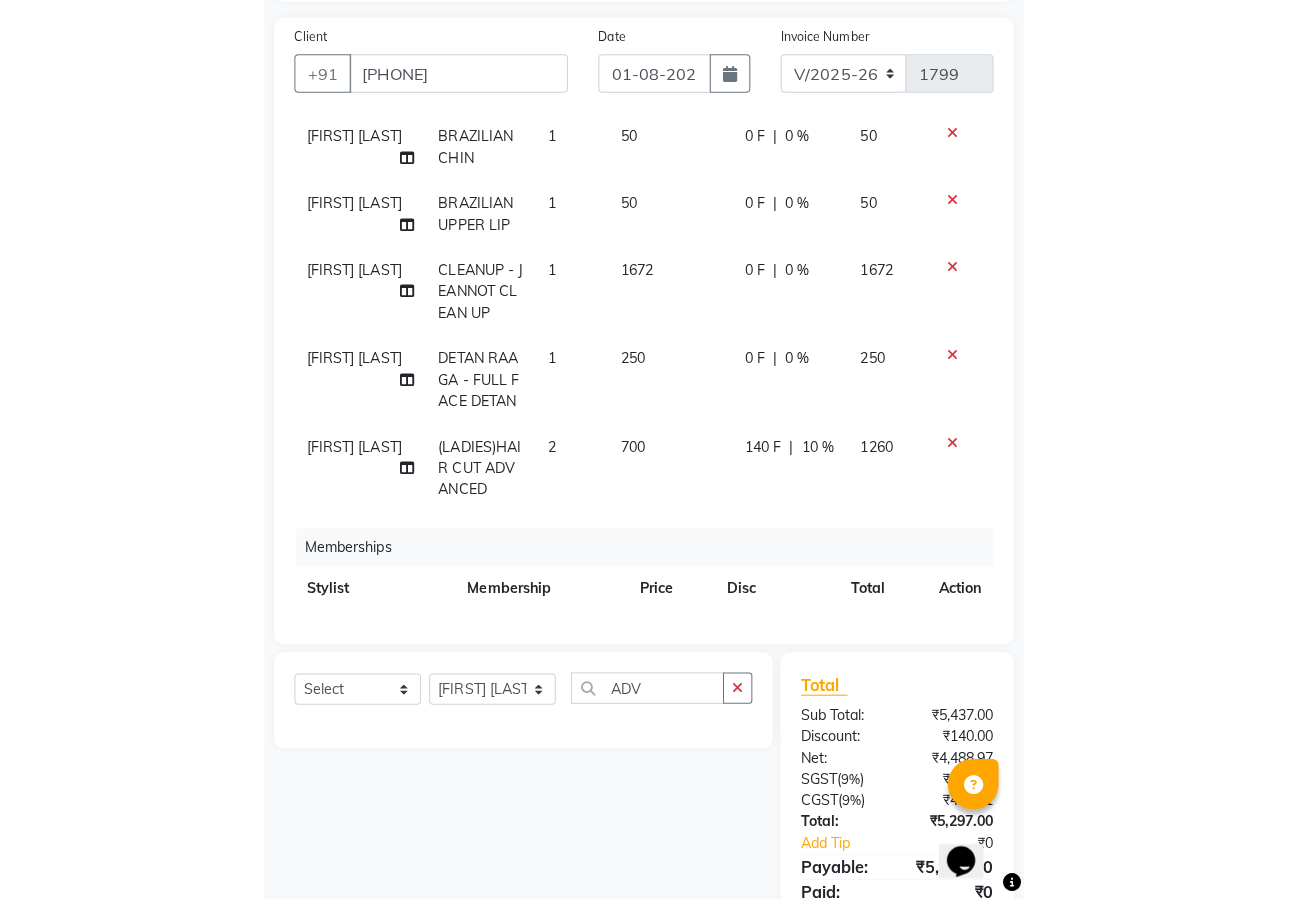 scroll, scrollTop: 632, scrollLeft: 0, axis: vertical 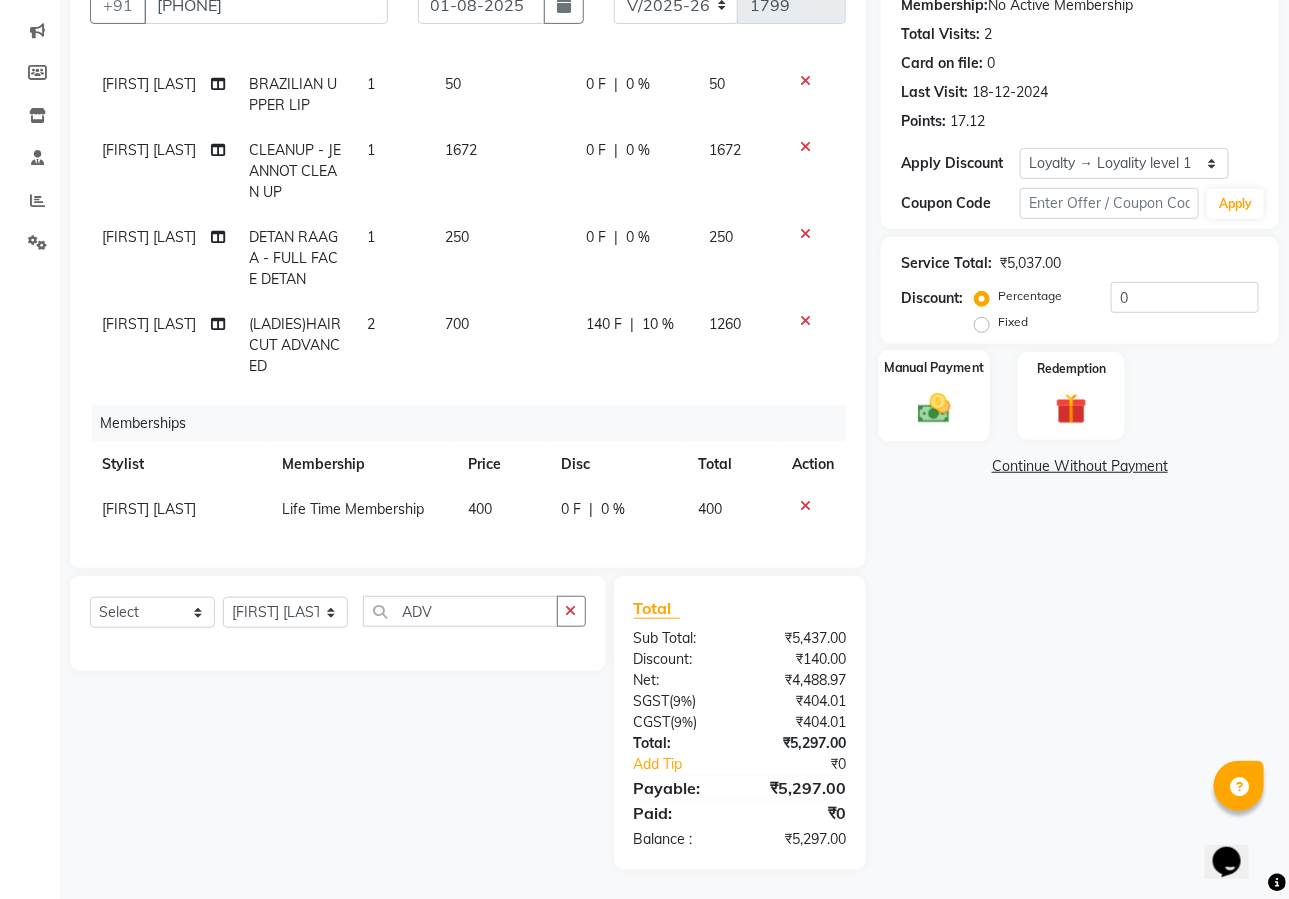 click 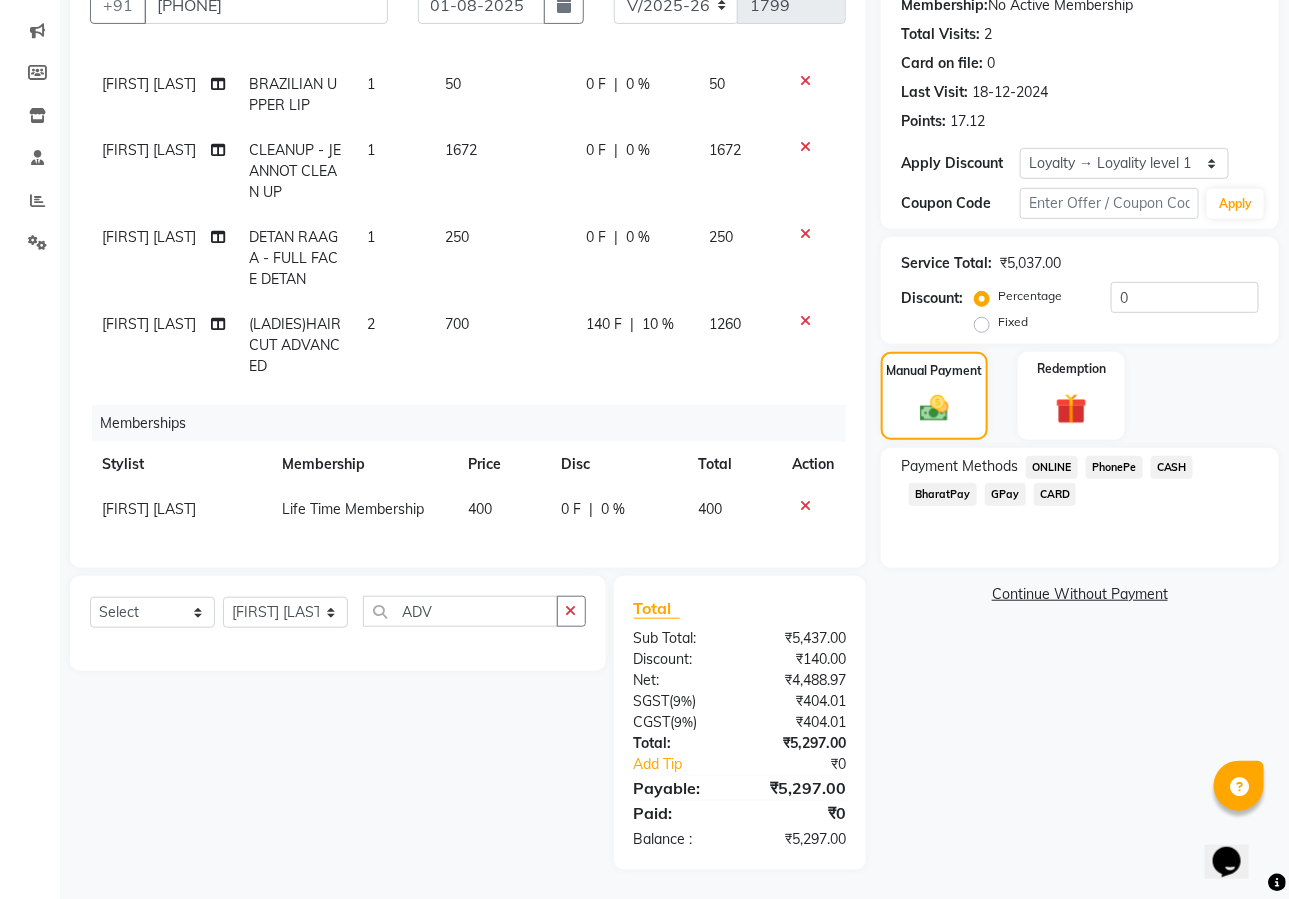 click on "CASH" 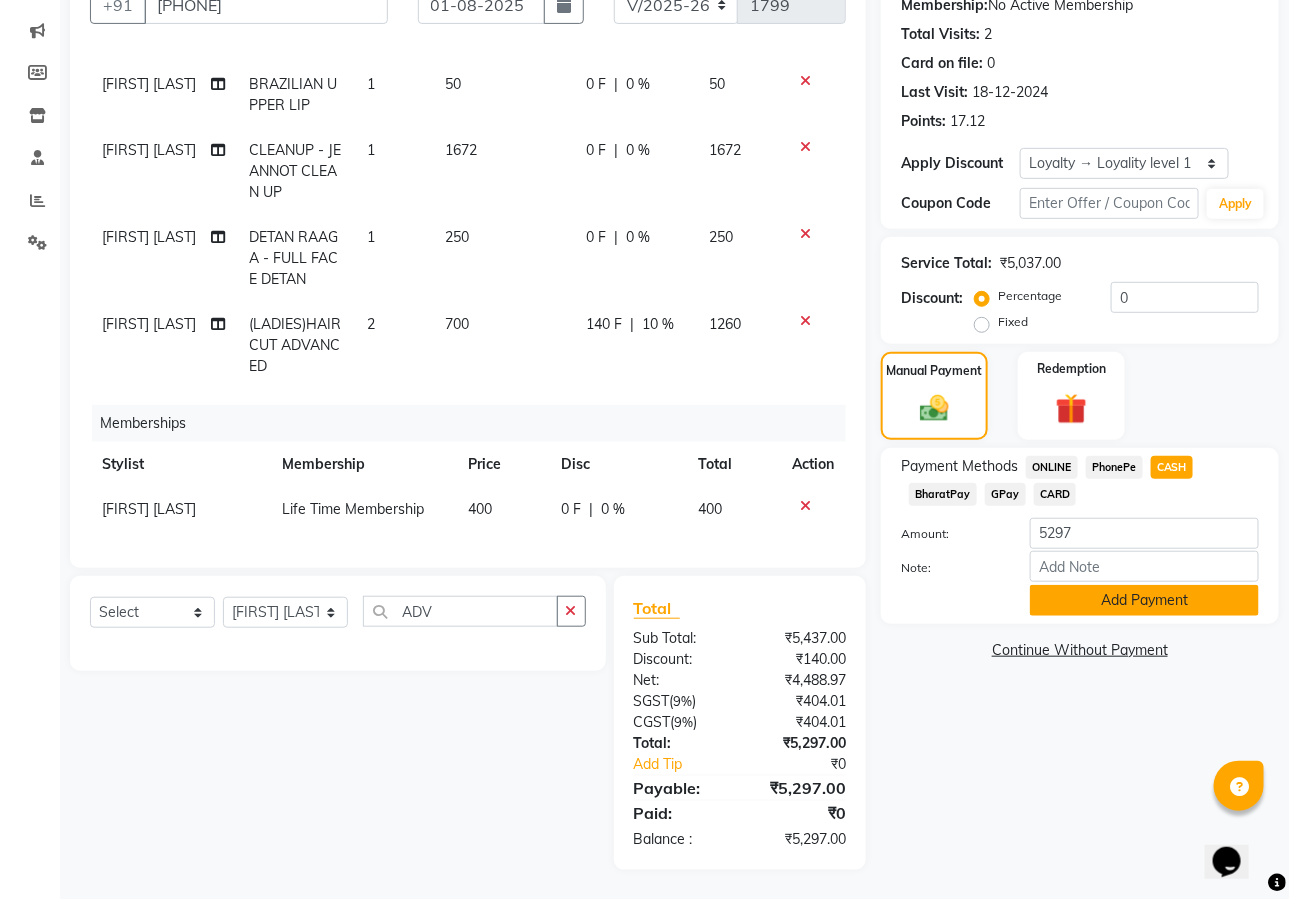 click on "Add Payment" 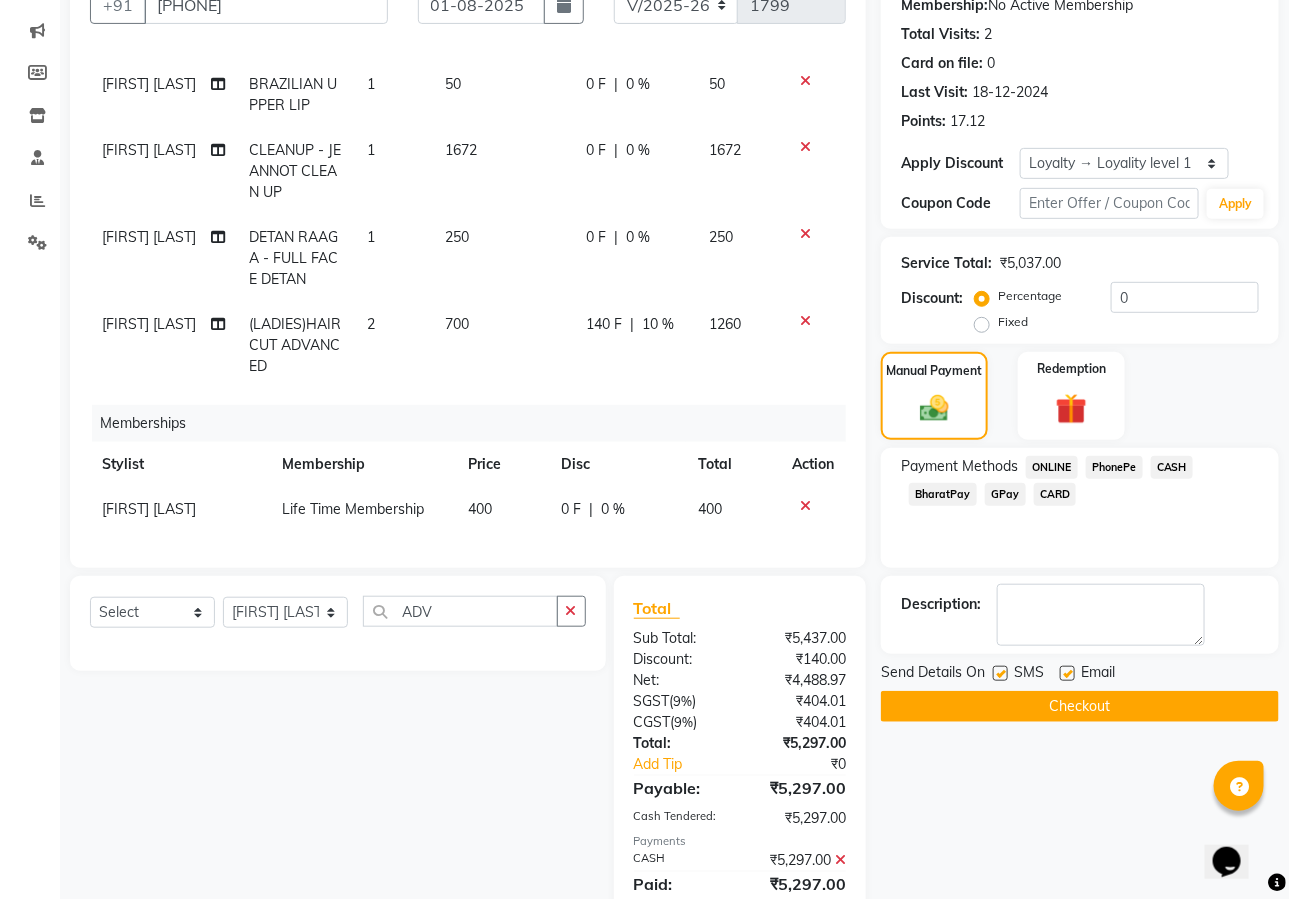 click on "Checkout" 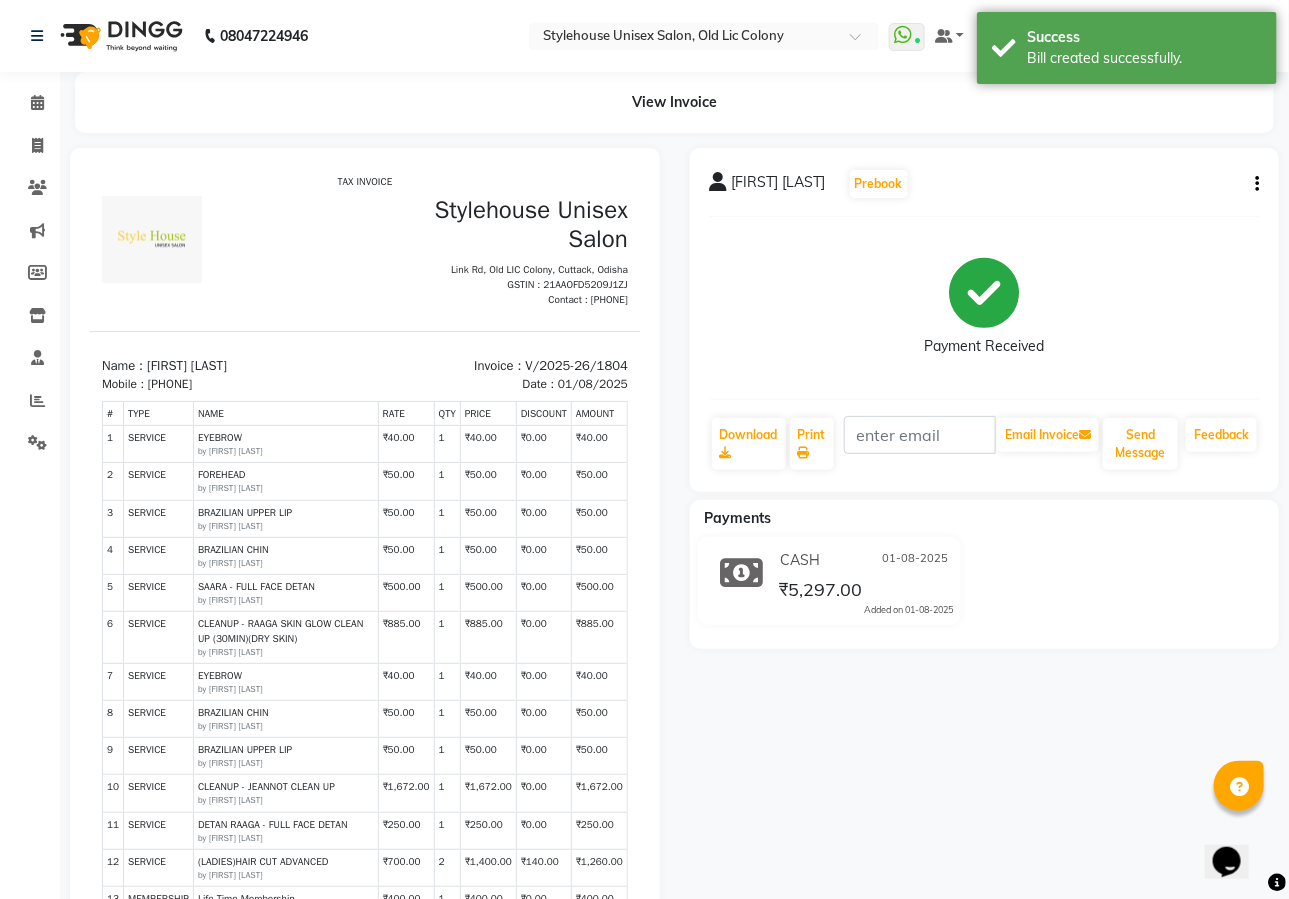 scroll, scrollTop: 0, scrollLeft: 0, axis: both 